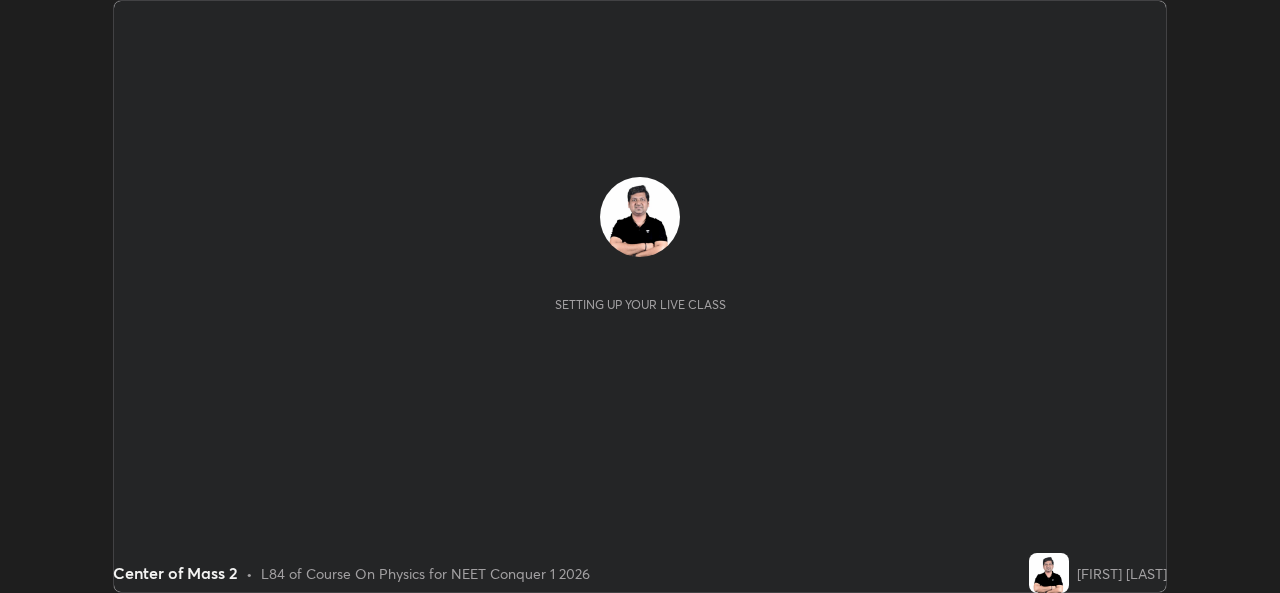 scroll, scrollTop: 0, scrollLeft: 0, axis: both 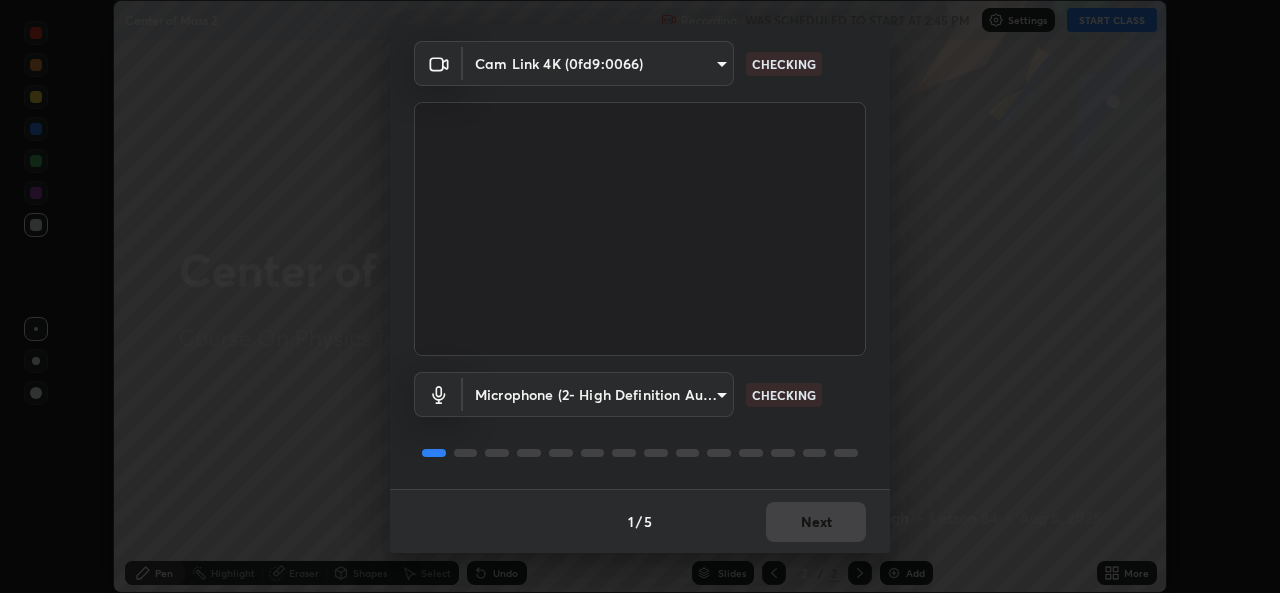 click on "1 / 5 Next" at bounding box center [640, 521] 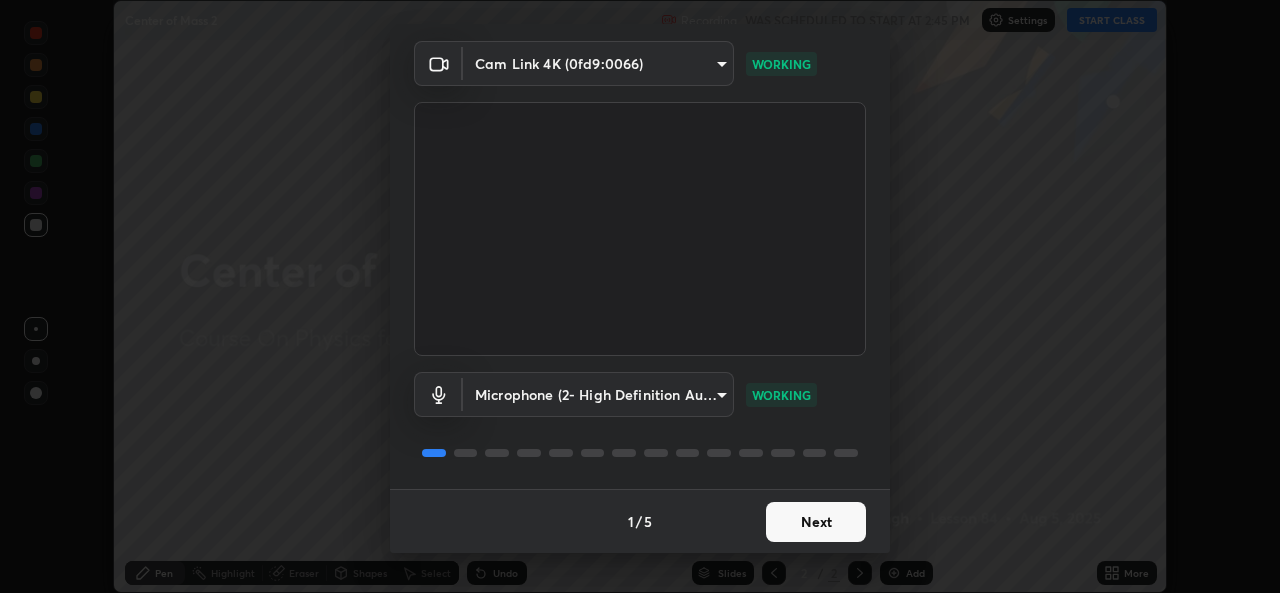 click on "Next" at bounding box center [816, 522] 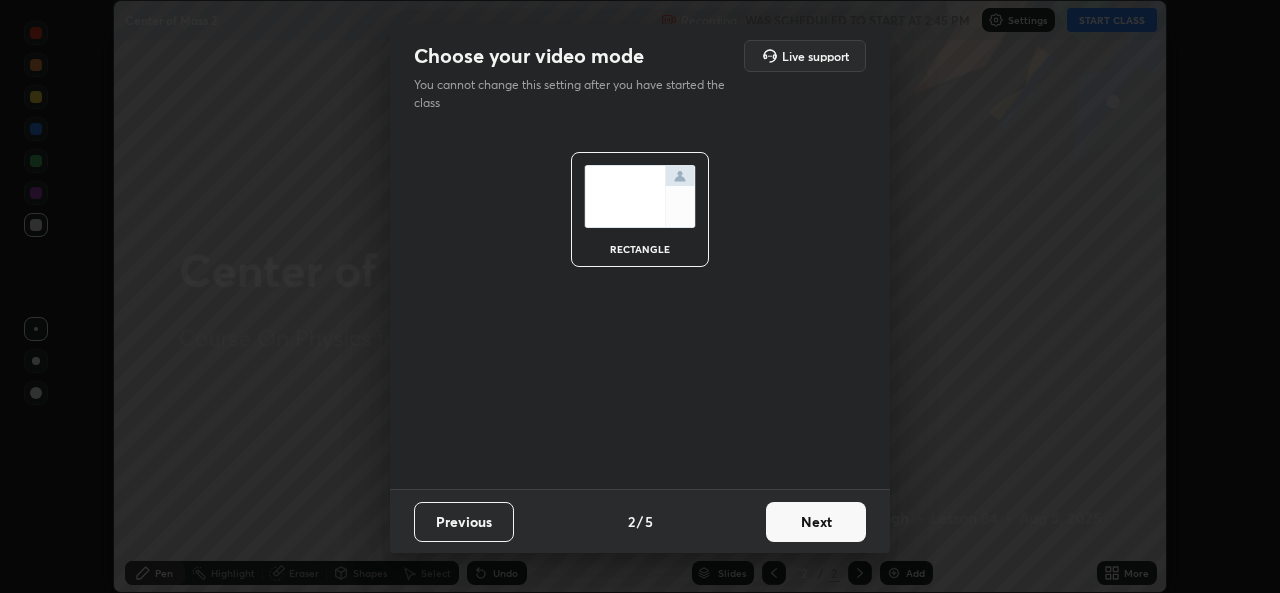 click on "Next" at bounding box center [816, 522] 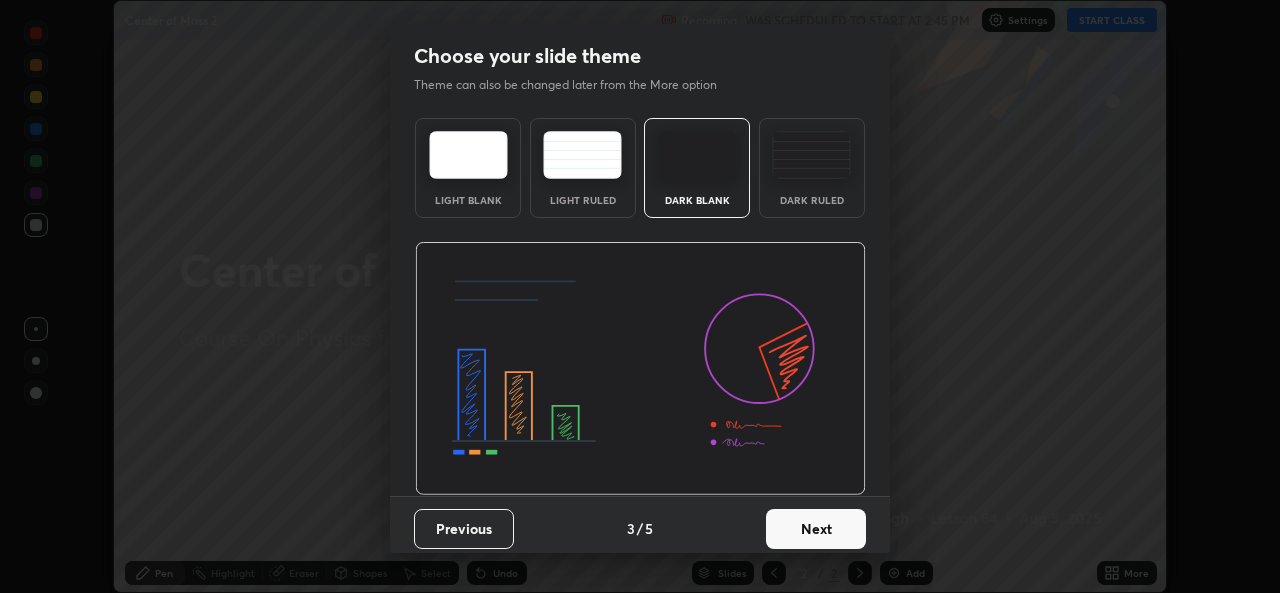 click on "Next" at bounding box center [816, 529] 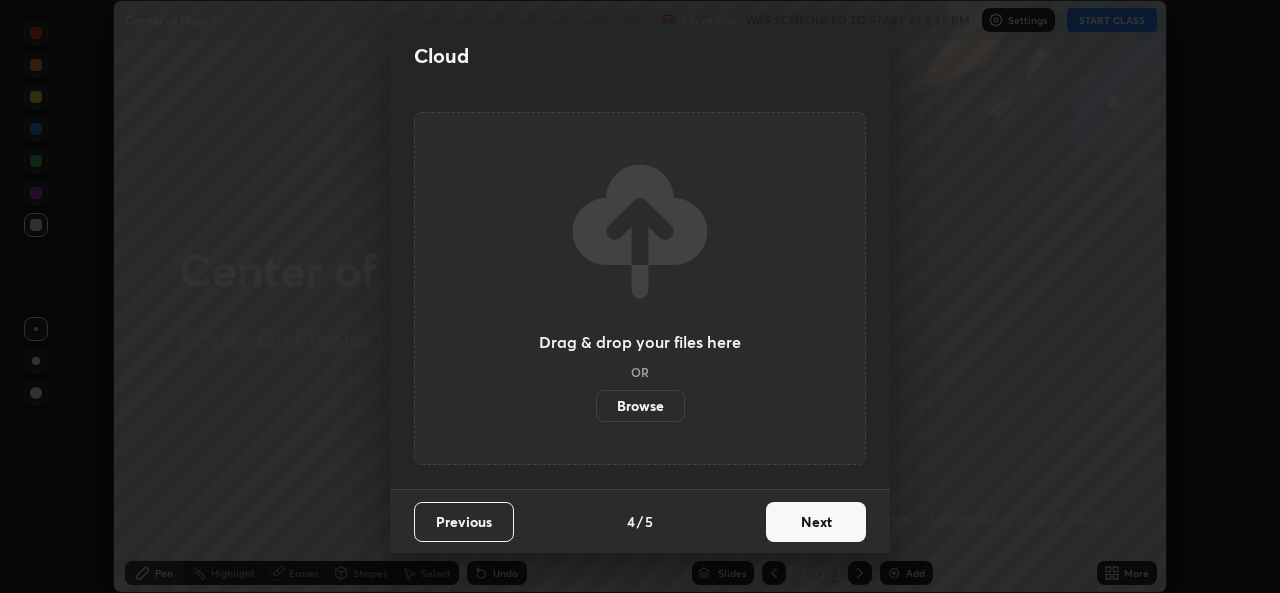 click on "Next" at bounding box center [816, 522] 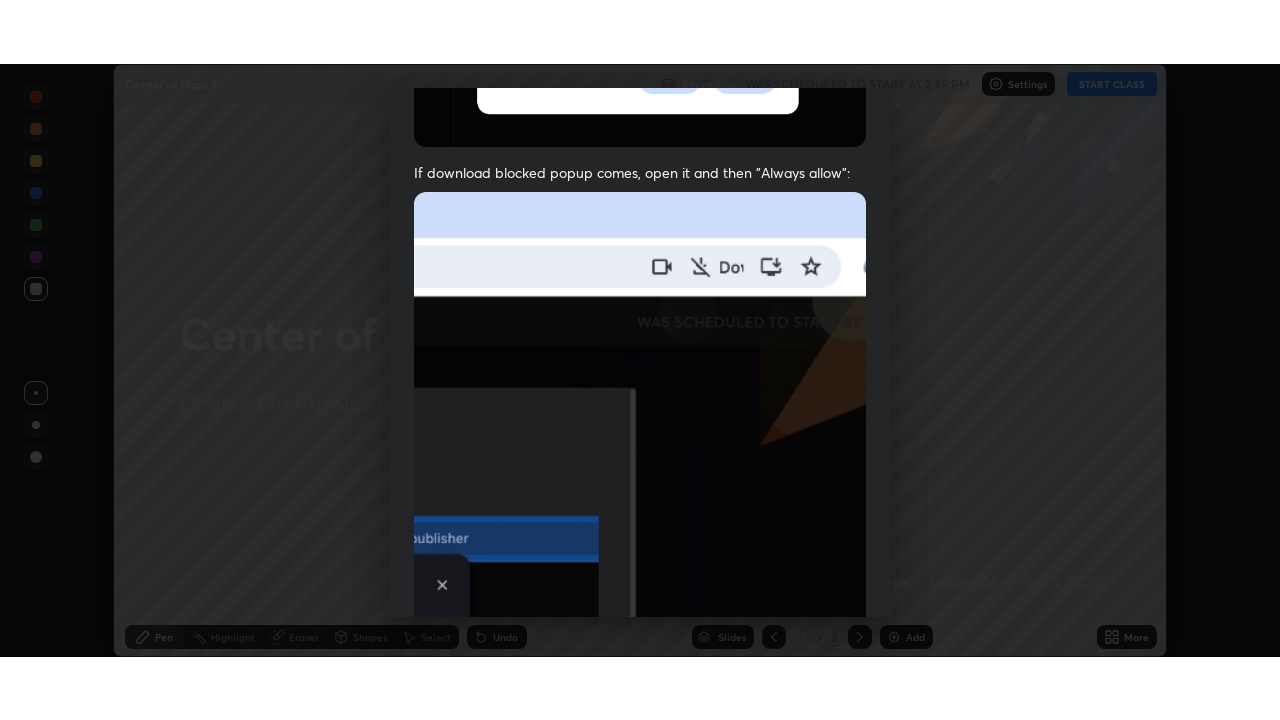 scroll, scrollTop: 471, scrollLeft: 0, axis: vertical 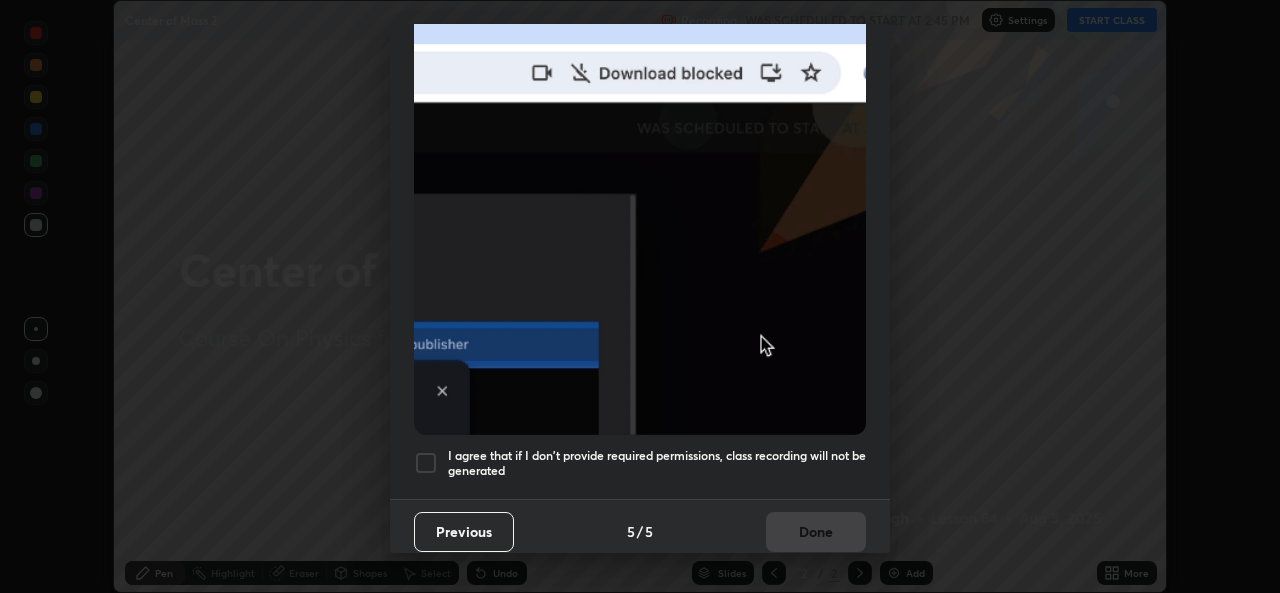 click at bounding box center [426, 463] 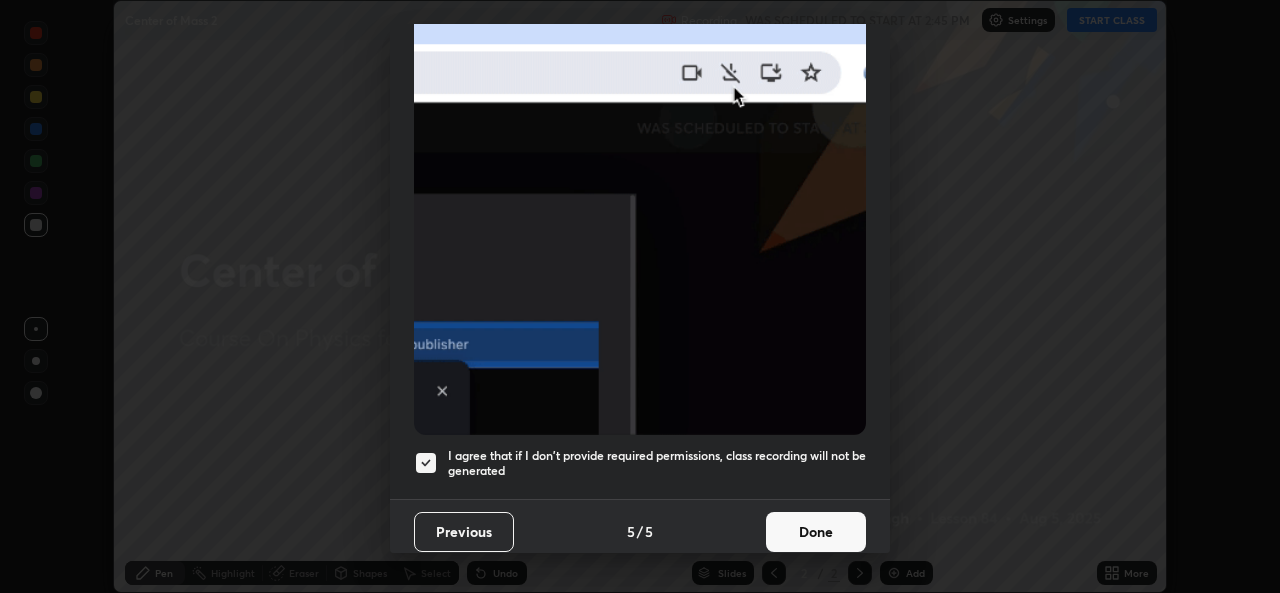 click on "Done" at bounding box center (816, 532) 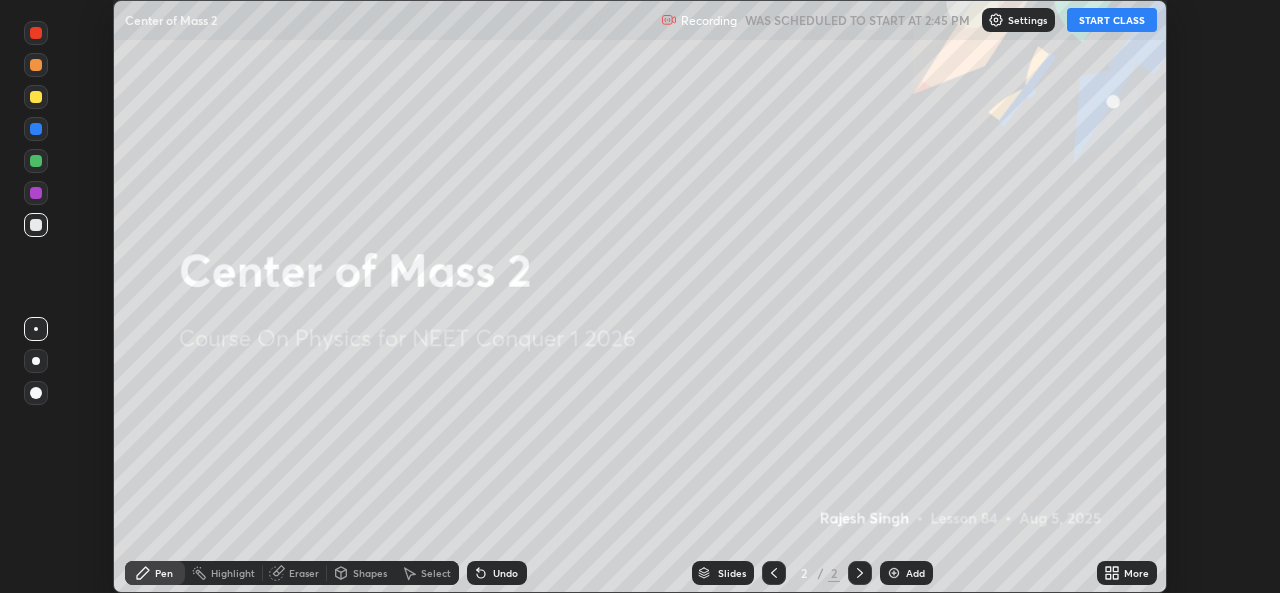 click 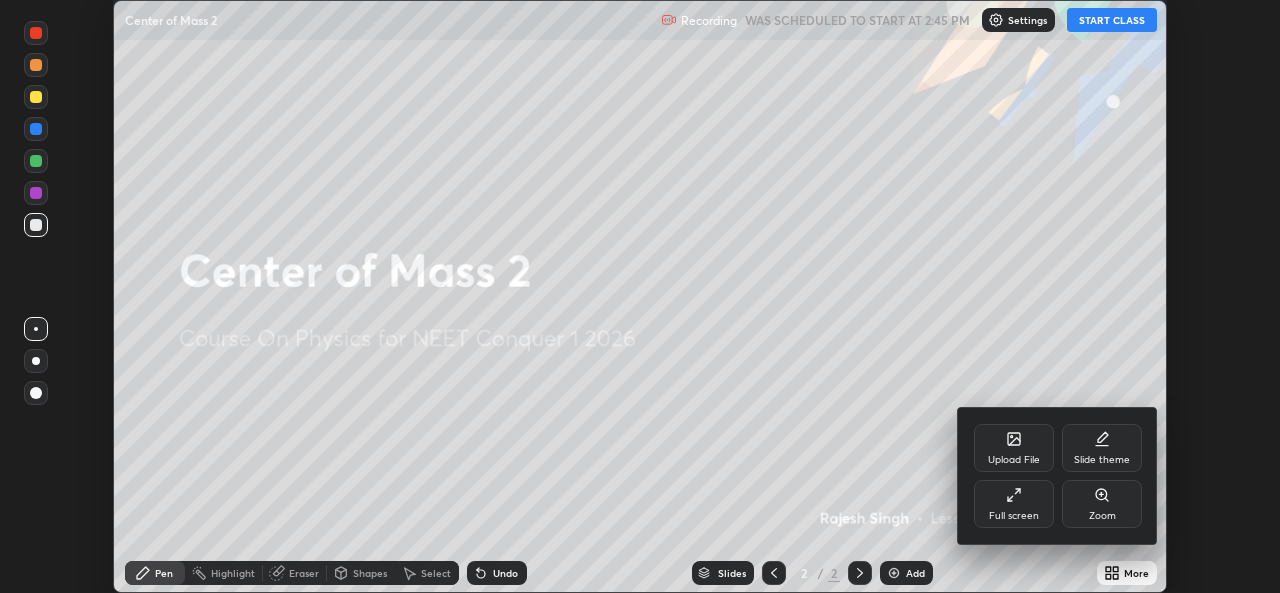 click on "Full screen" at bounding box center (1014, 504) 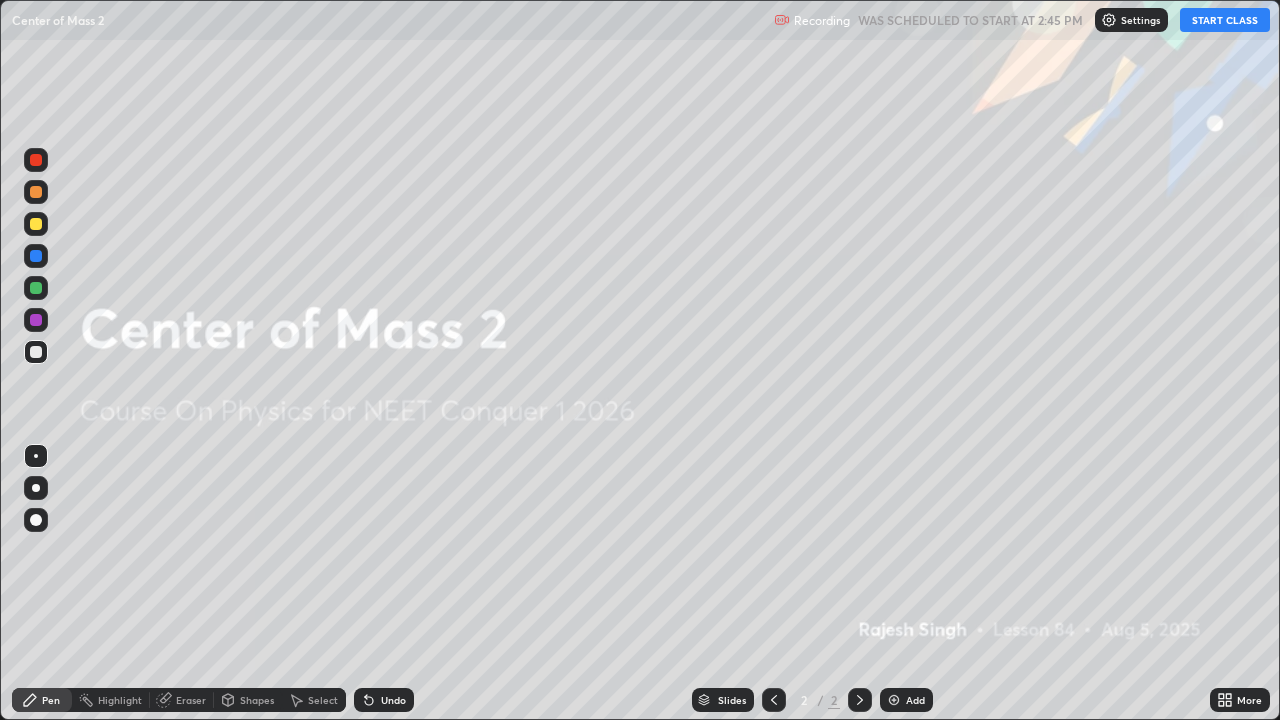 scroll, scrollTop: 99280, scrollLeft: 98720, axis: both 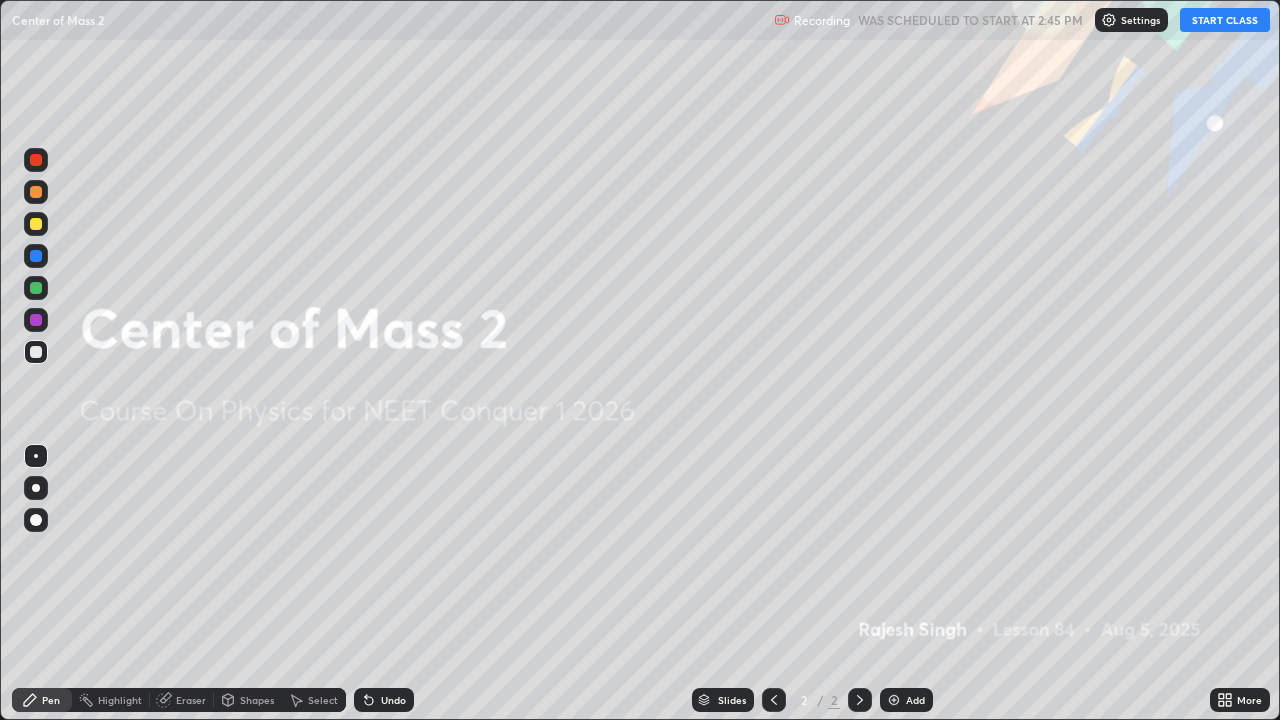 click on "START CLASS" at bounding box center [1225, 20] 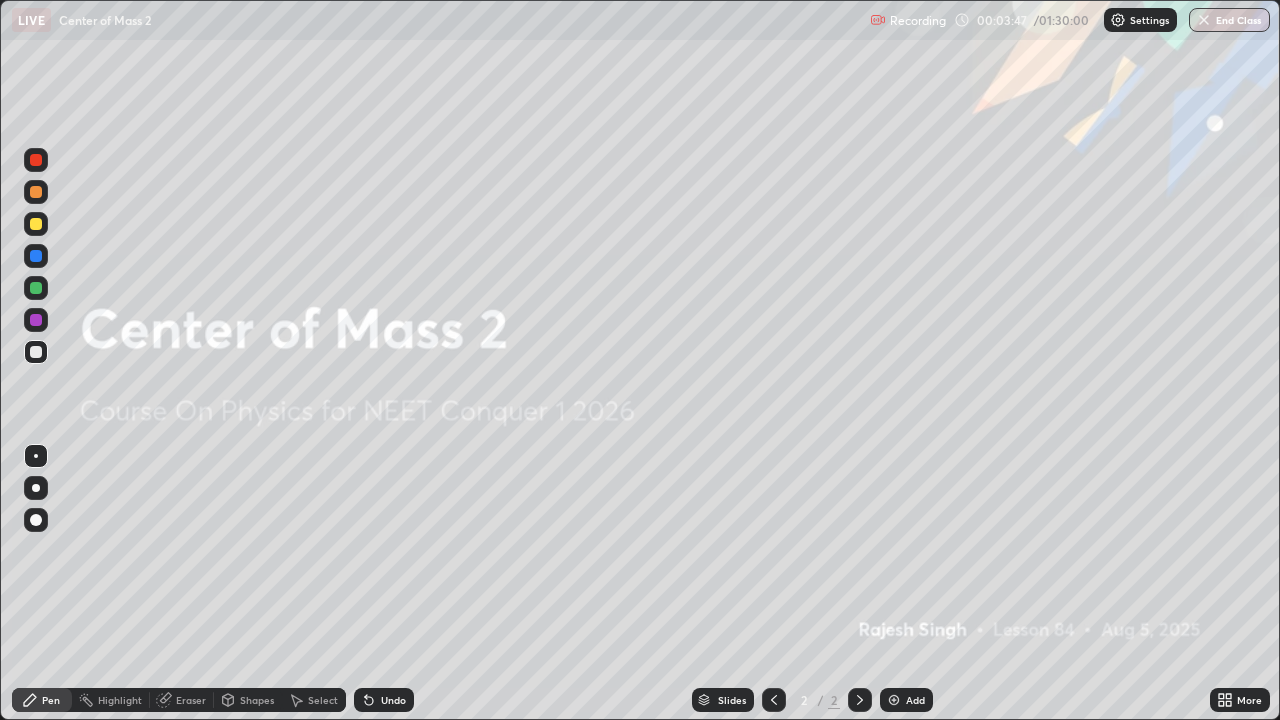 click 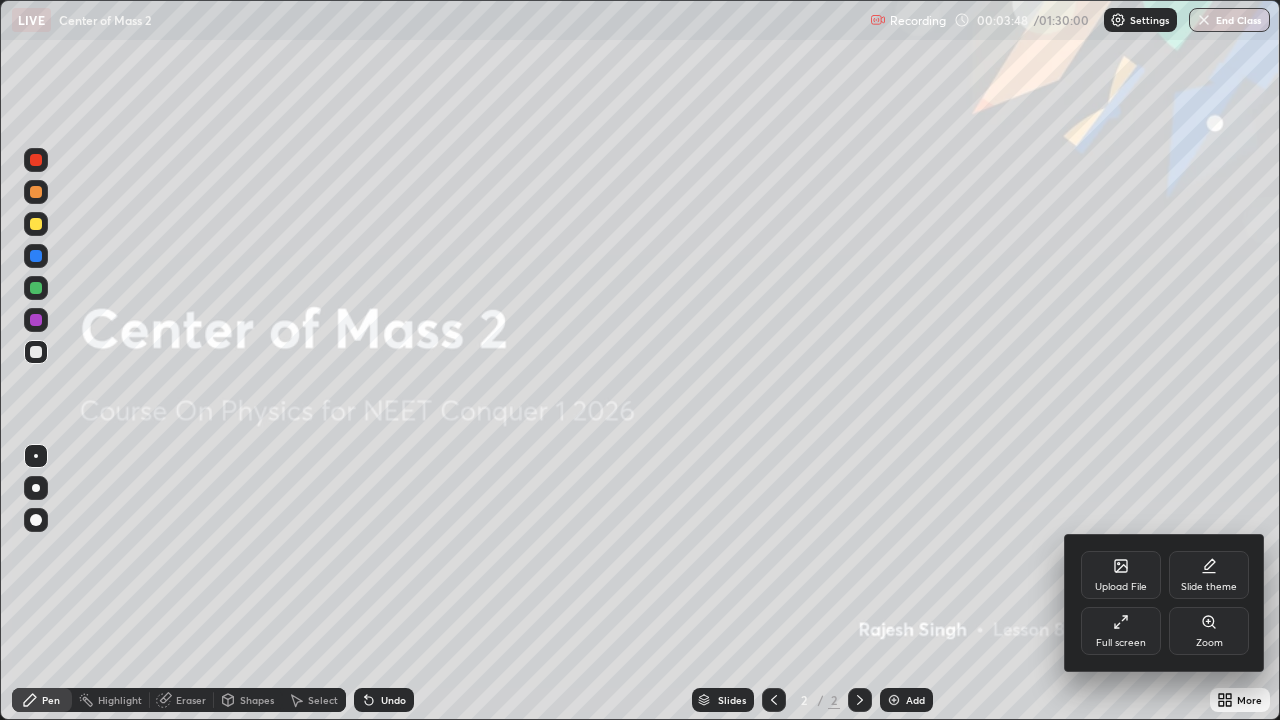 click on "Upload File" at bounding box center (1121, 587) 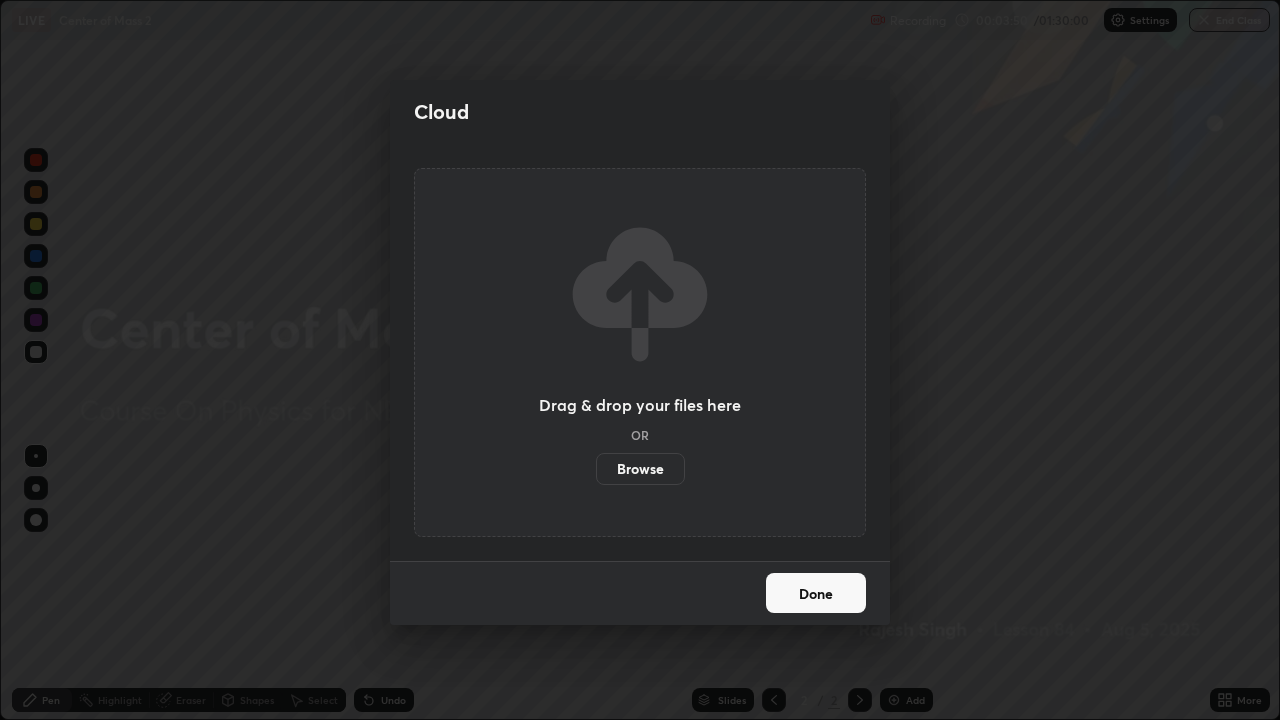 click on "Browse" at bounding box center [640, 469] 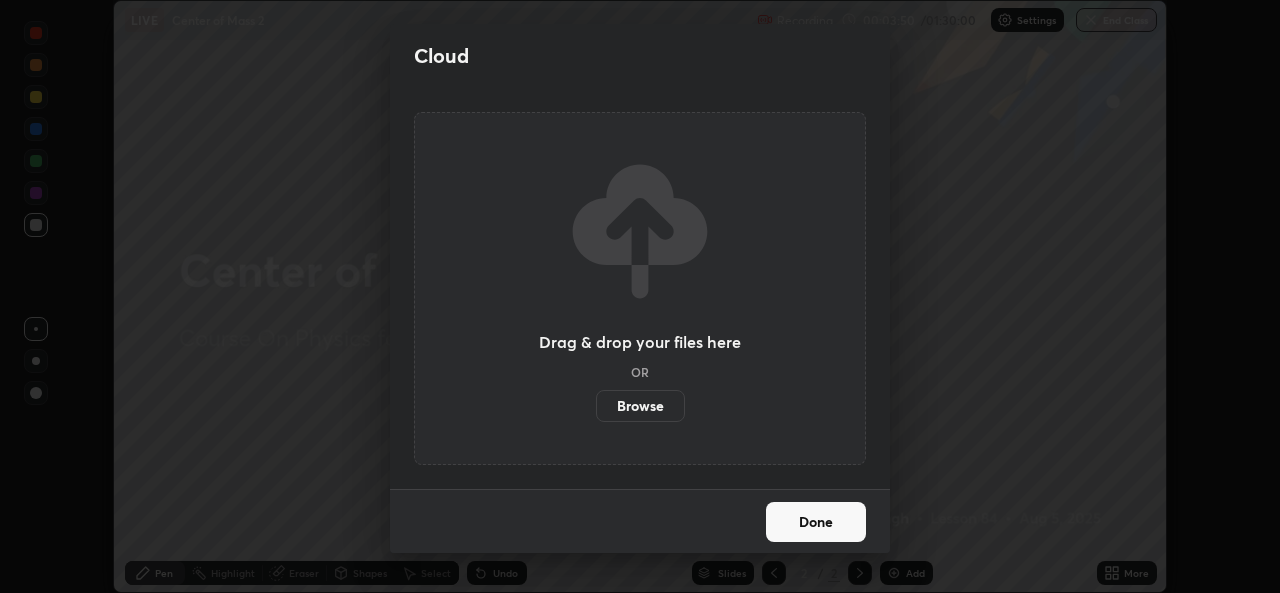 scroll, scrollTop: 593, scrollLeft: 1280, axis: both 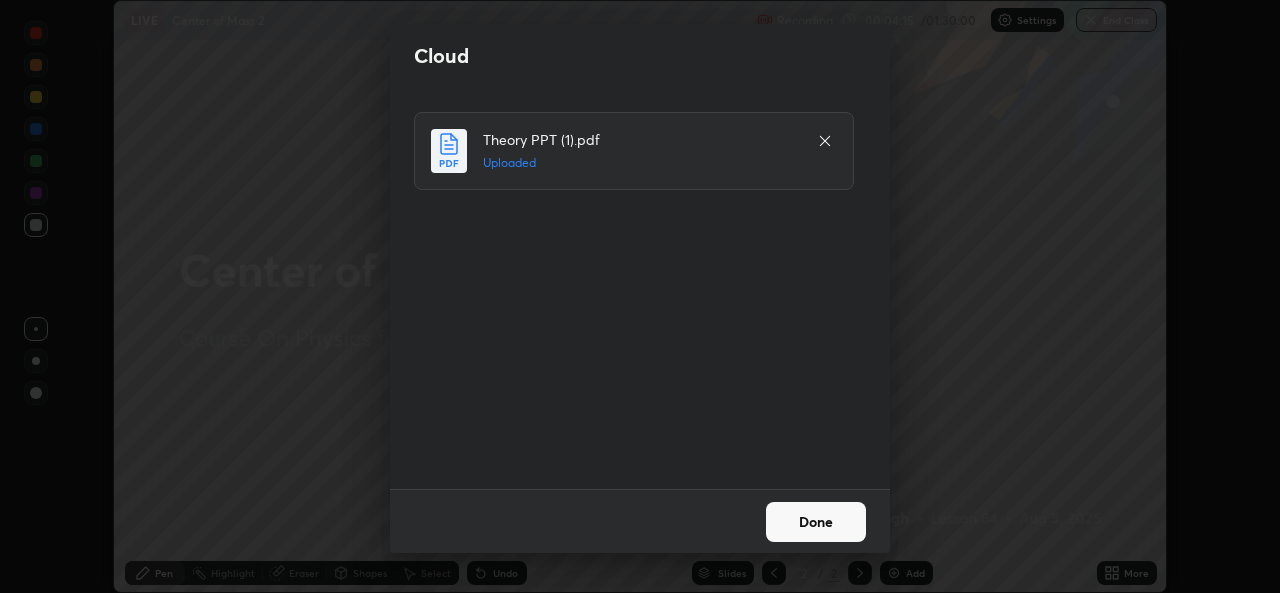 click on "Done" at bounding box center [816, 522] 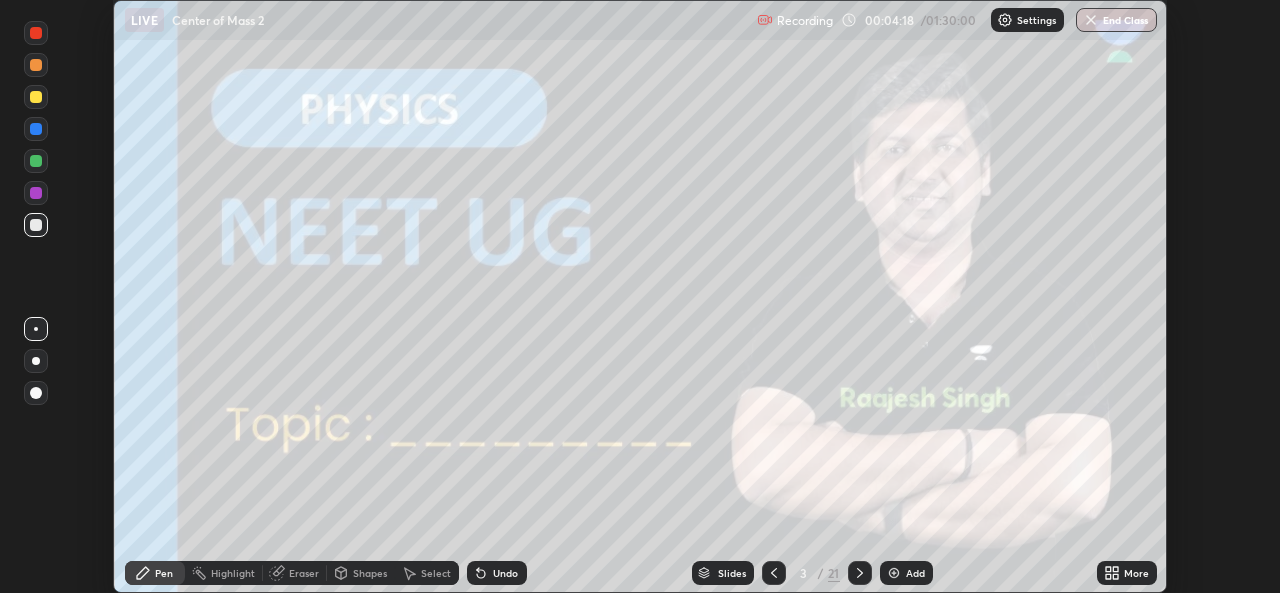 click 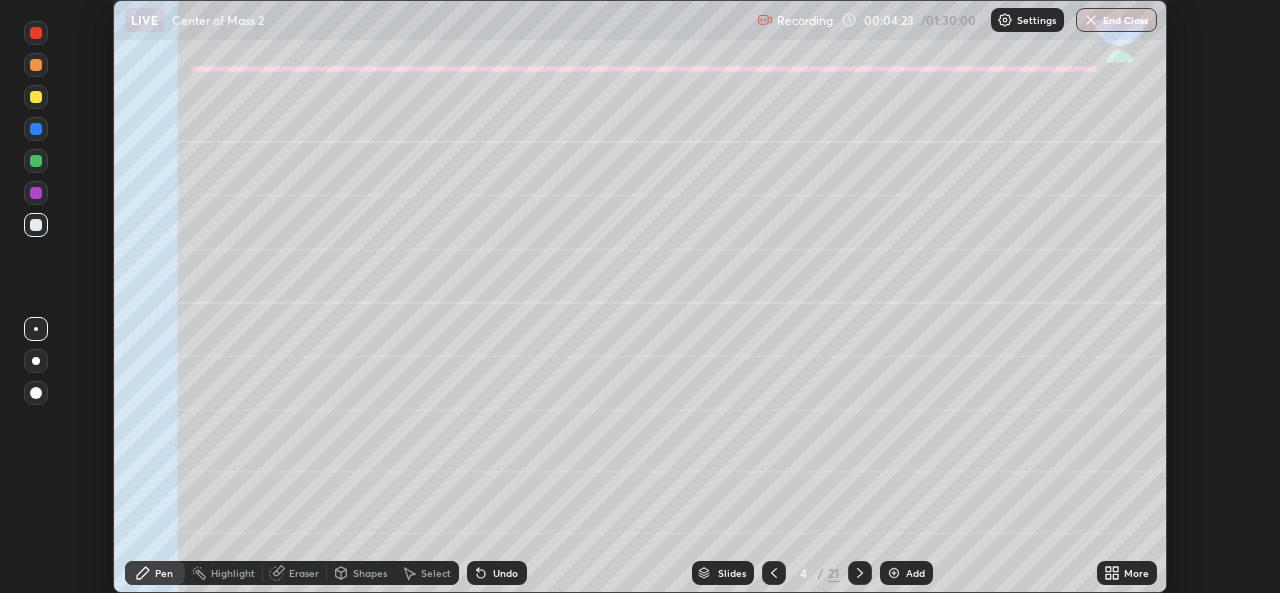 click 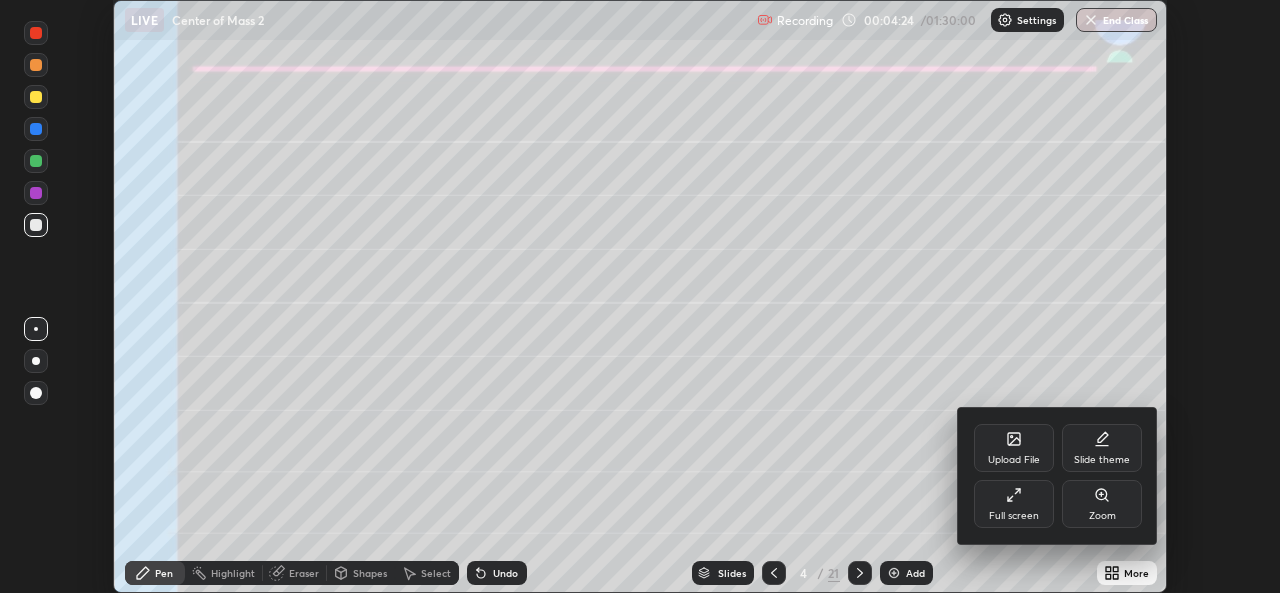click on "Full screen" at bounding box center [1014, 516] 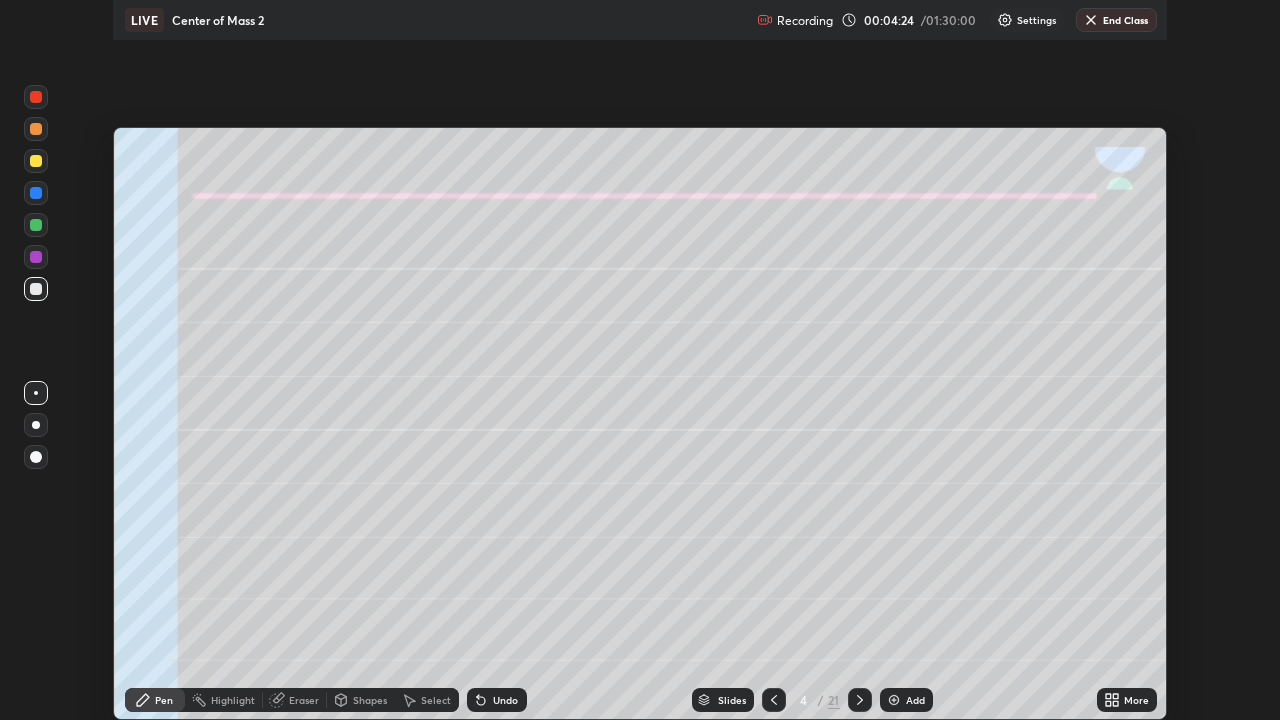 scroll, scrollTop: 99280, scrollLeft: 98720, axis: both 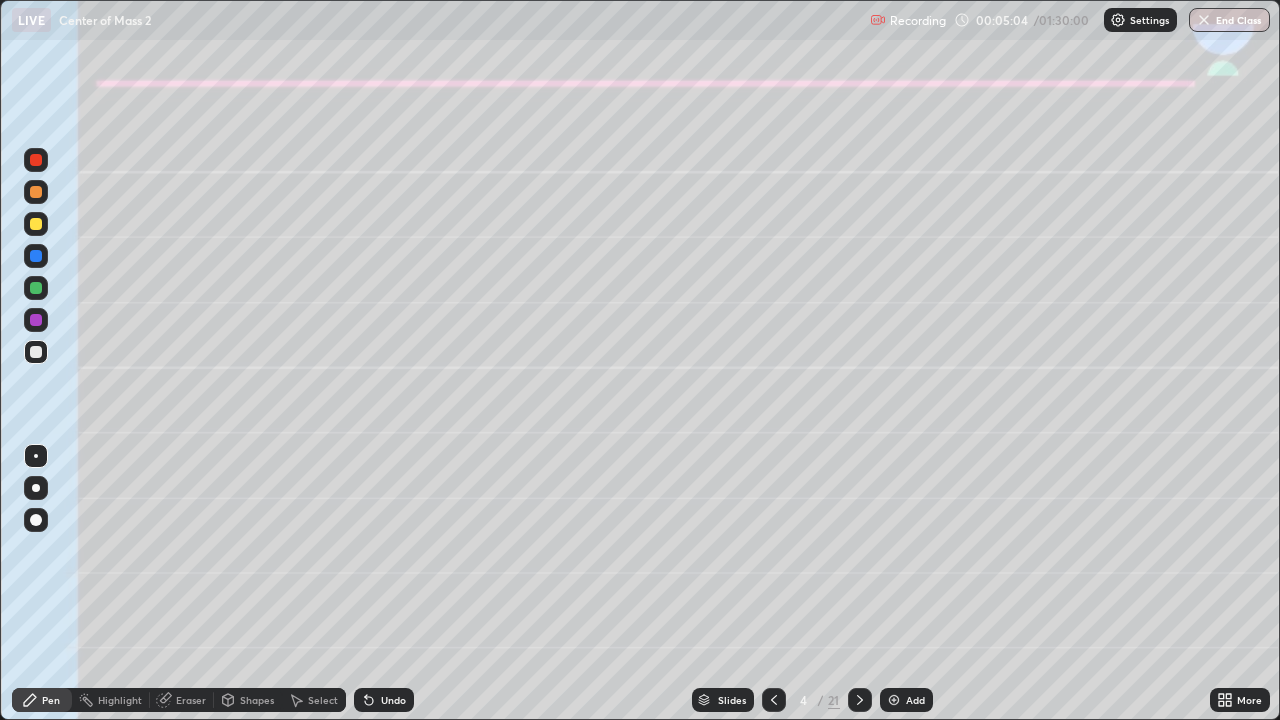 click at bounding box center (36, 224) 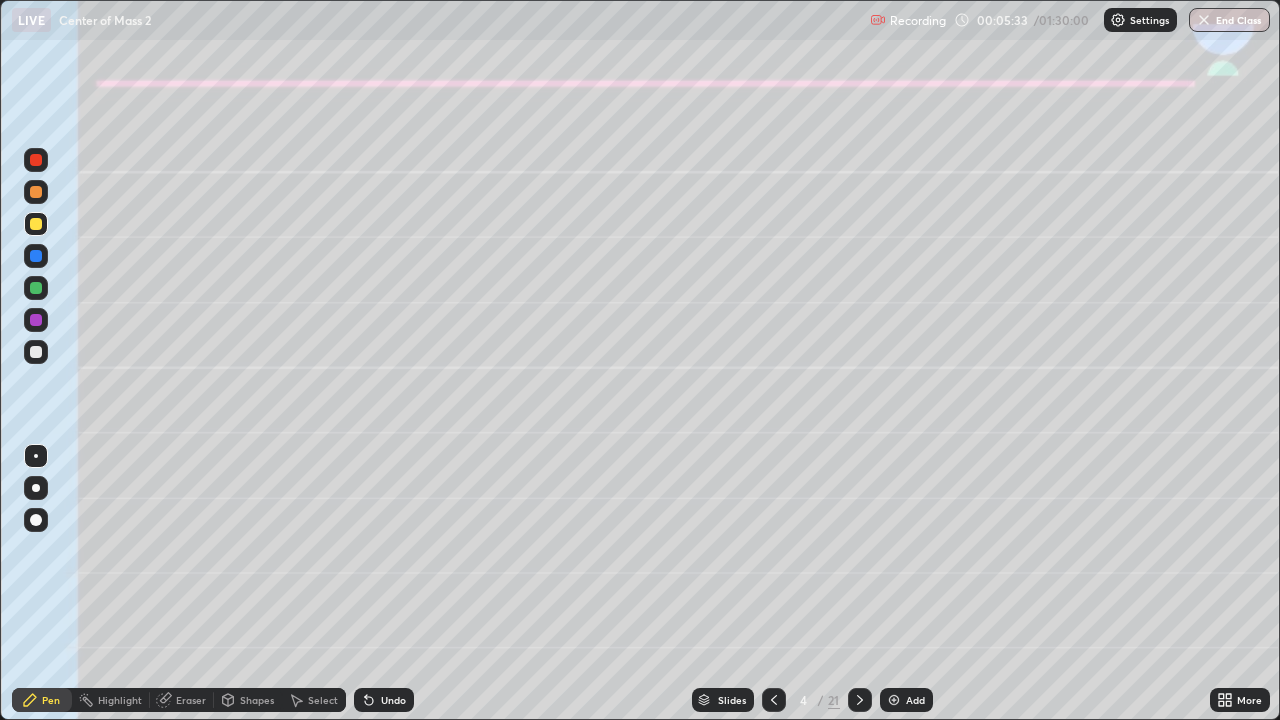 click at bounding box center (36, 488) 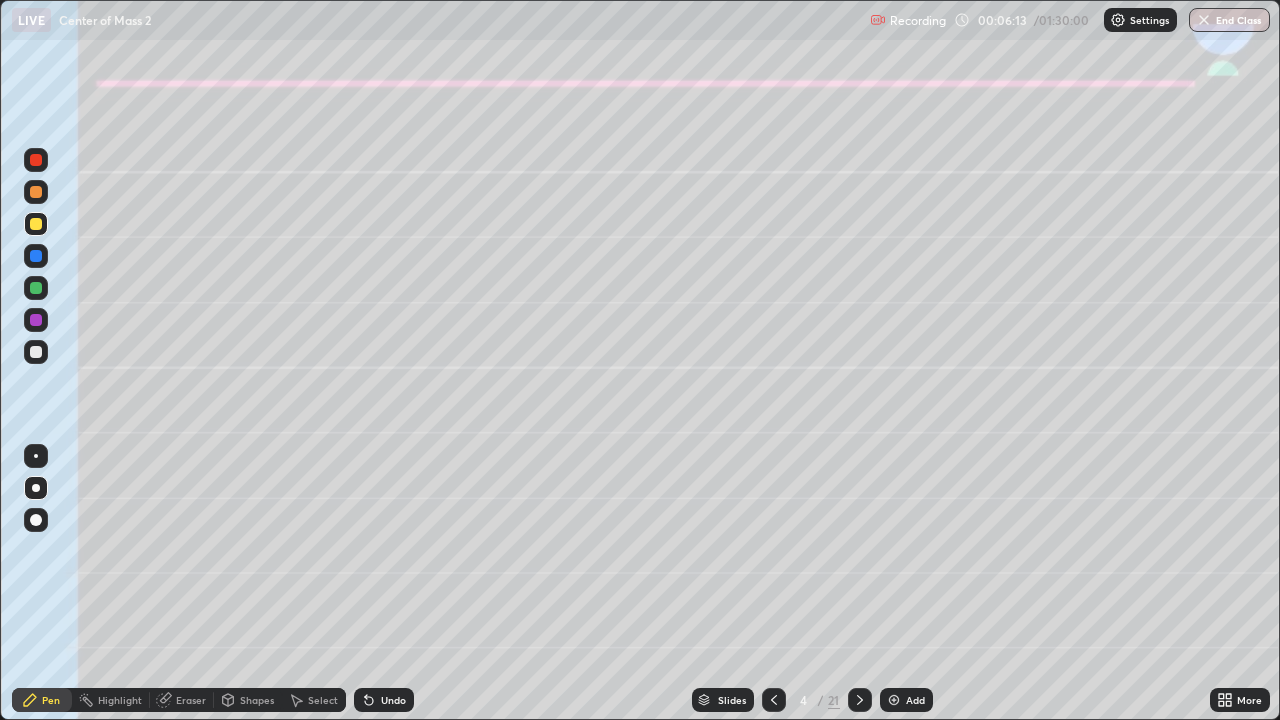click at bounding box center (36, 224) 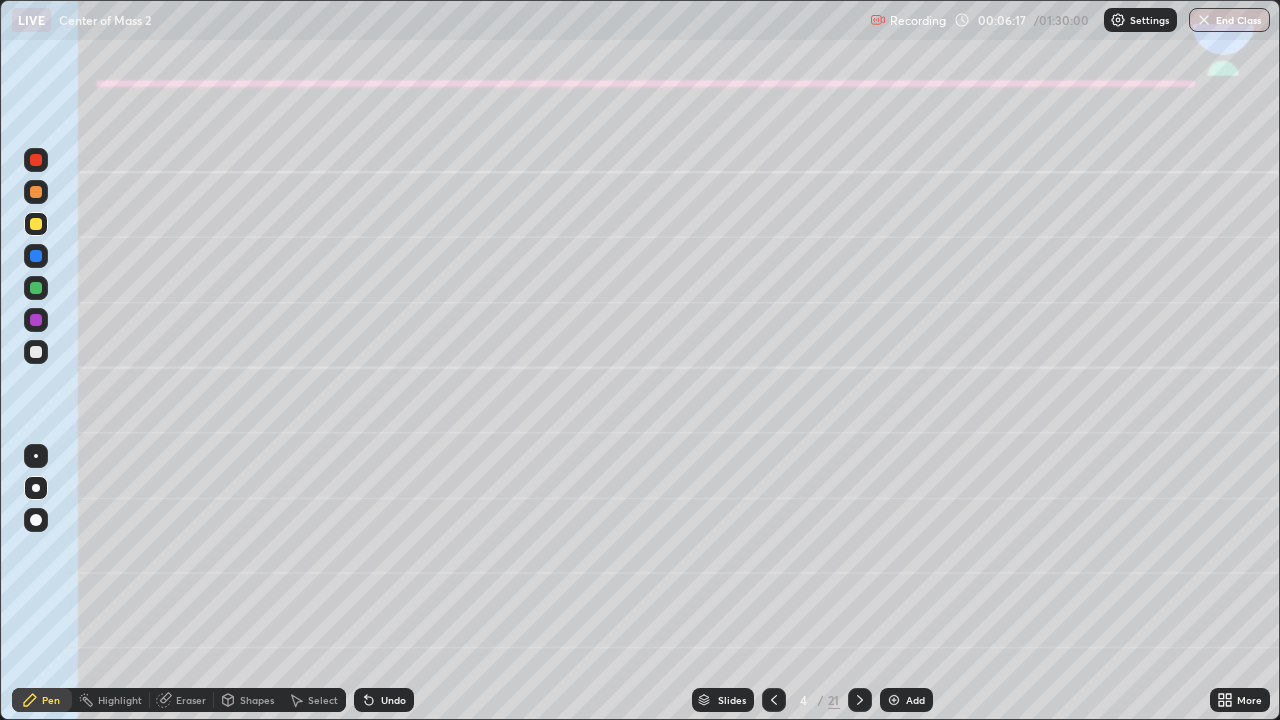 click on "Shapes" at bounding box center [257, 700] 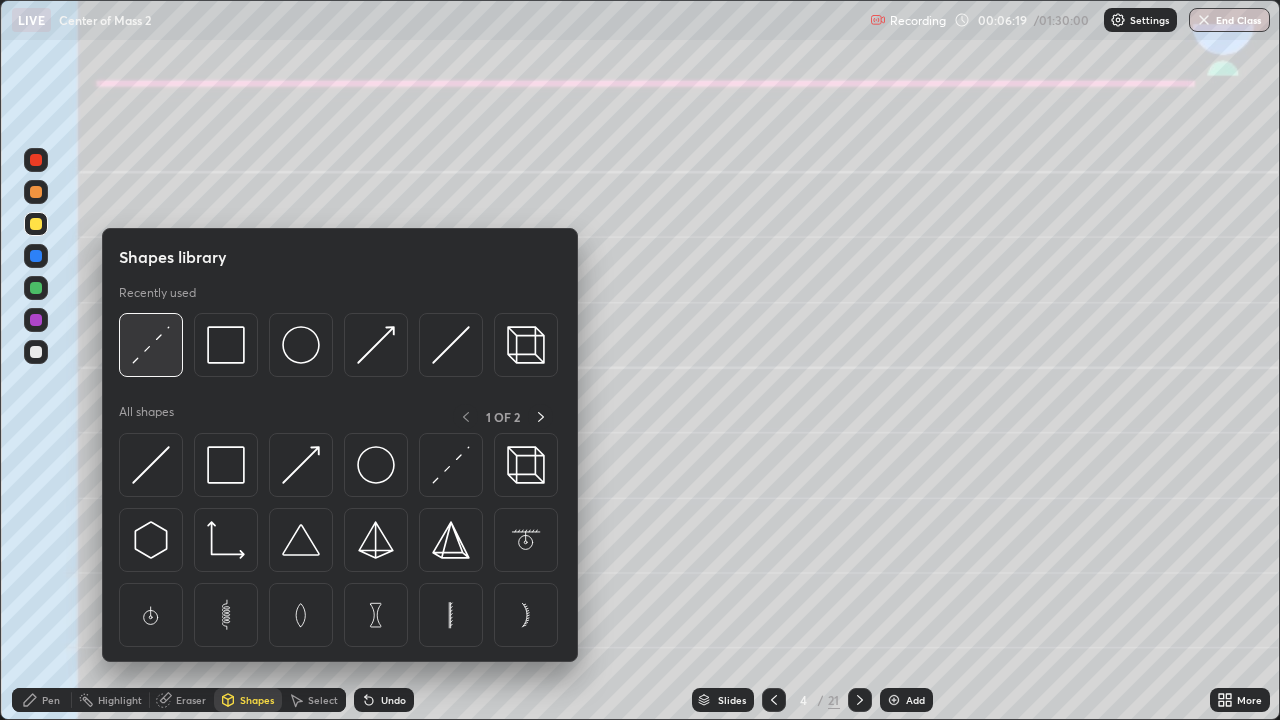 click at bounding box center [151, 345] 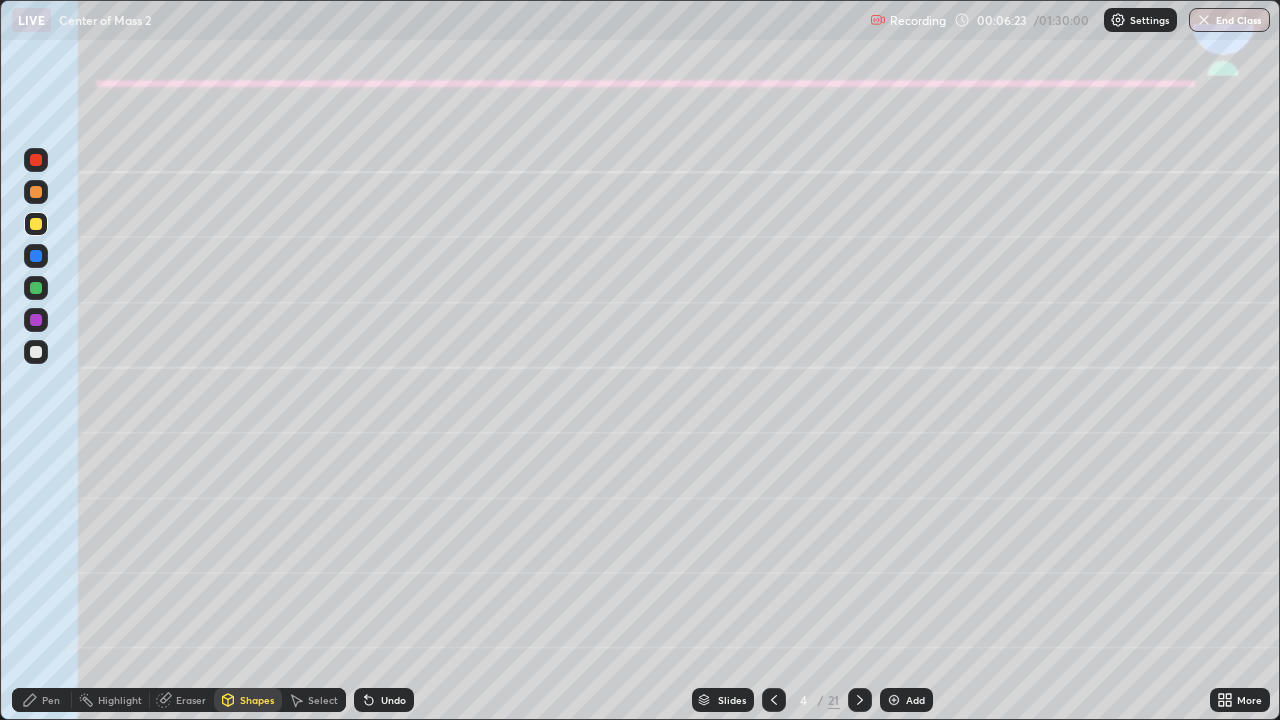 click 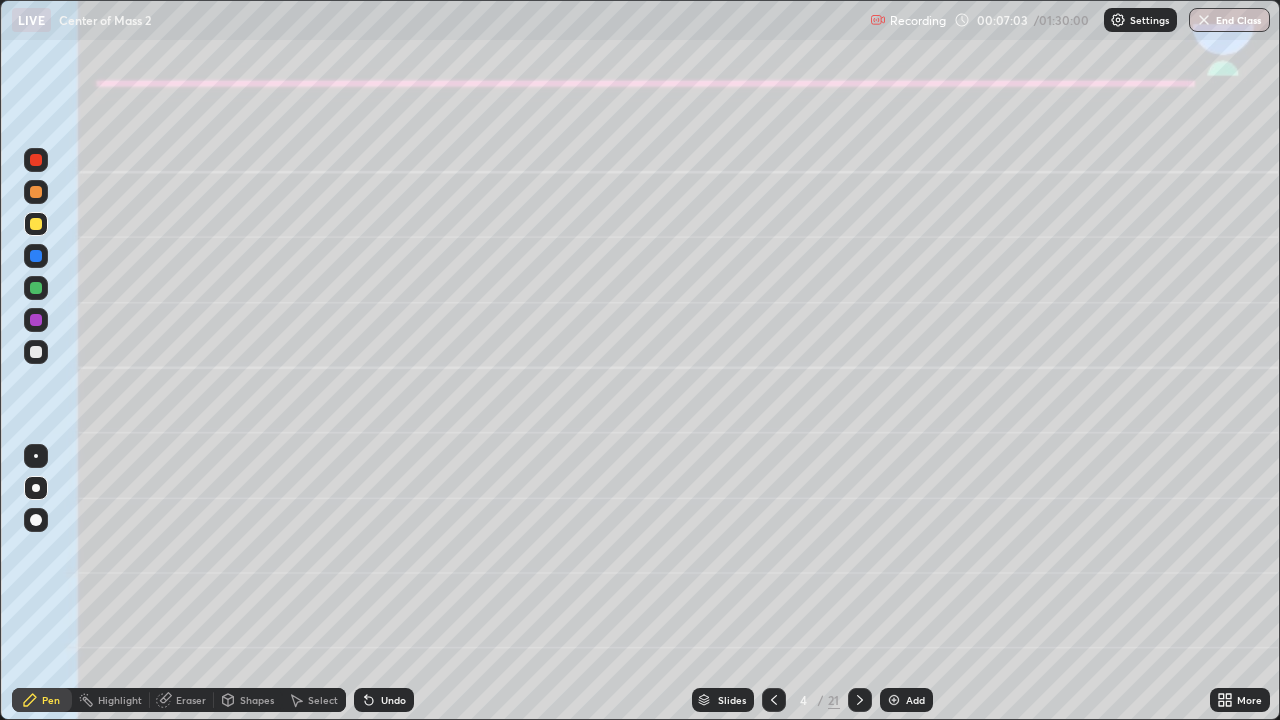 click on "Undo" at bounding box center [393, 700] 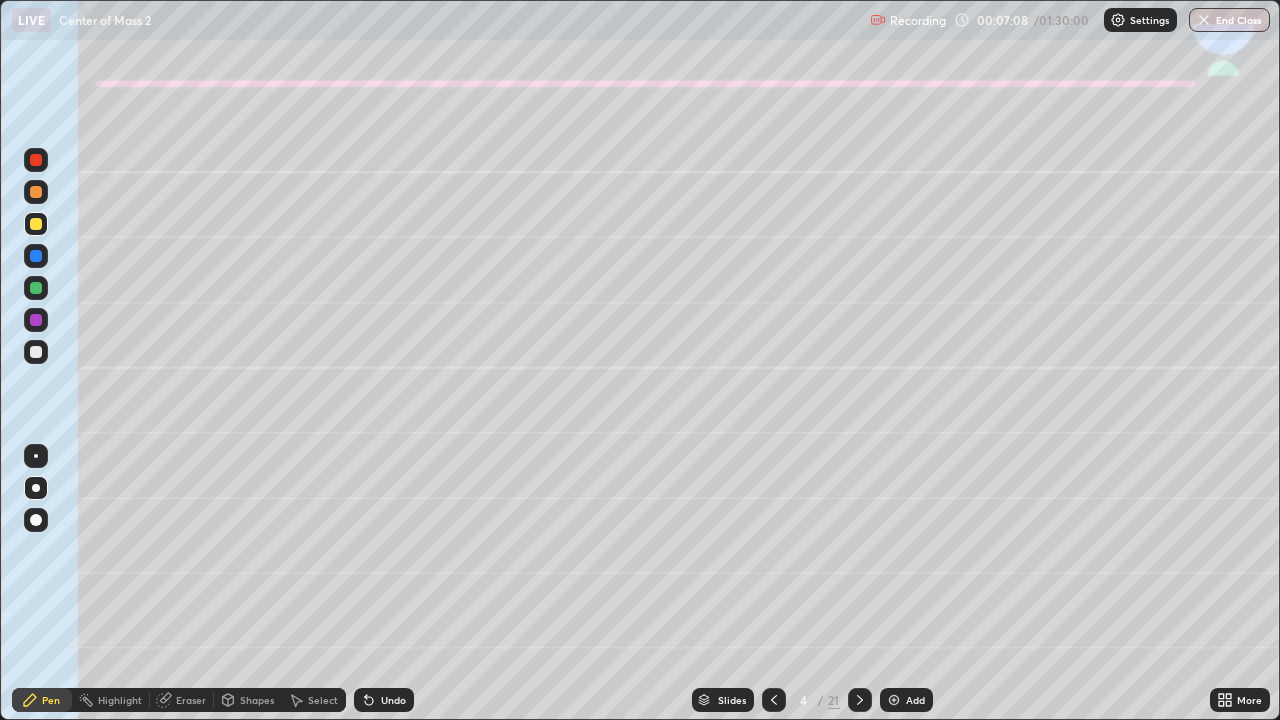 click on "Shapes" at bounding box center (257, 700) 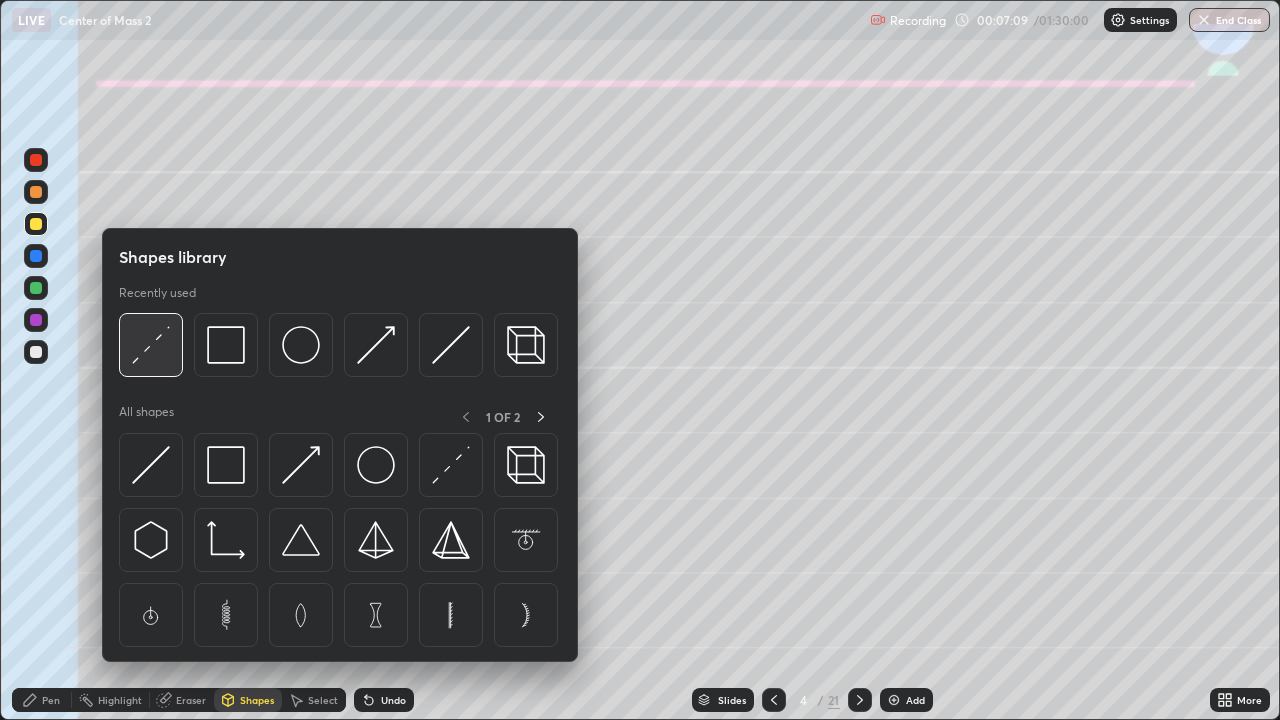 click at bounding box center [151, 345] 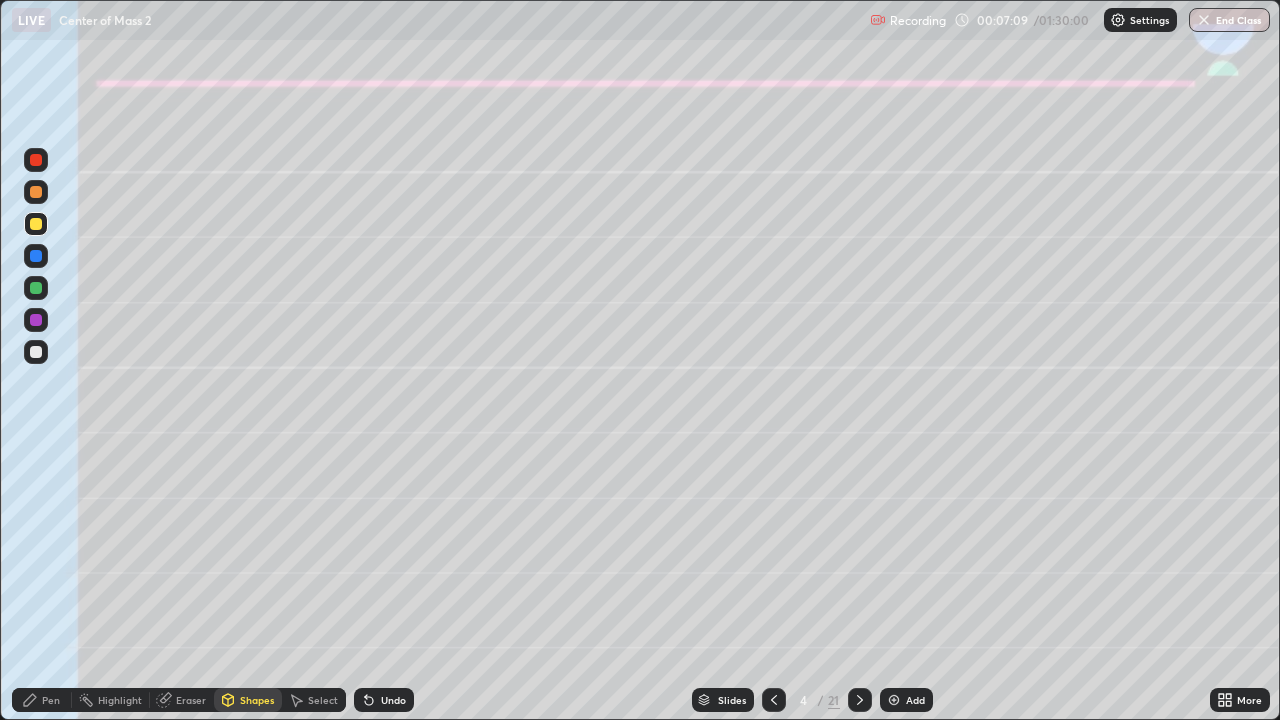 click at bounding box center (36, 320) 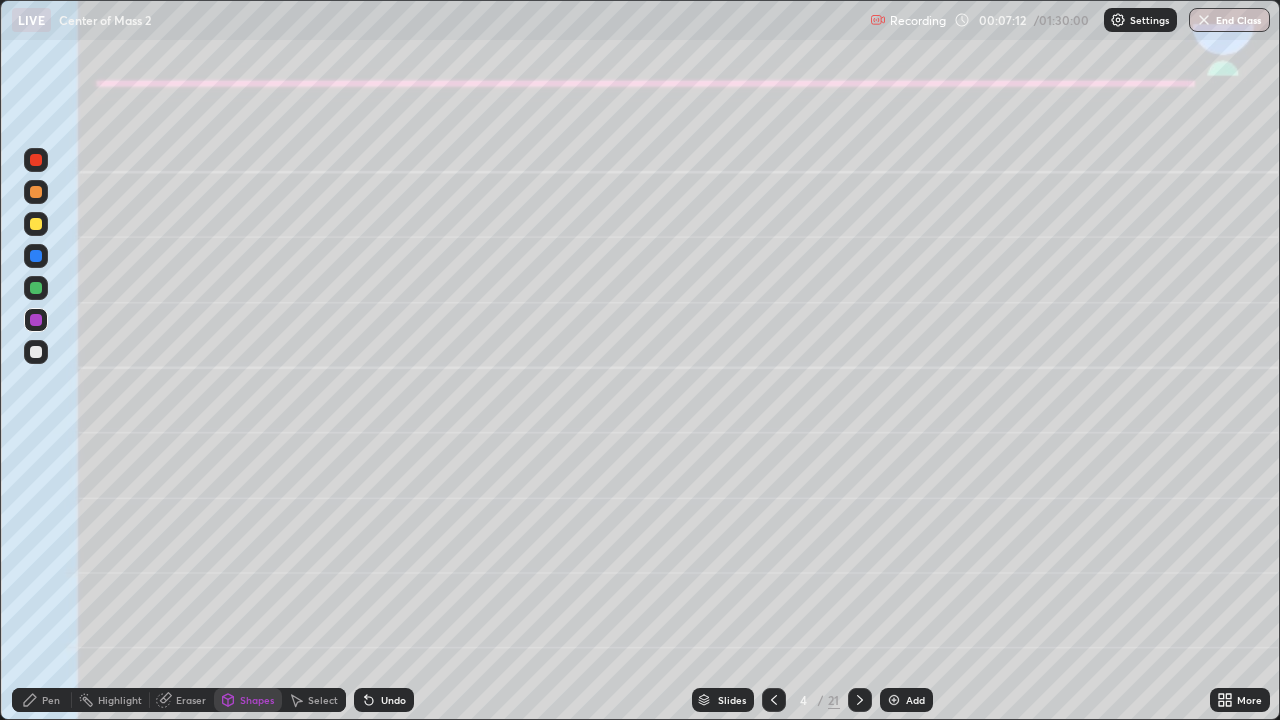 click 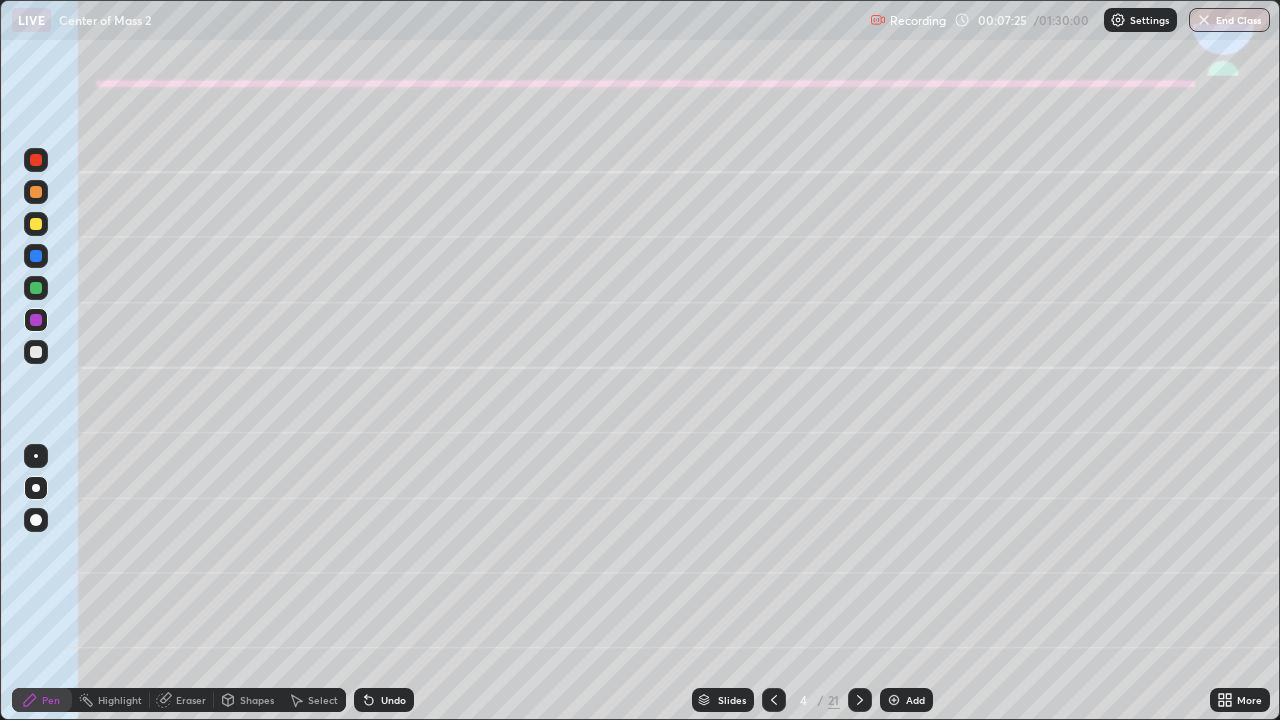 click at bounding box center [36, 192] 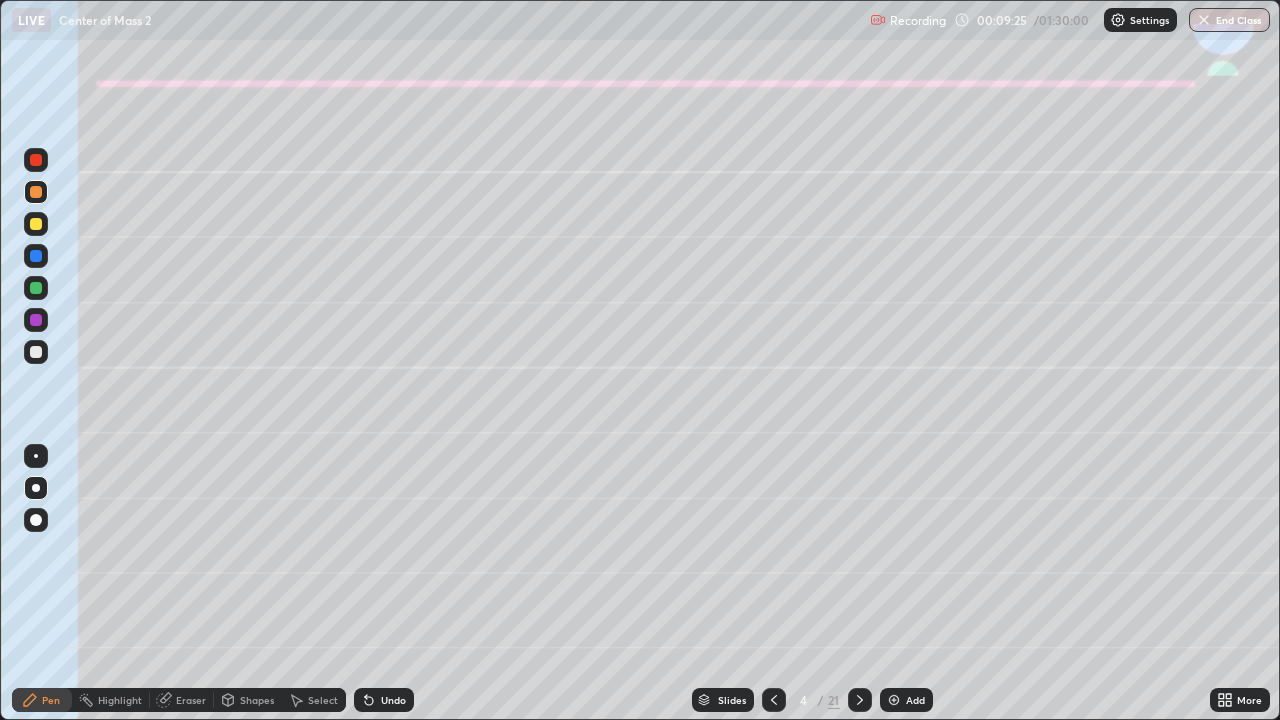 click 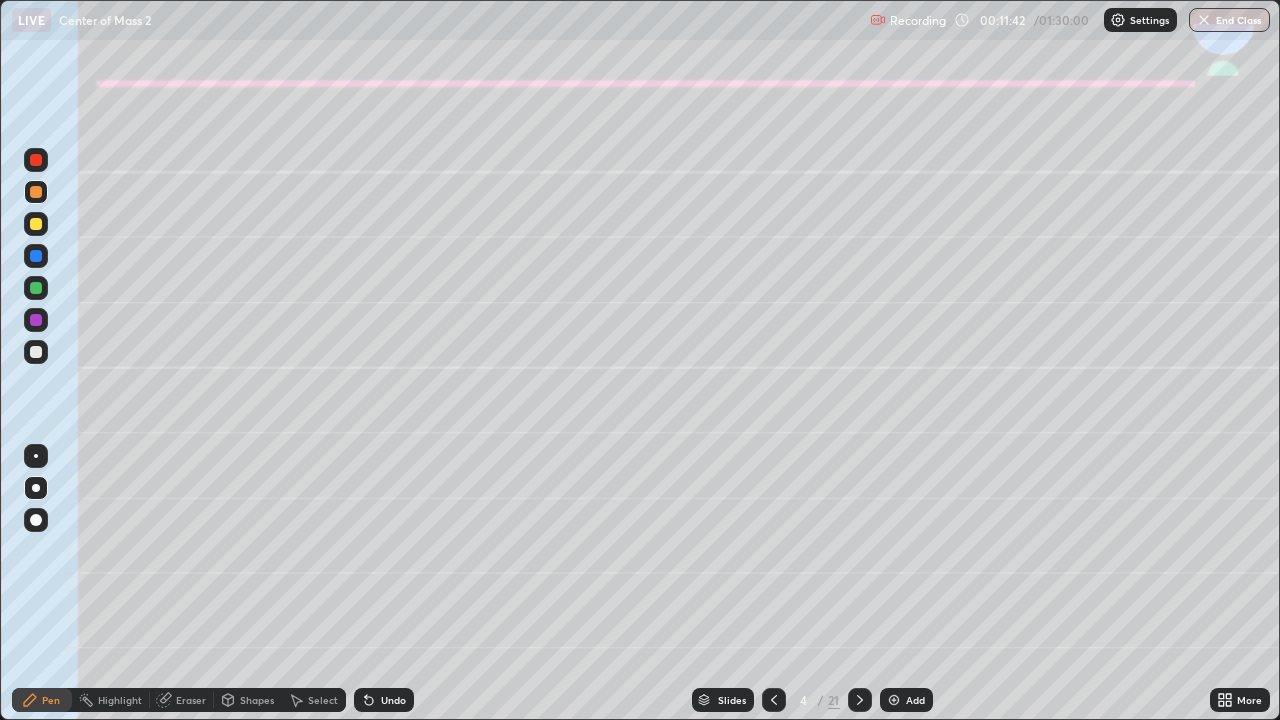 click 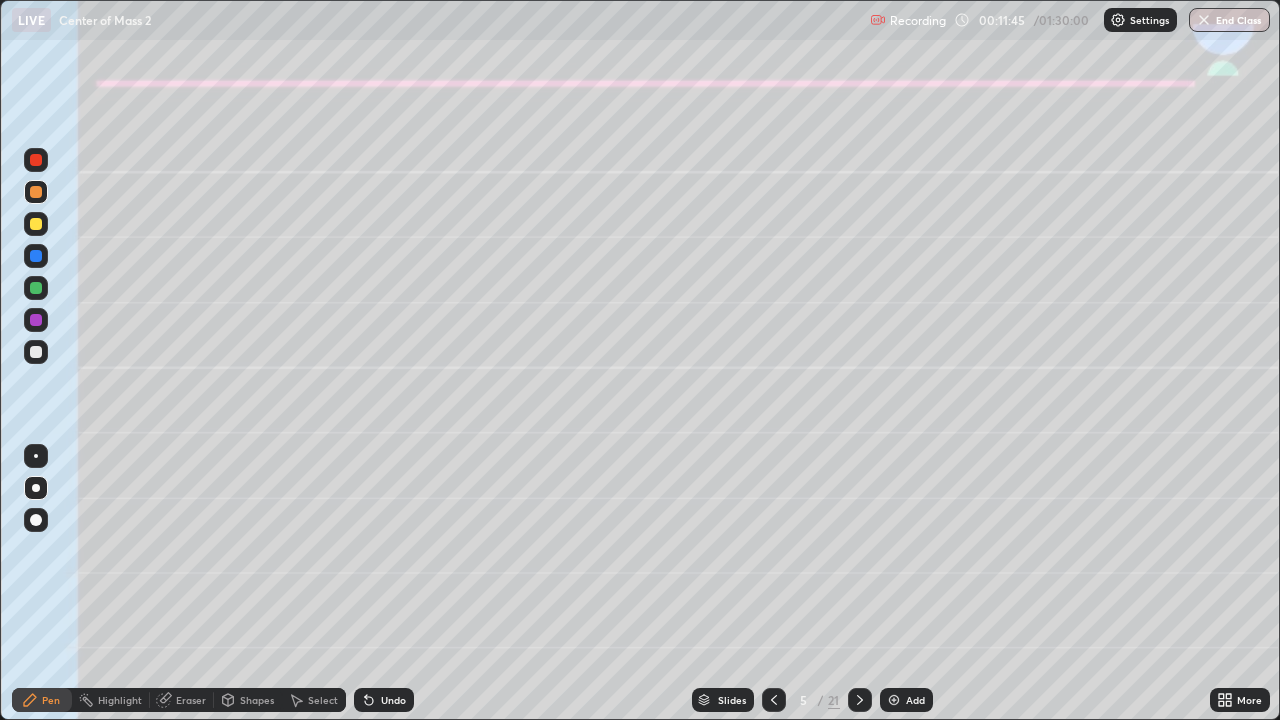 click at bounding box center [36, 224] 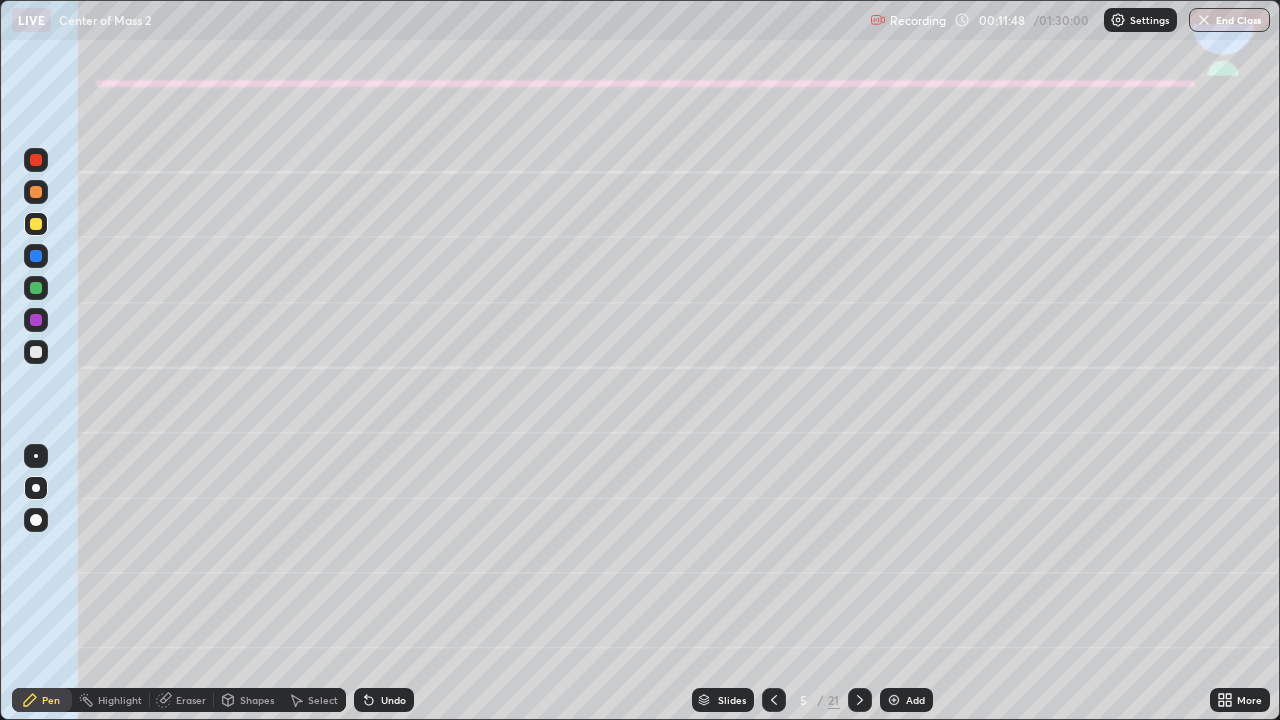 click on "Shapes" at bounding box center (248, 700) 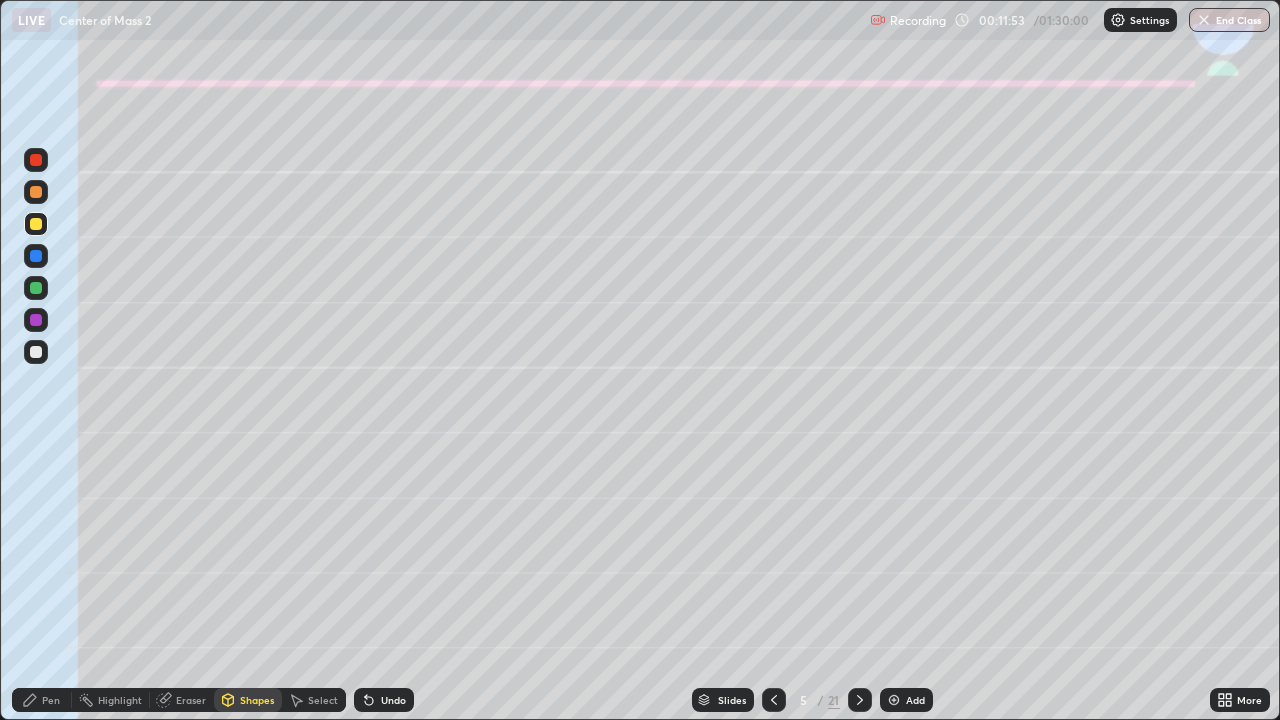 click 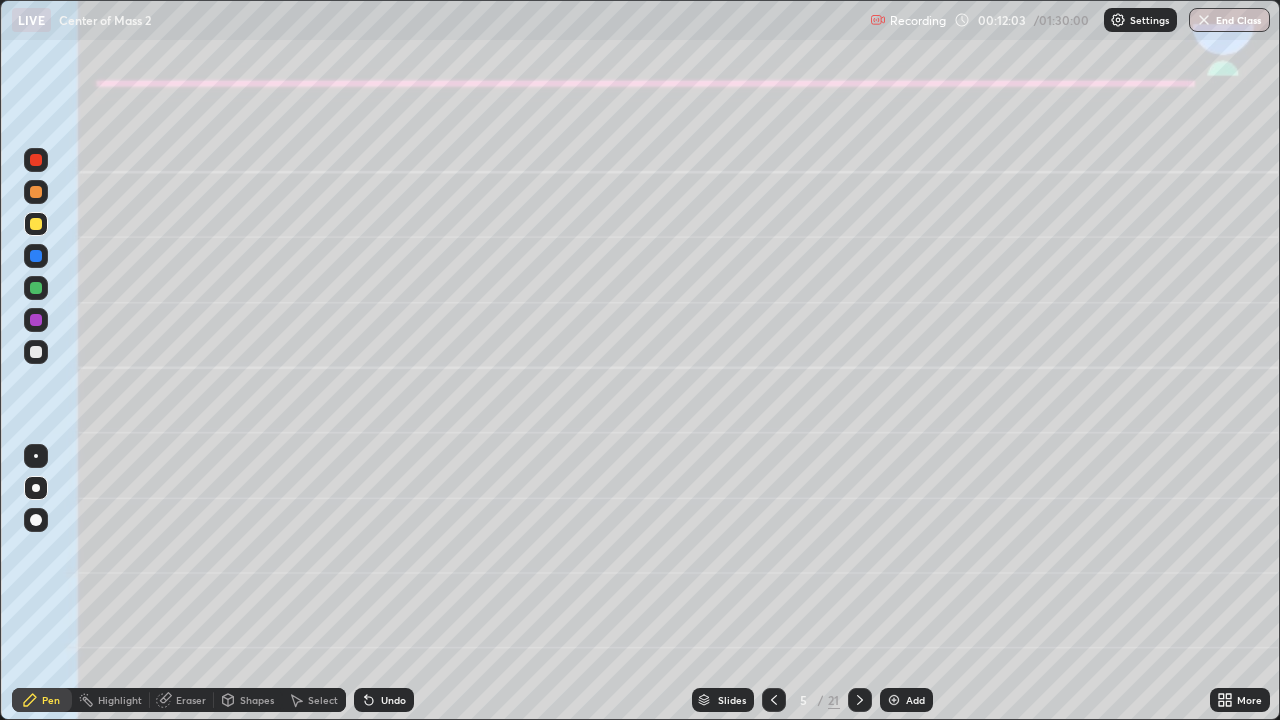 click on "Undo" at bounding box center (393, 700) 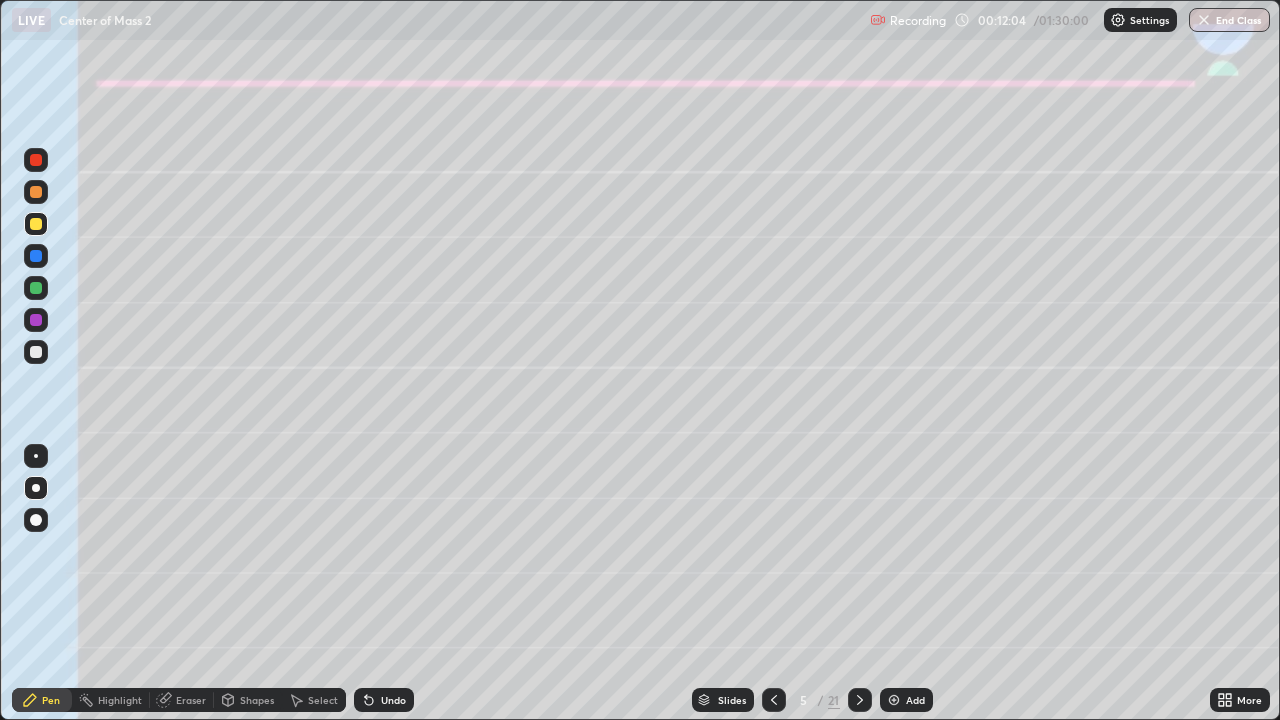 click on "Shapes" at bounding box center [257, 700] 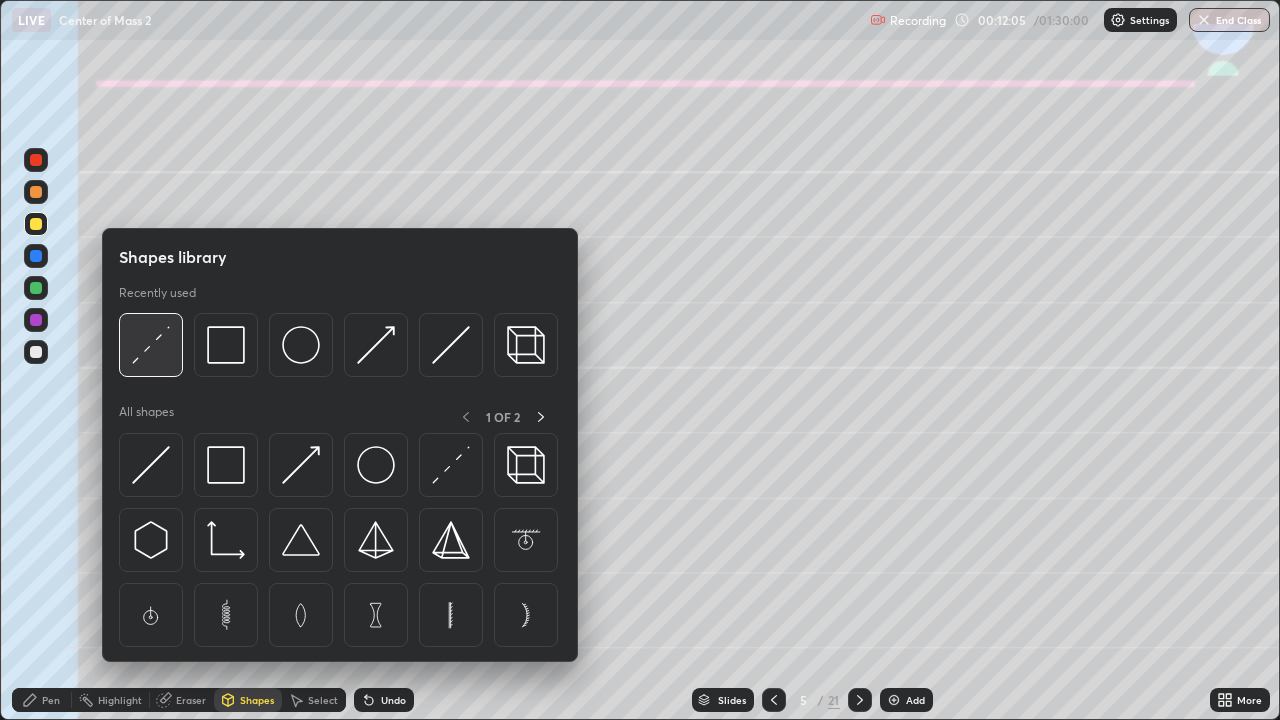 click at bounding box center [151, 345] 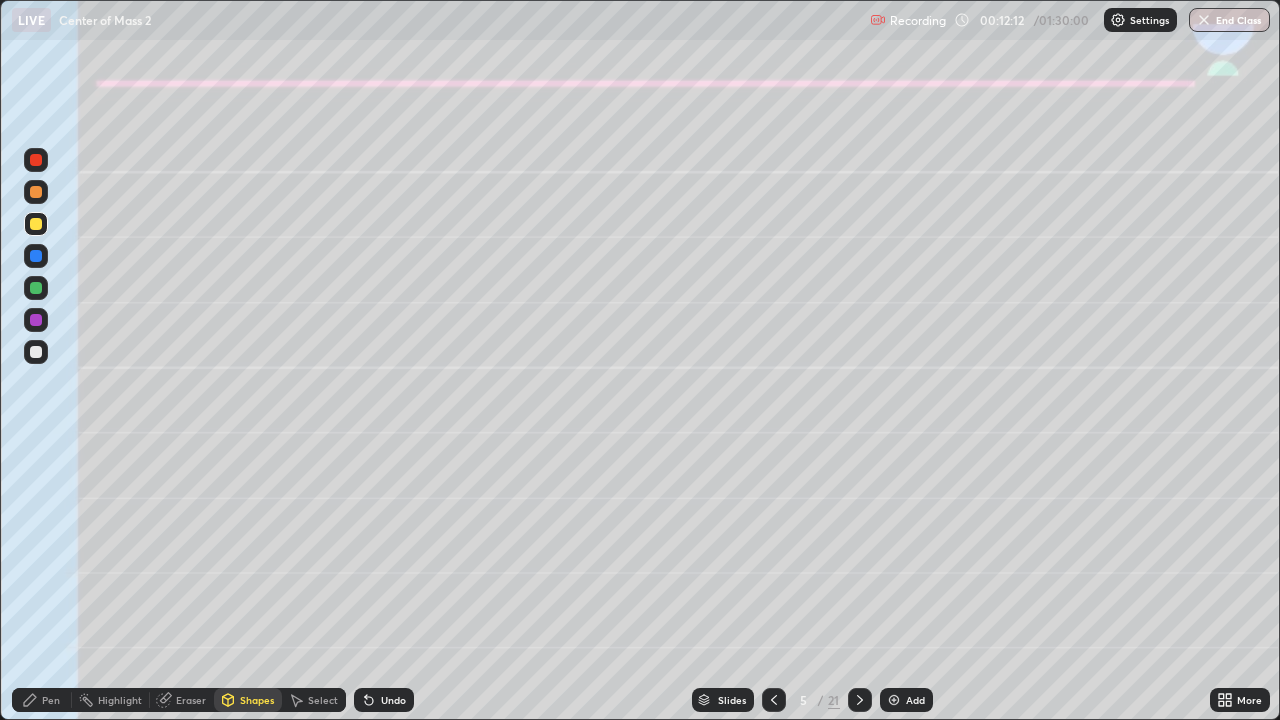 click 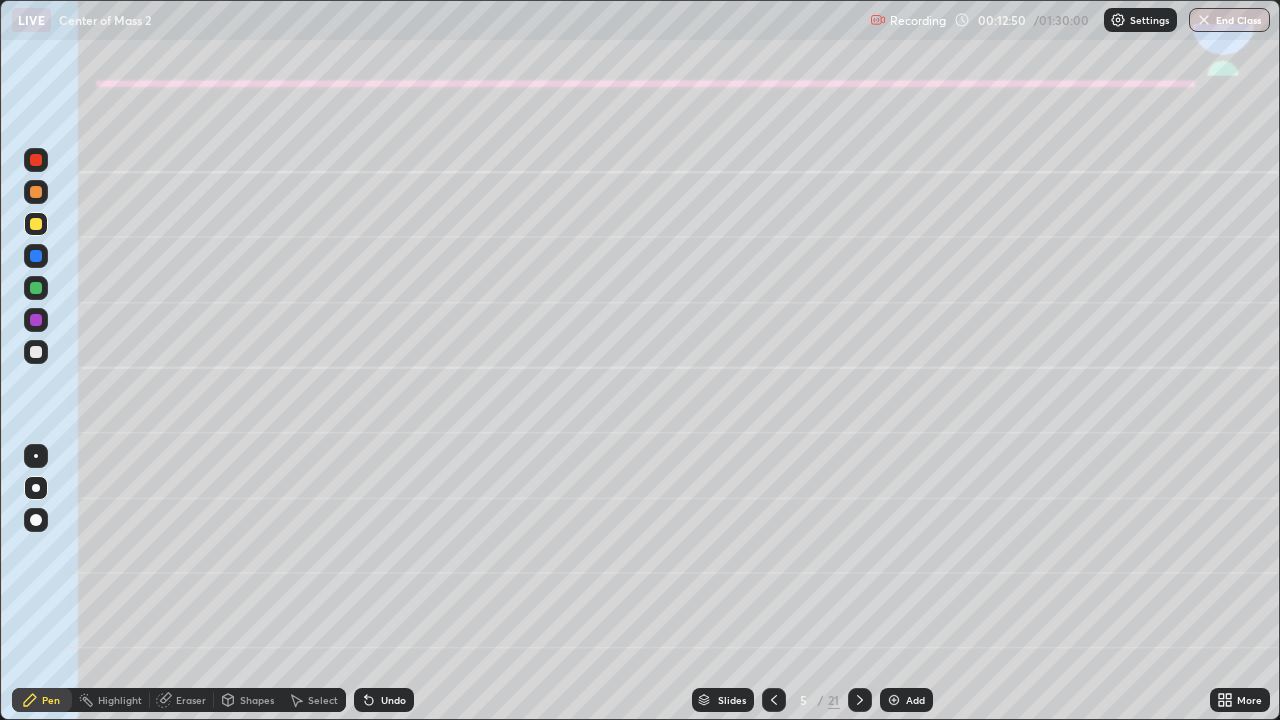click at bounding box center [36, 352] 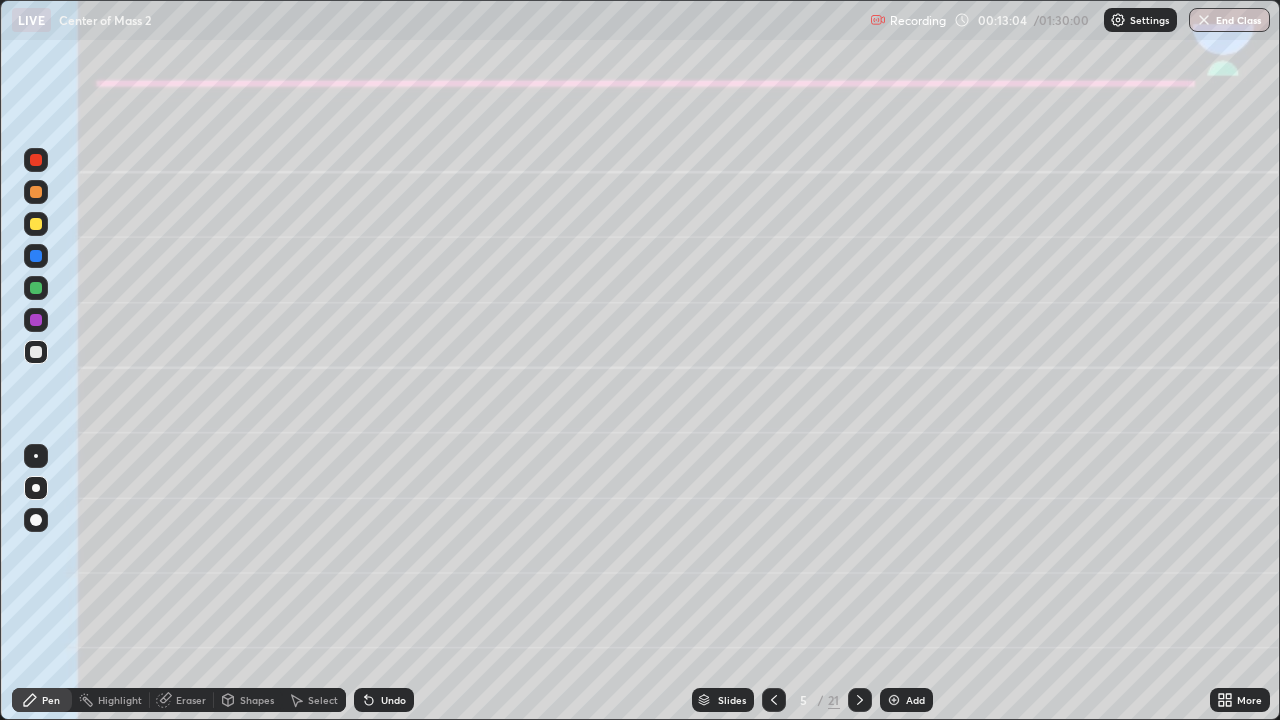 click at bounding box center [36, 320] 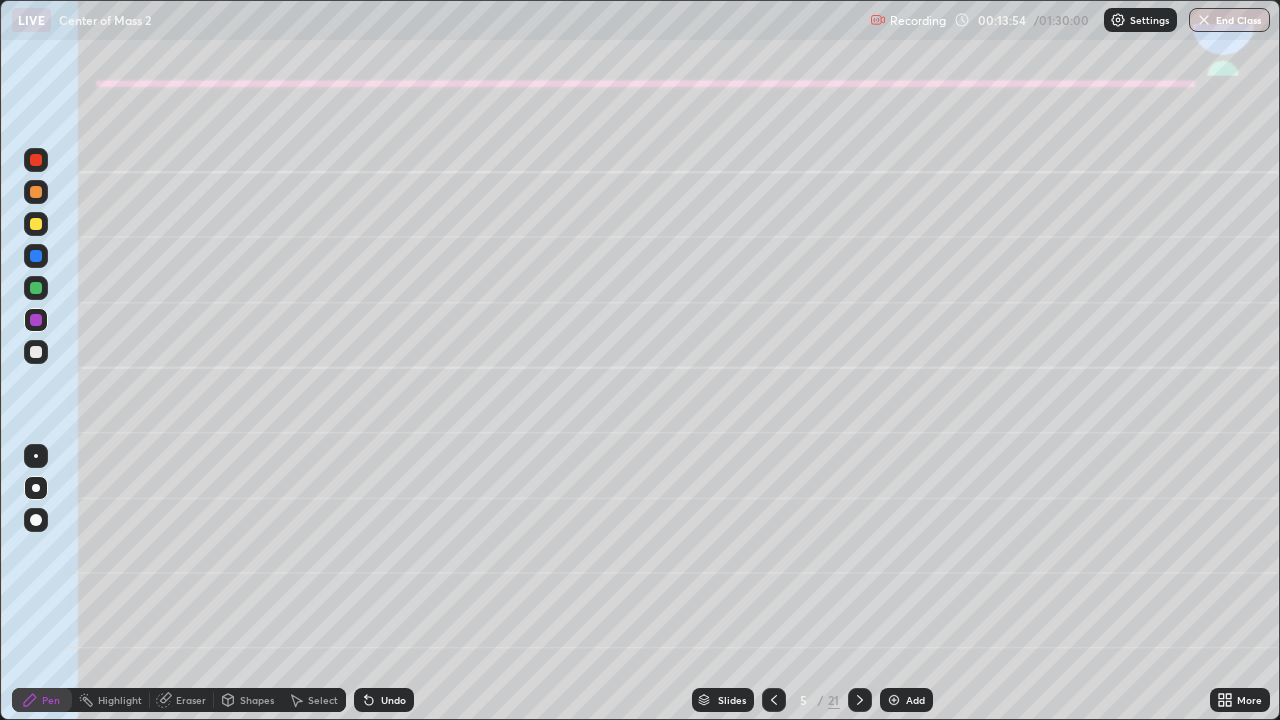 click on "Undo" at bounding box center (393, 700) 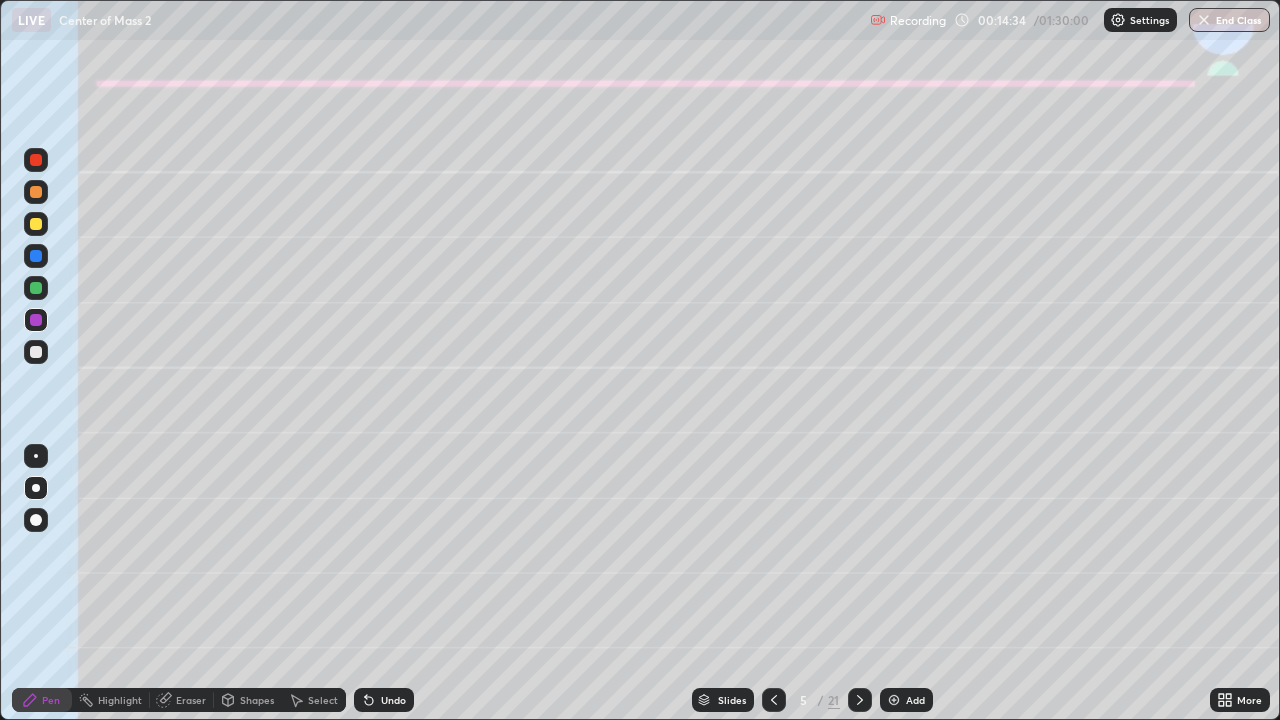 click on "Undo" at bounding box center (384, 700) 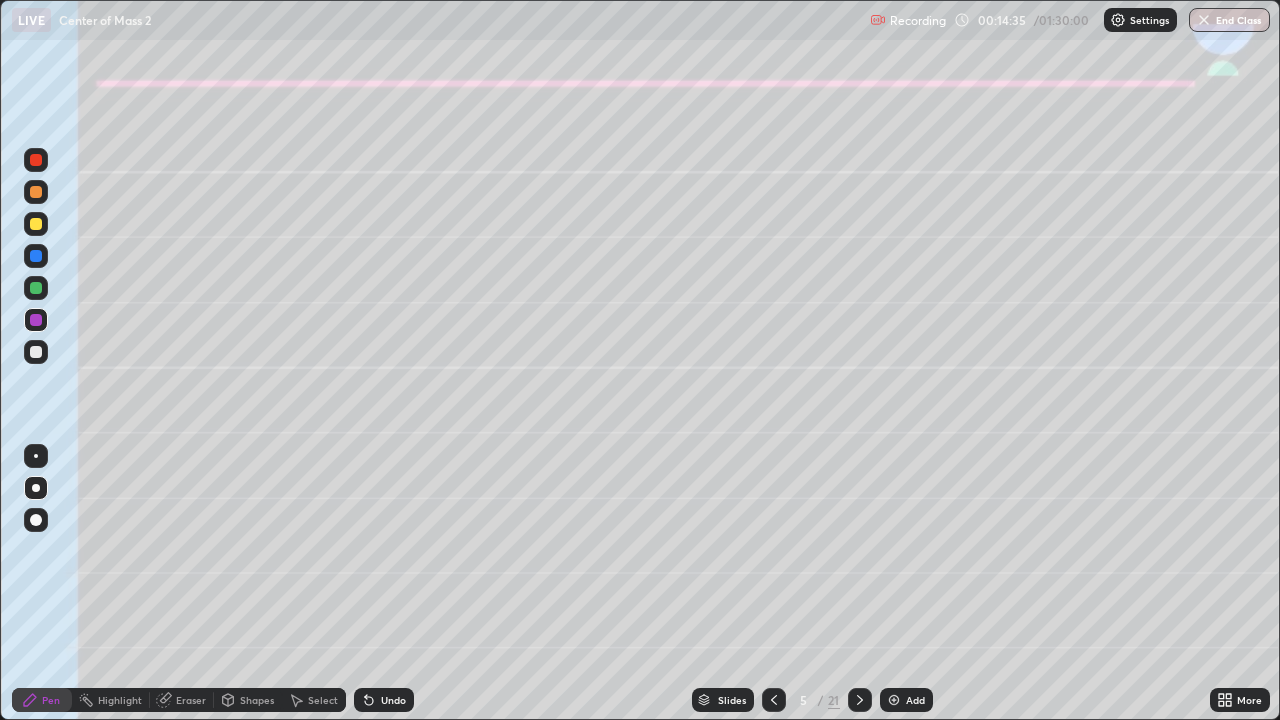 click on "Undo" at bounding box center (384, 700) 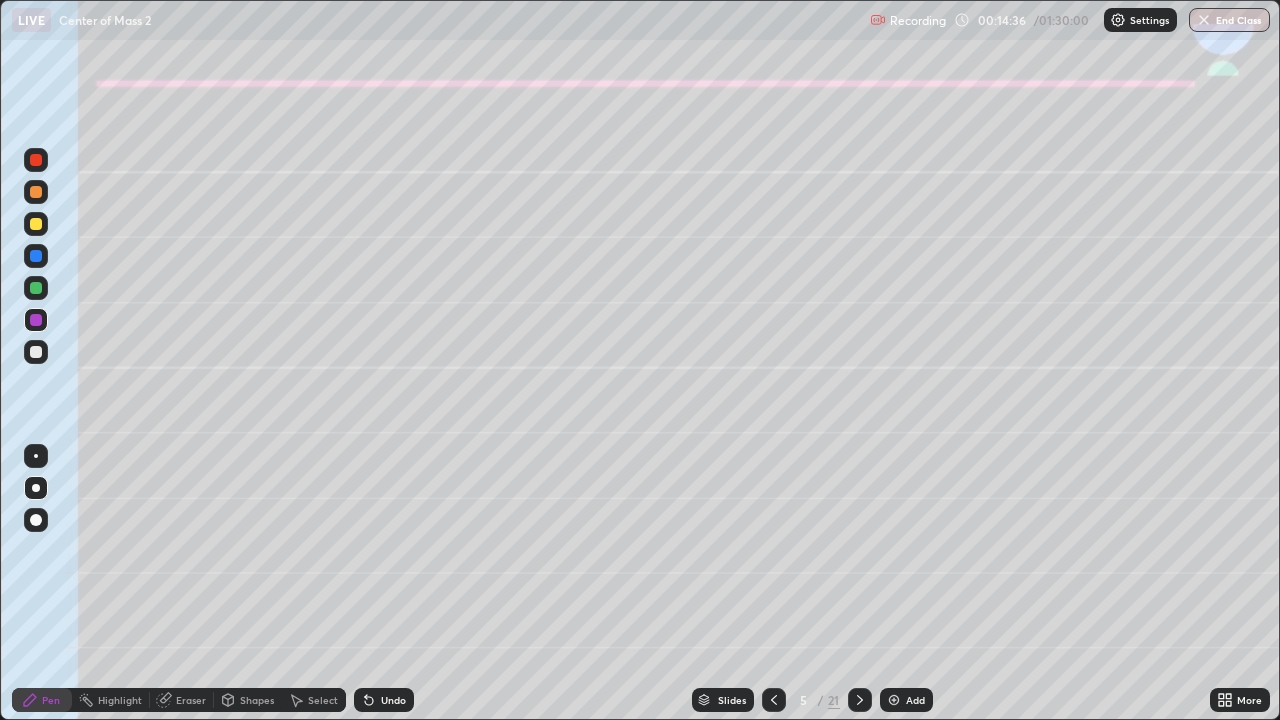 click 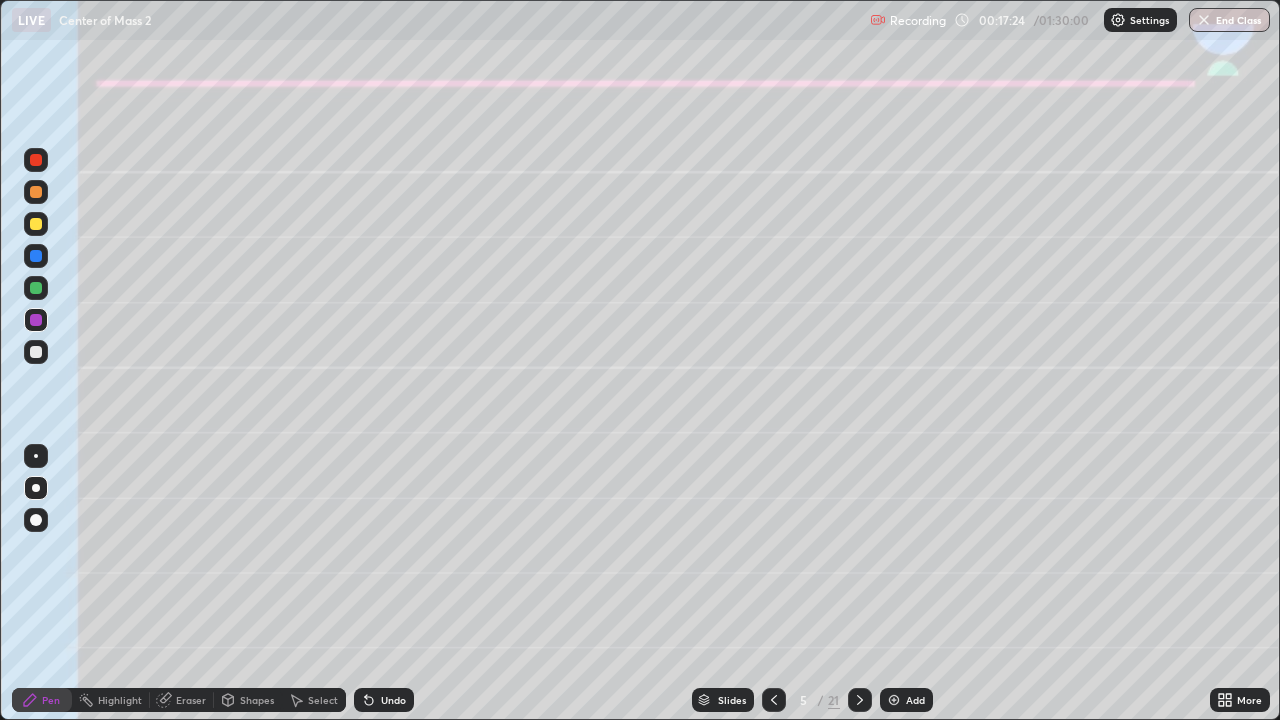 click 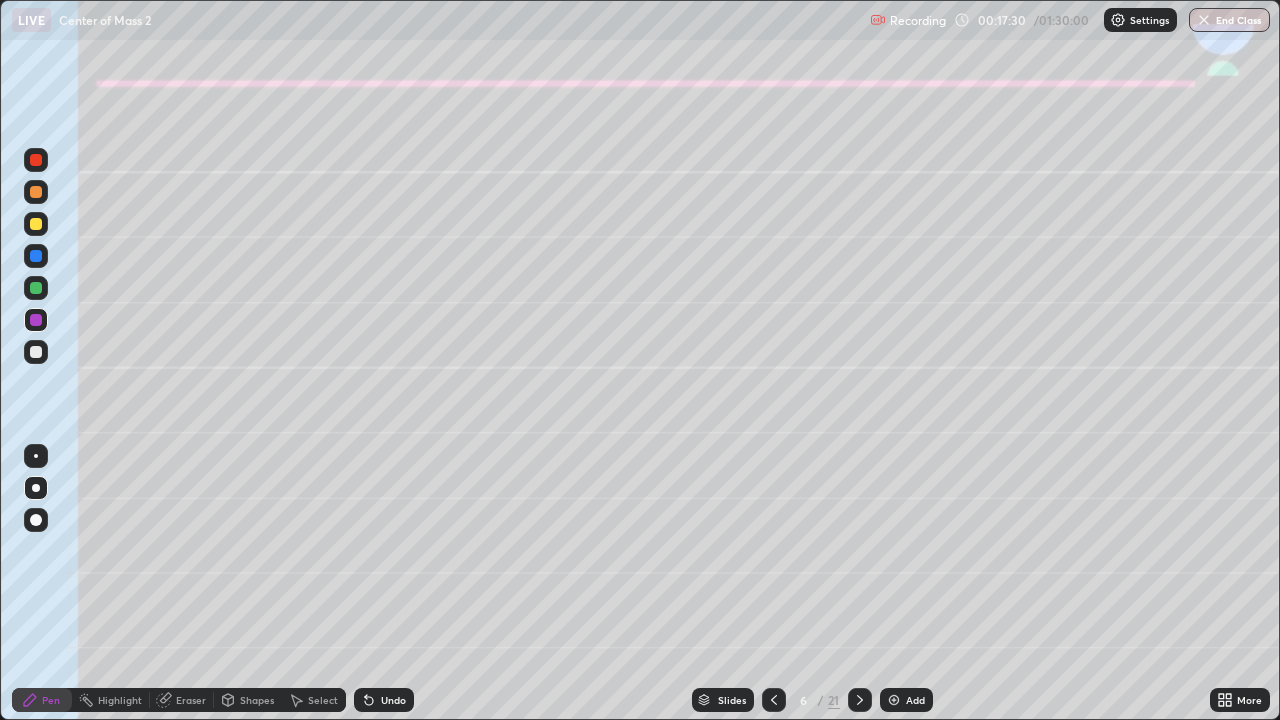 click at bounding box center (36, 224) 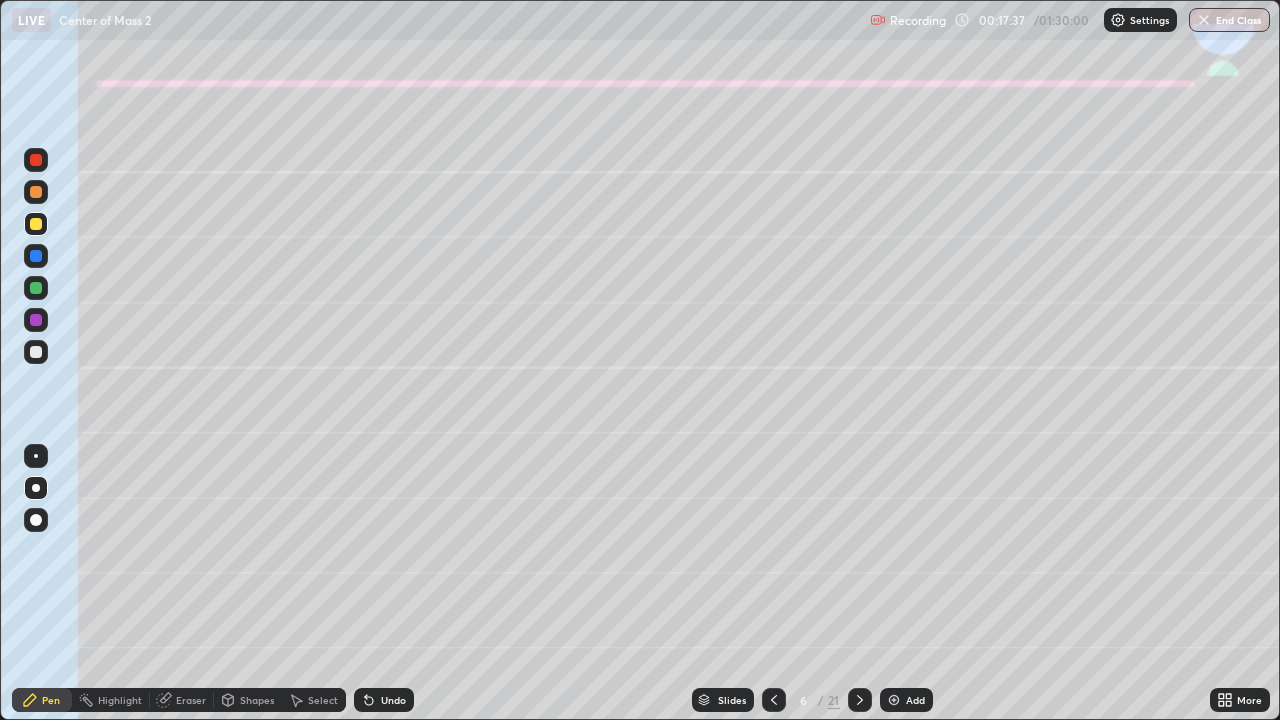 click on "Shapes" at bounding box center [248, 700] 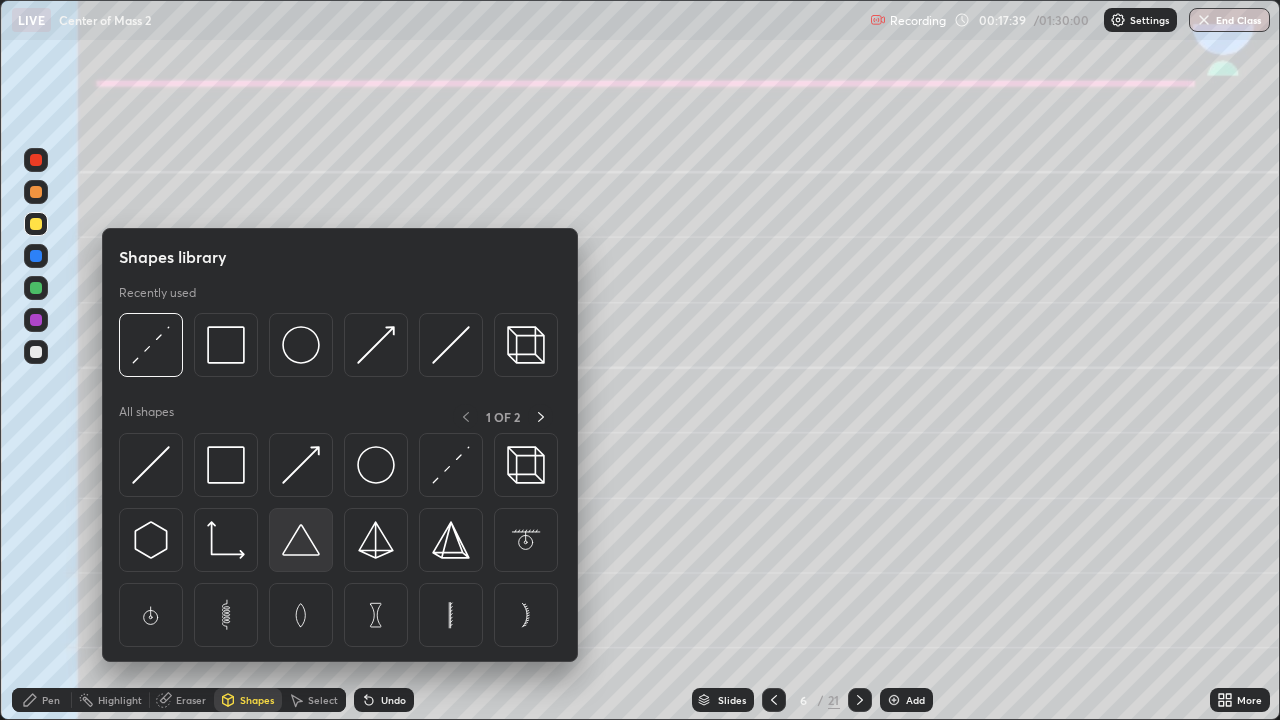 click at bounding box center (301, 540) 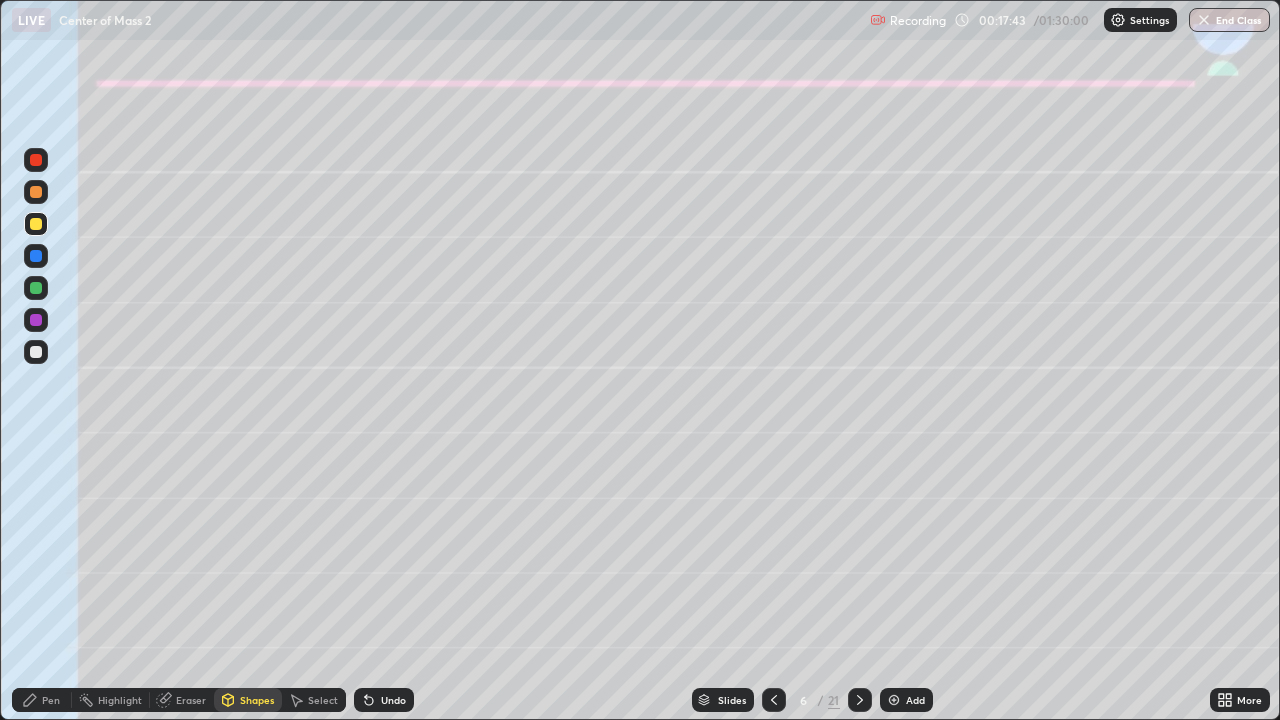 click on "Pen" at bounding box center [42, 700] 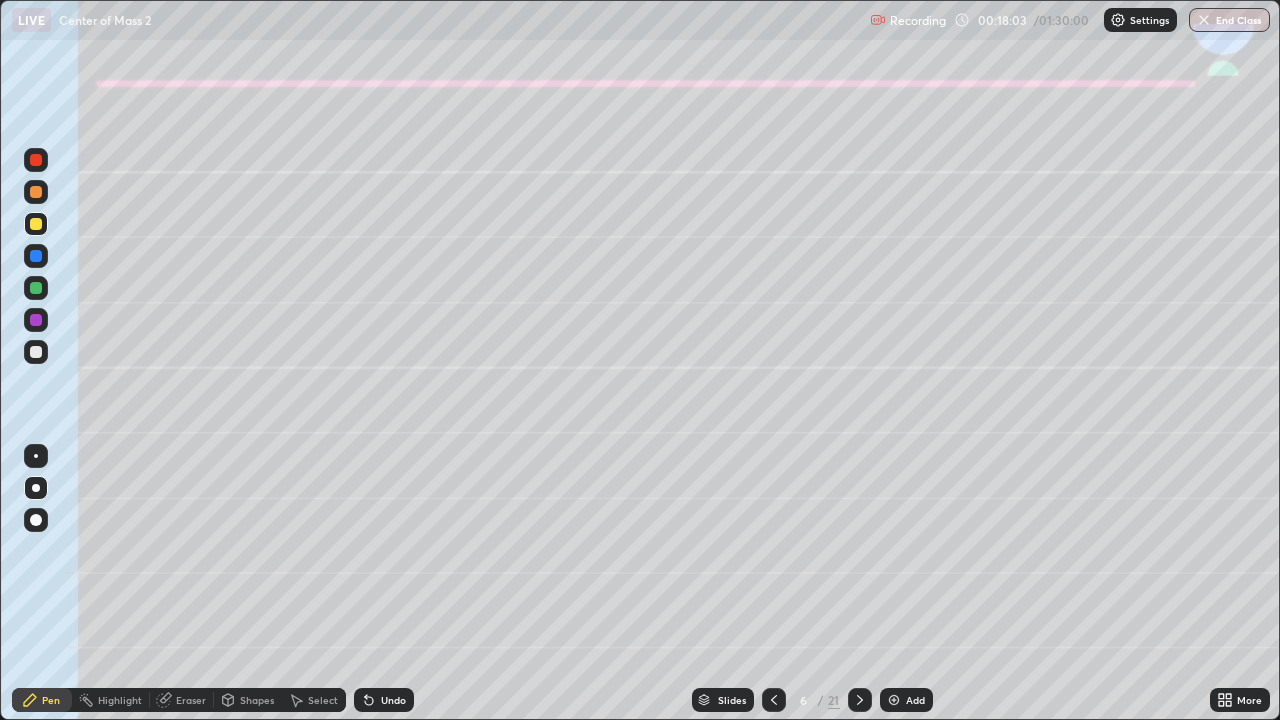 click on "Undo" at bounding box center [384, 700] 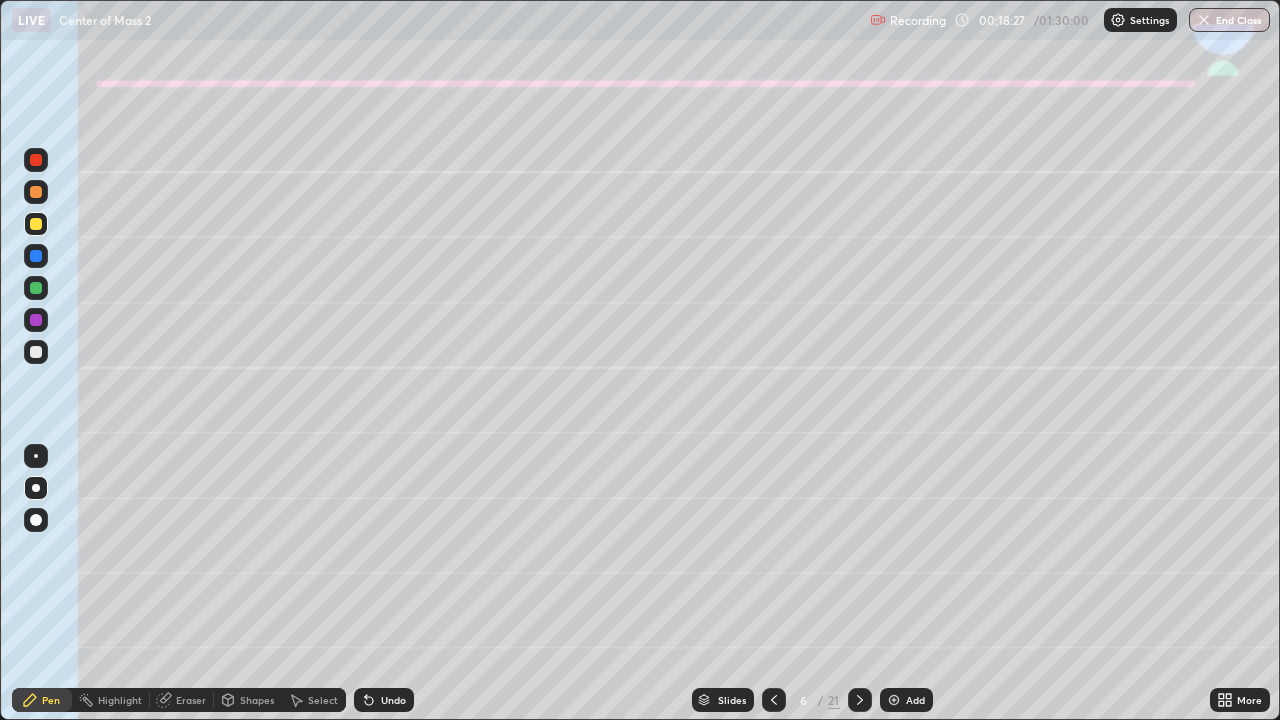 click on "Shapes" at bounding box center [248, 700] 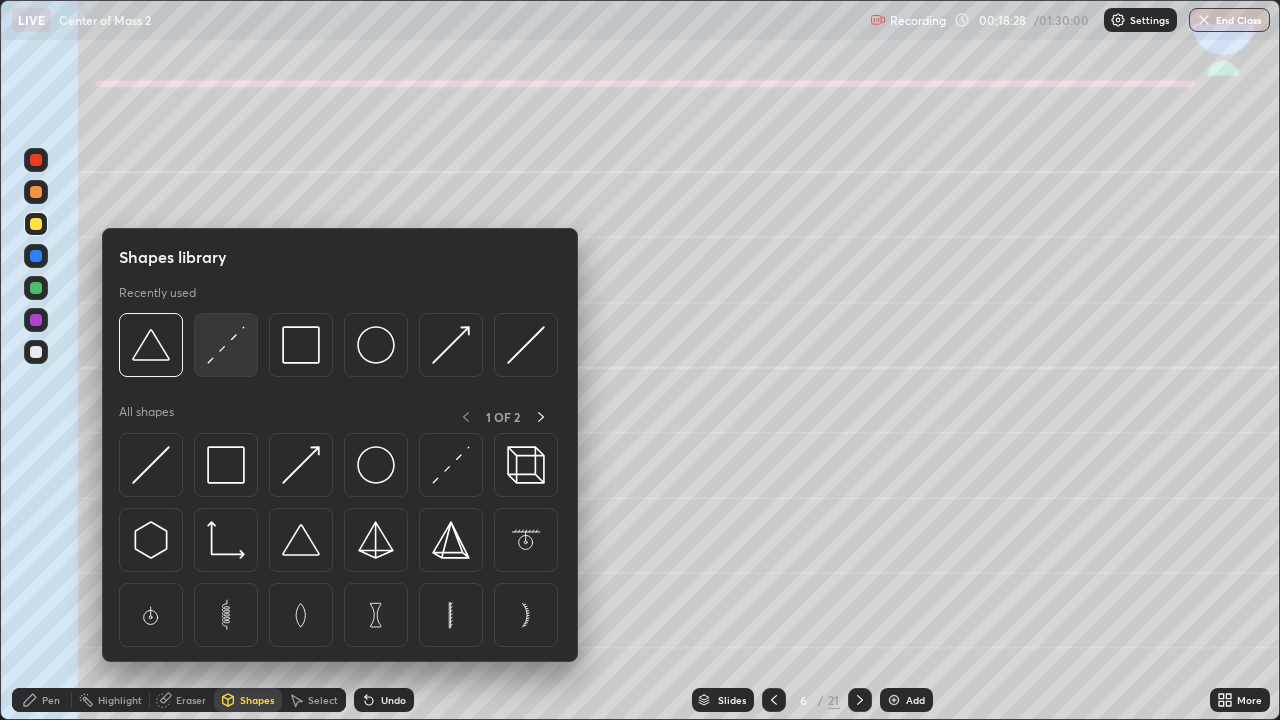 click at bounding box center (226, 345) 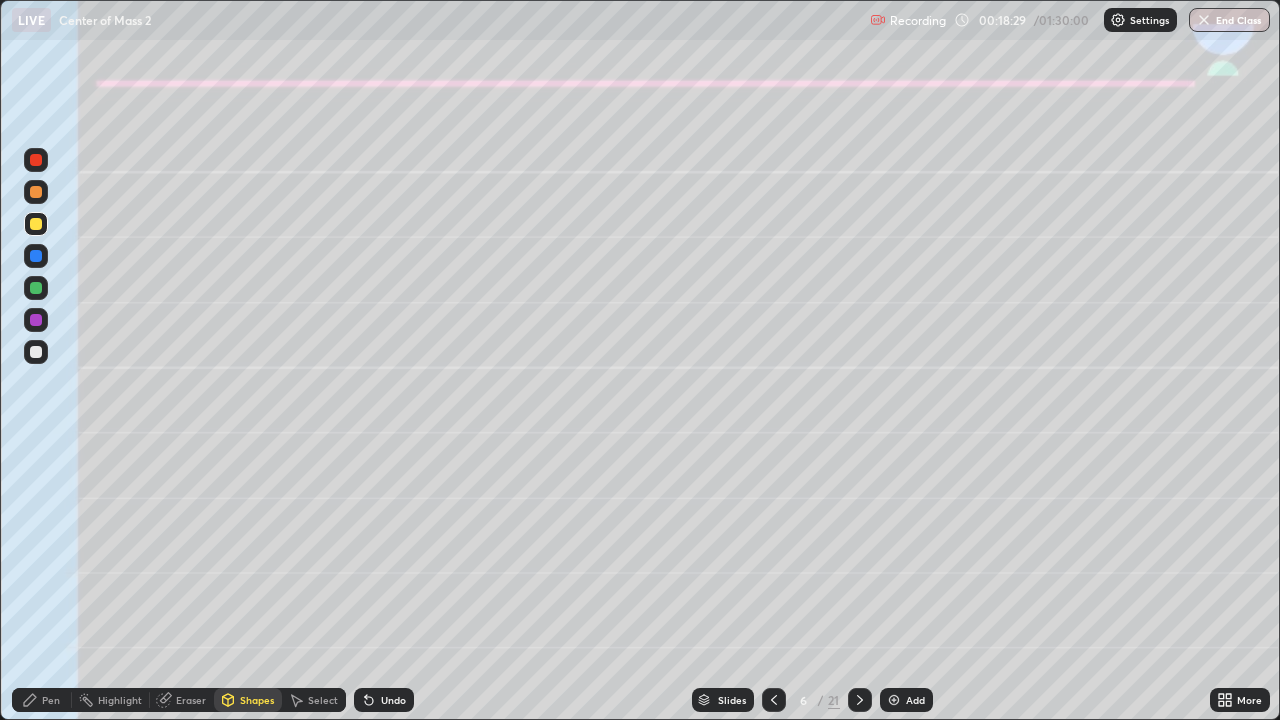 click at bounding box center (36, 288) 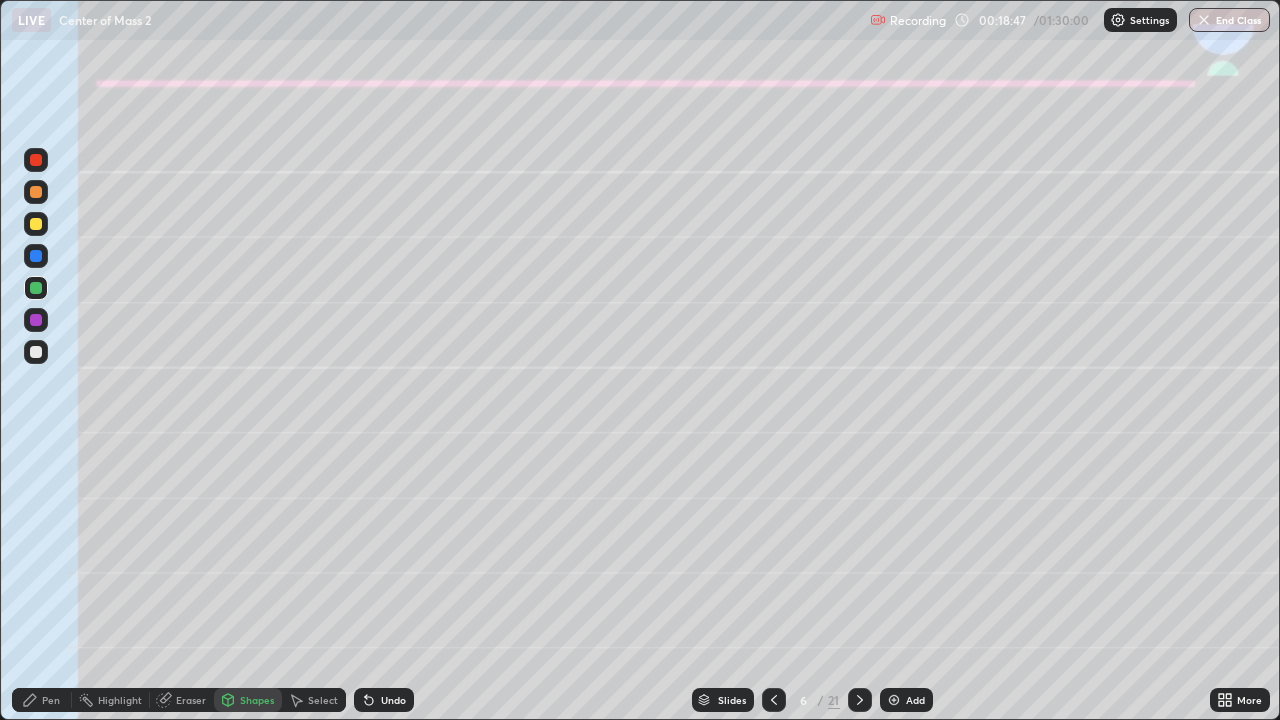 click at bounding box center [36, 352] 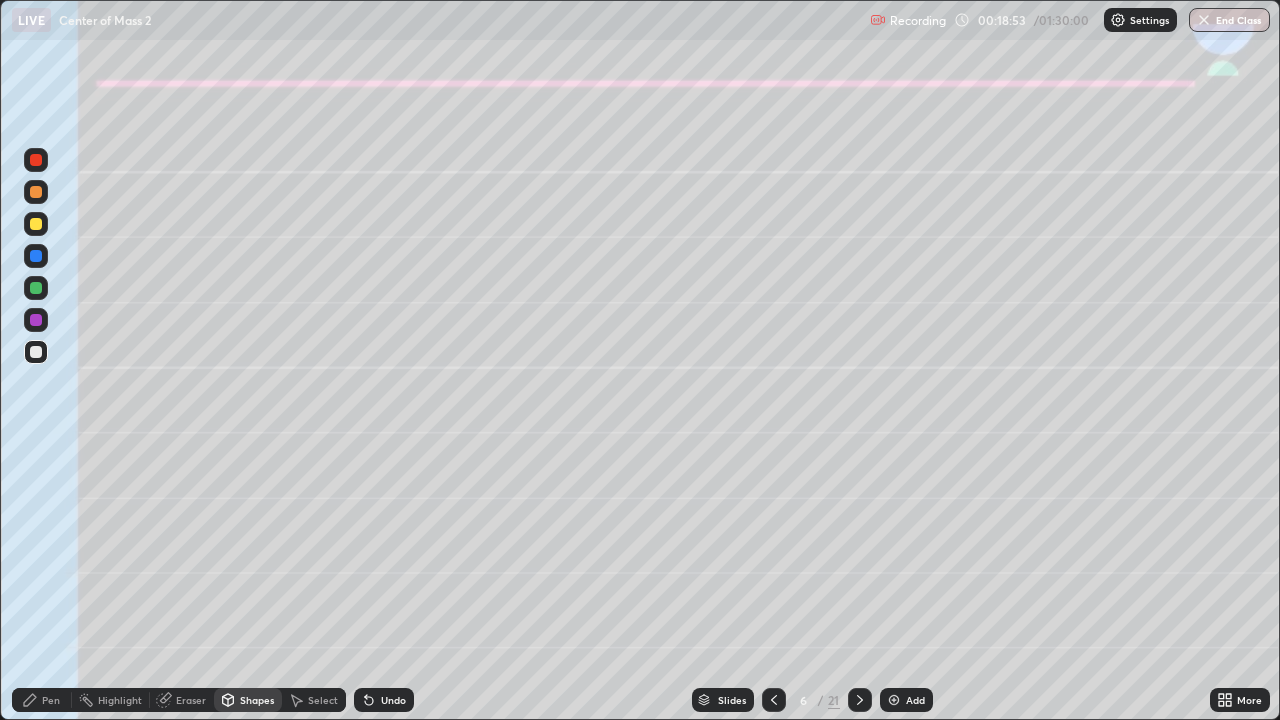 click on "Undo" at bounding box center [393, 700] 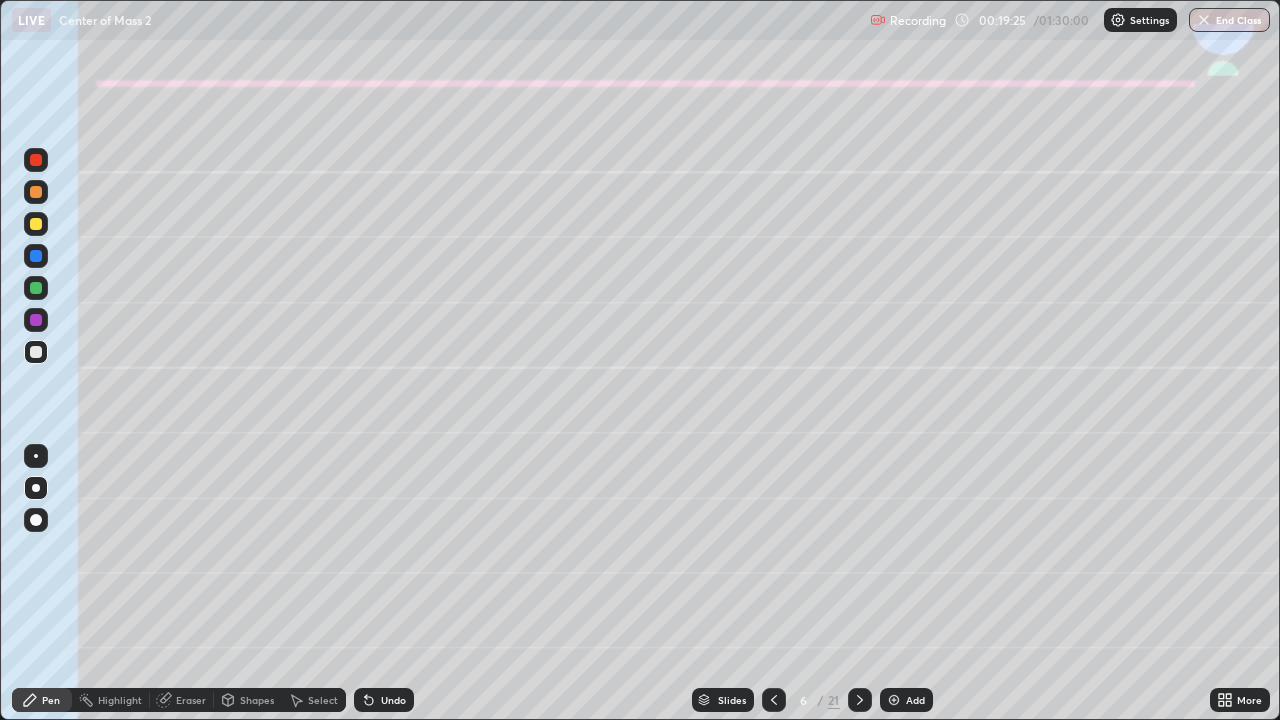 click 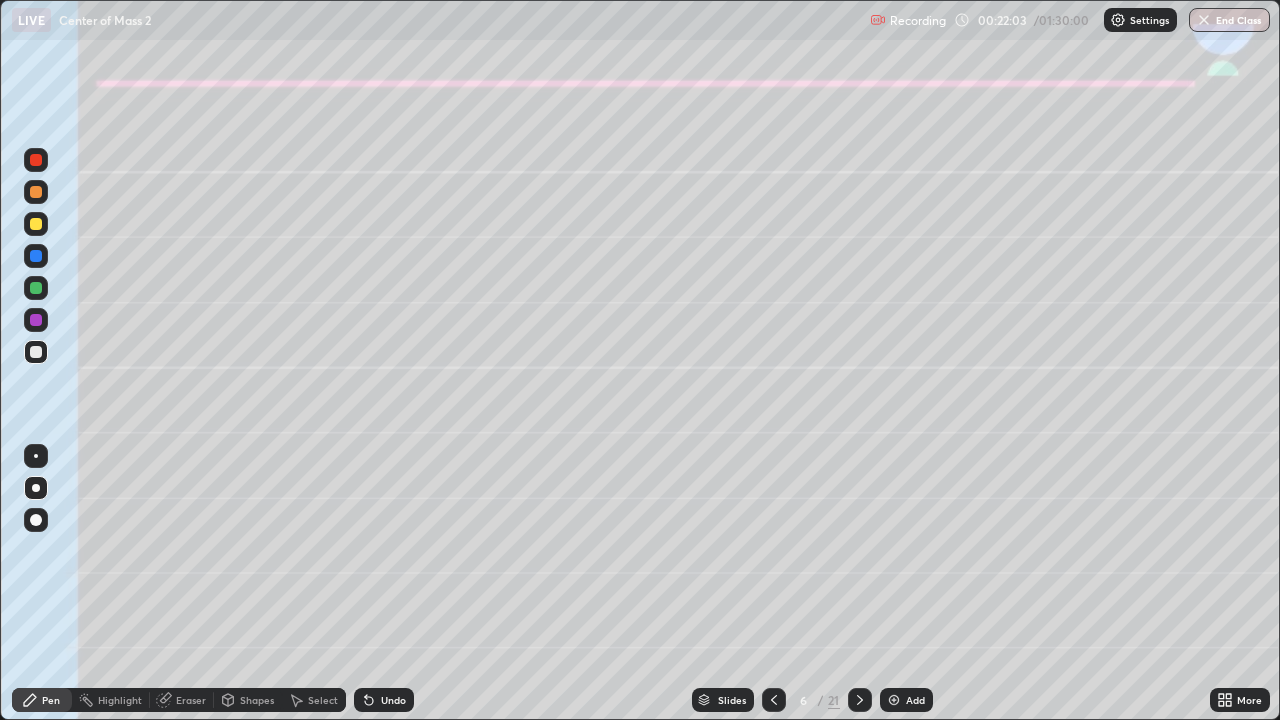 click on "Undo" at bounding box center [393, 700] 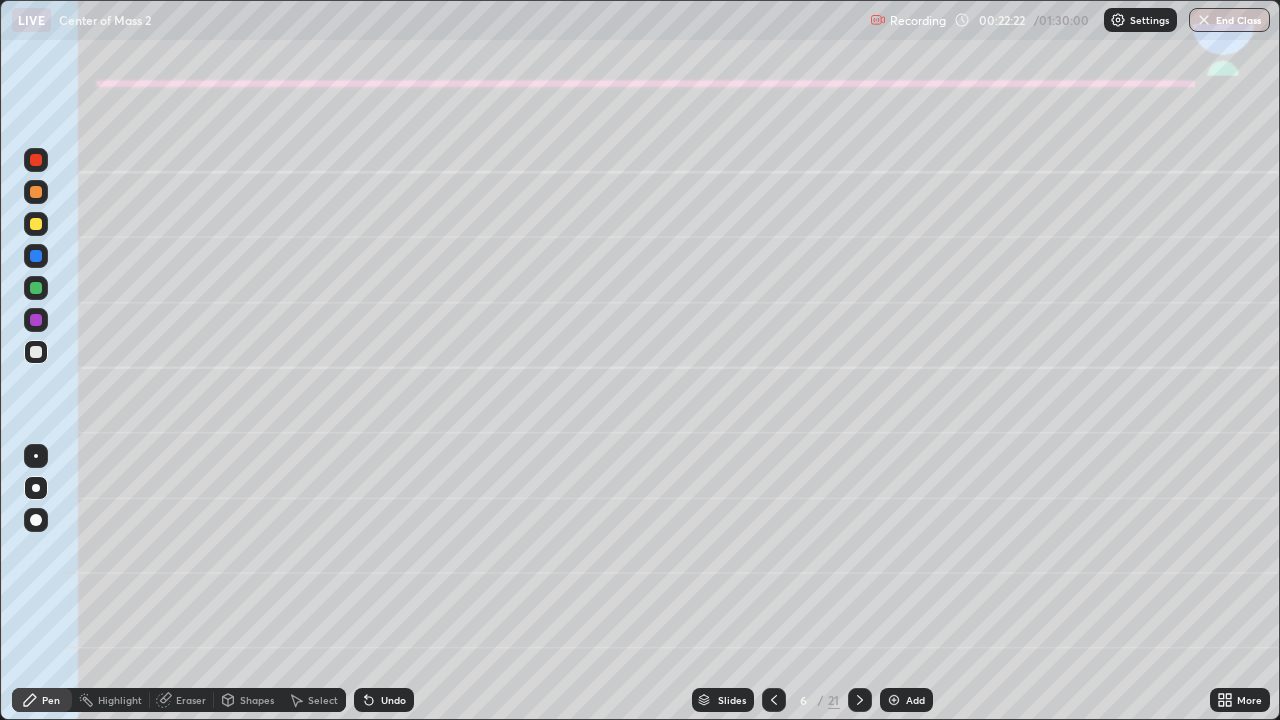 click on "Undo" at bounding box center (393, 700) 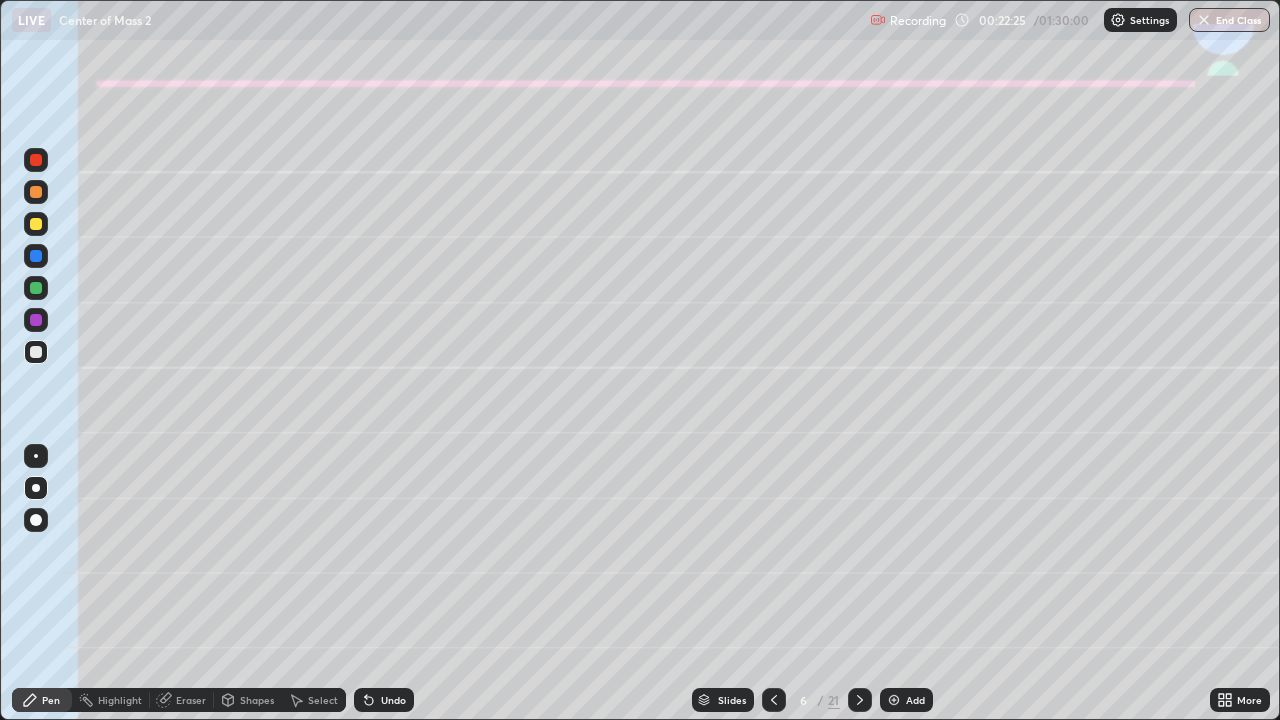 click at bounding box center (36, 320) 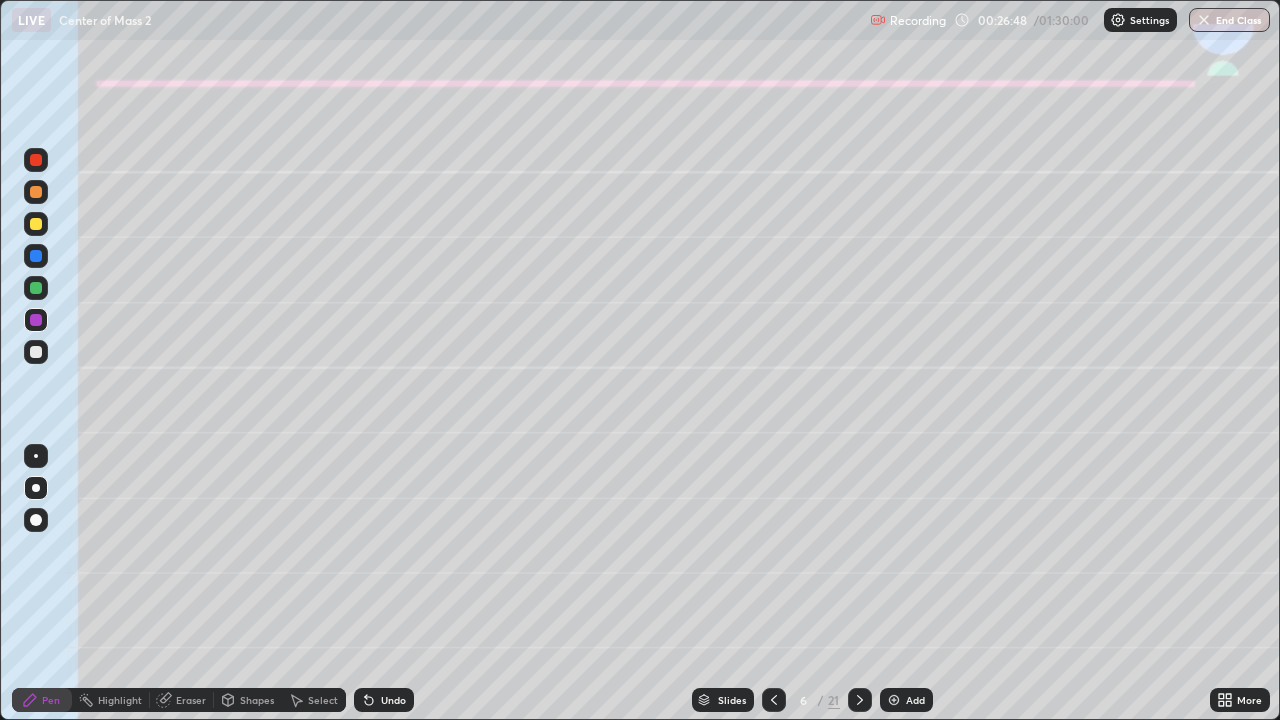 click at bounding box center (860, 700) 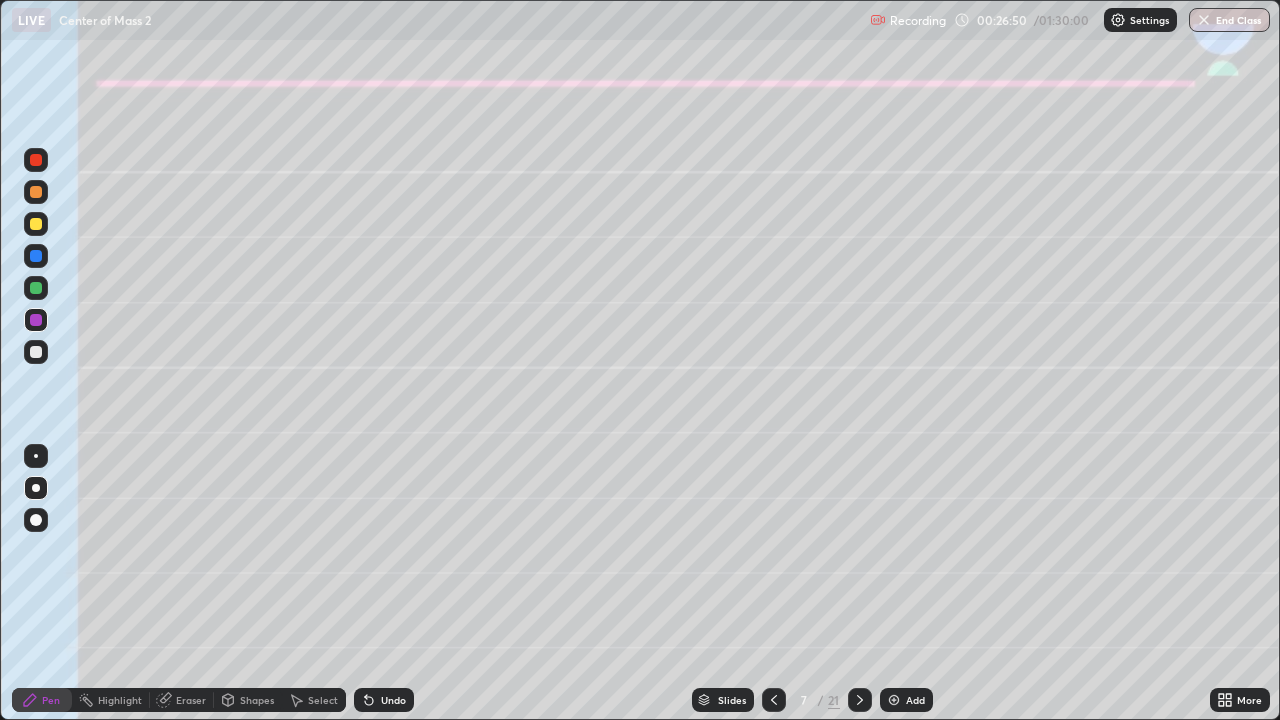 click at bounding box center [36, 192] 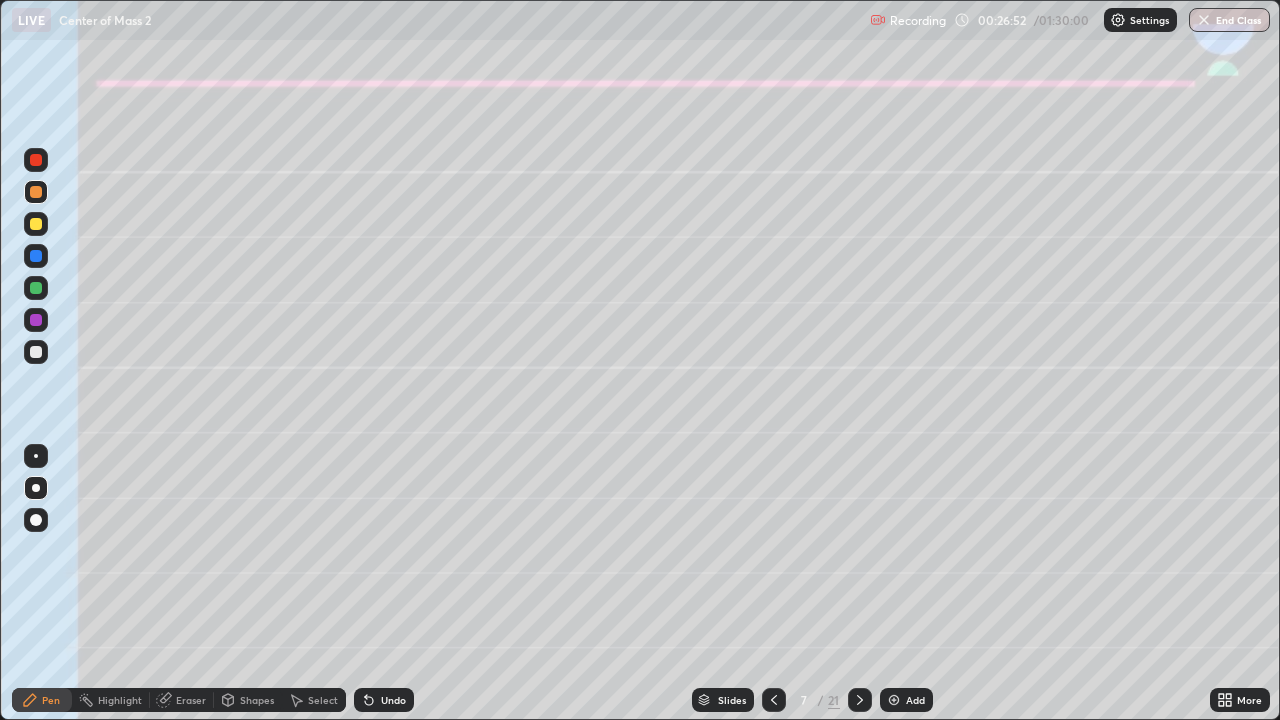 click on "Shapes" at bounding box center [257, 700] 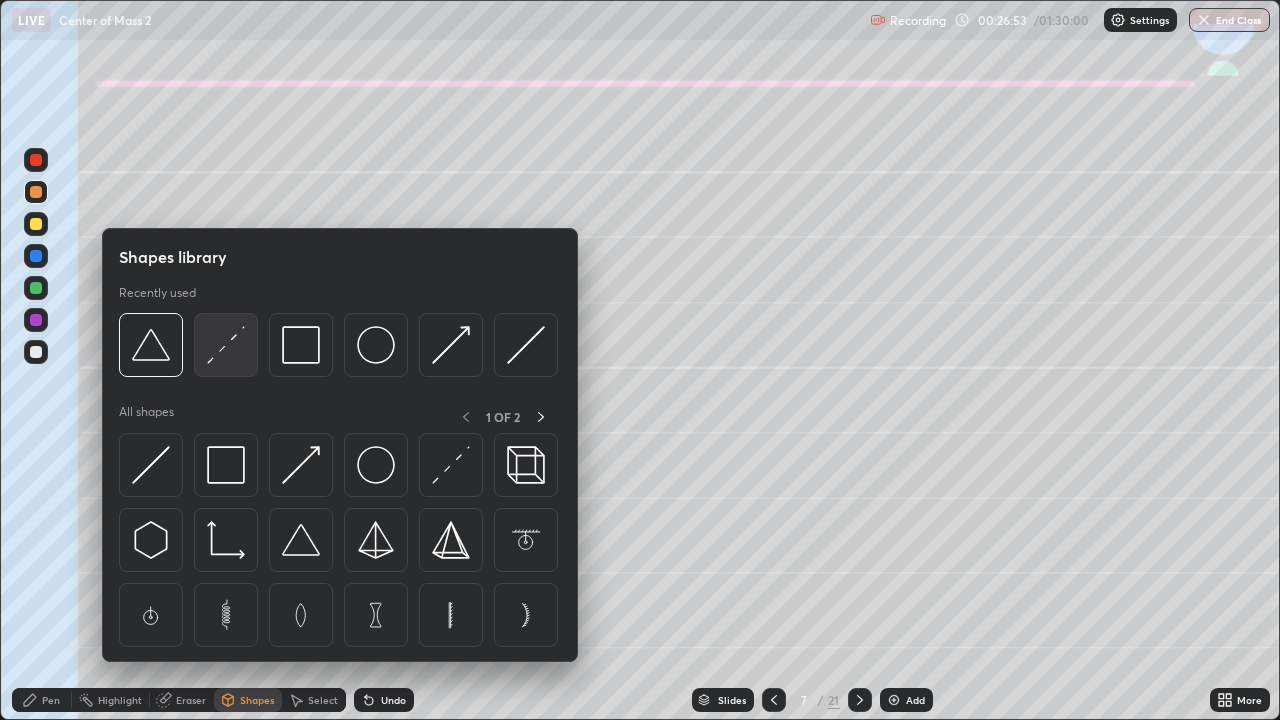 click at bounding box center (226, 345) 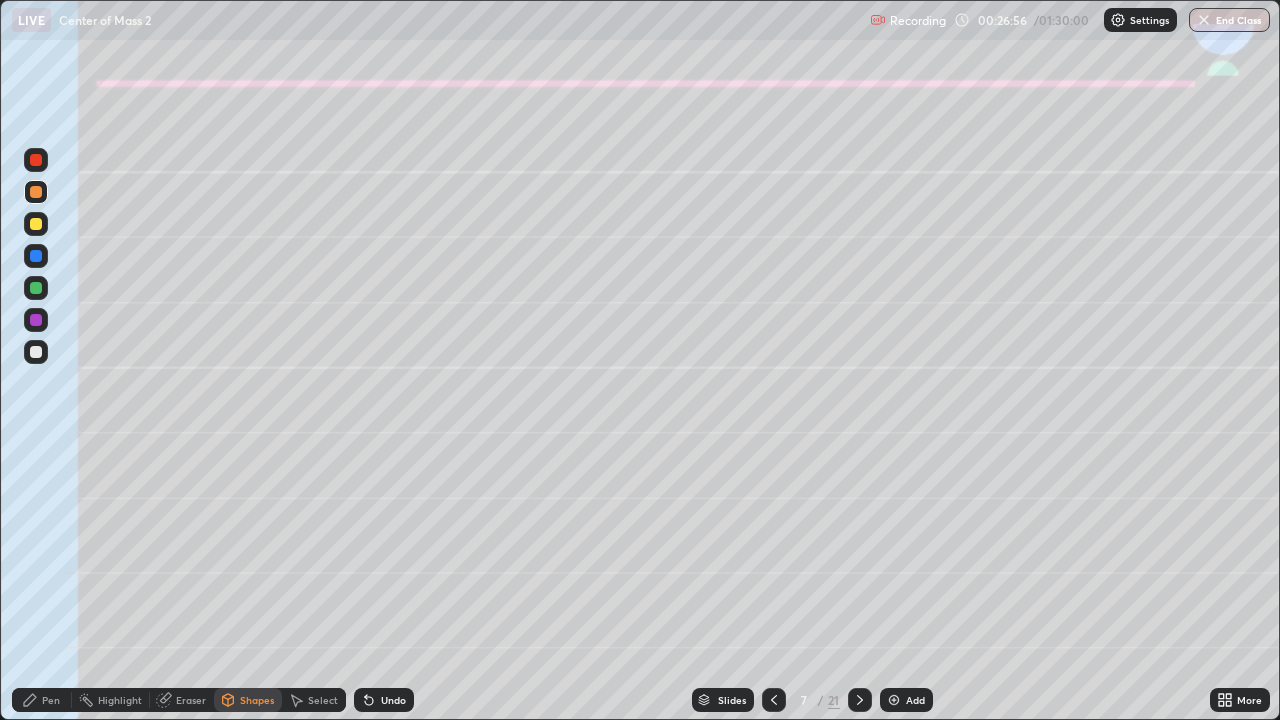 click 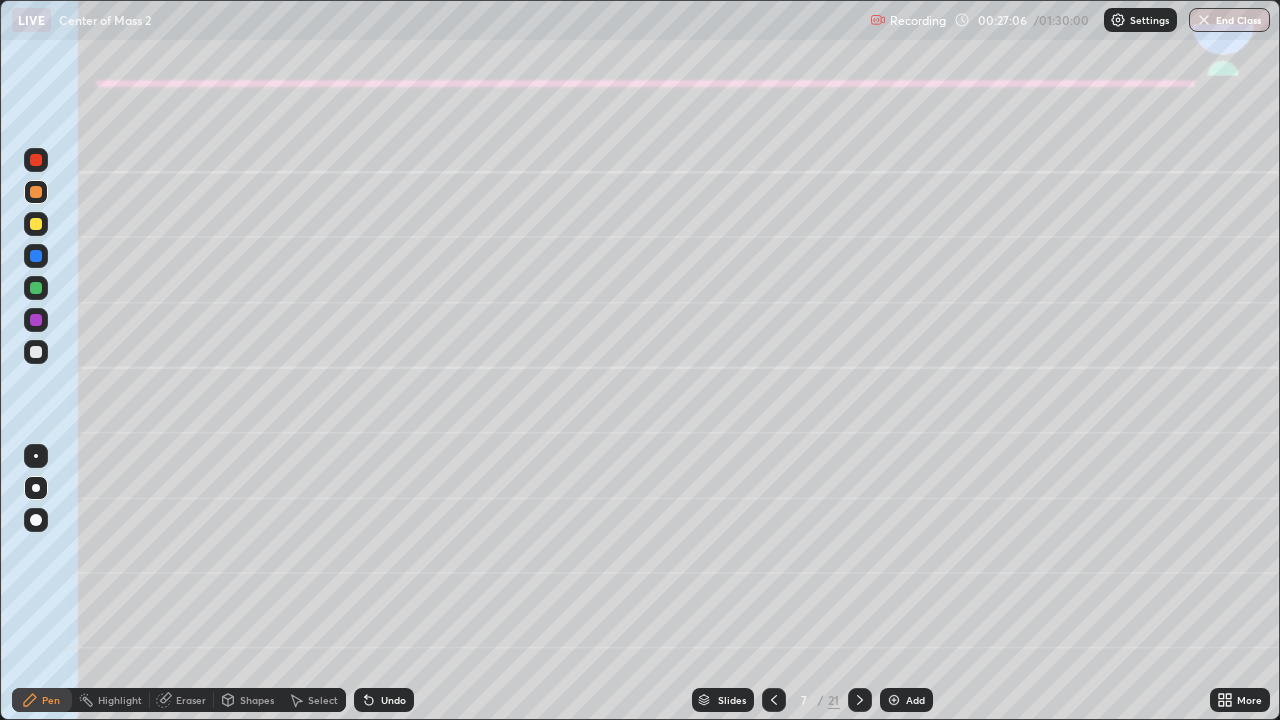 click on "Undo" at bounding box center (393, 700) 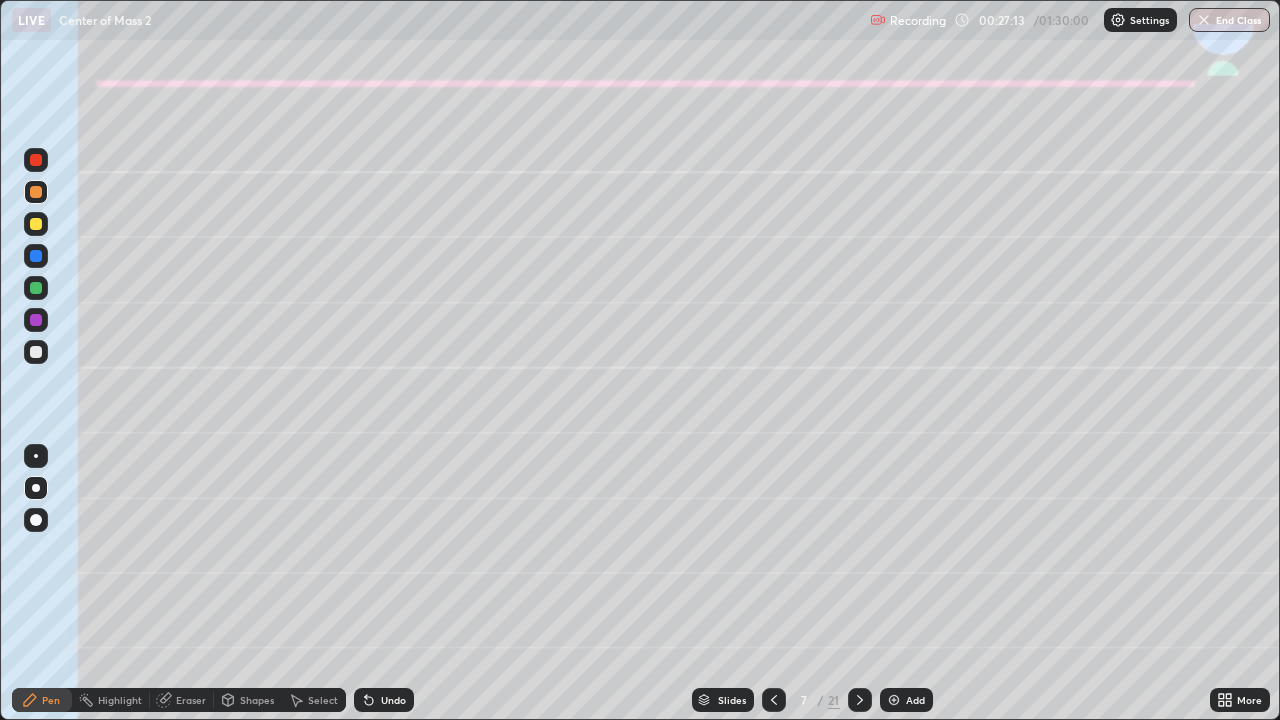 click on "Eraser" at bounding box center [191, 700] 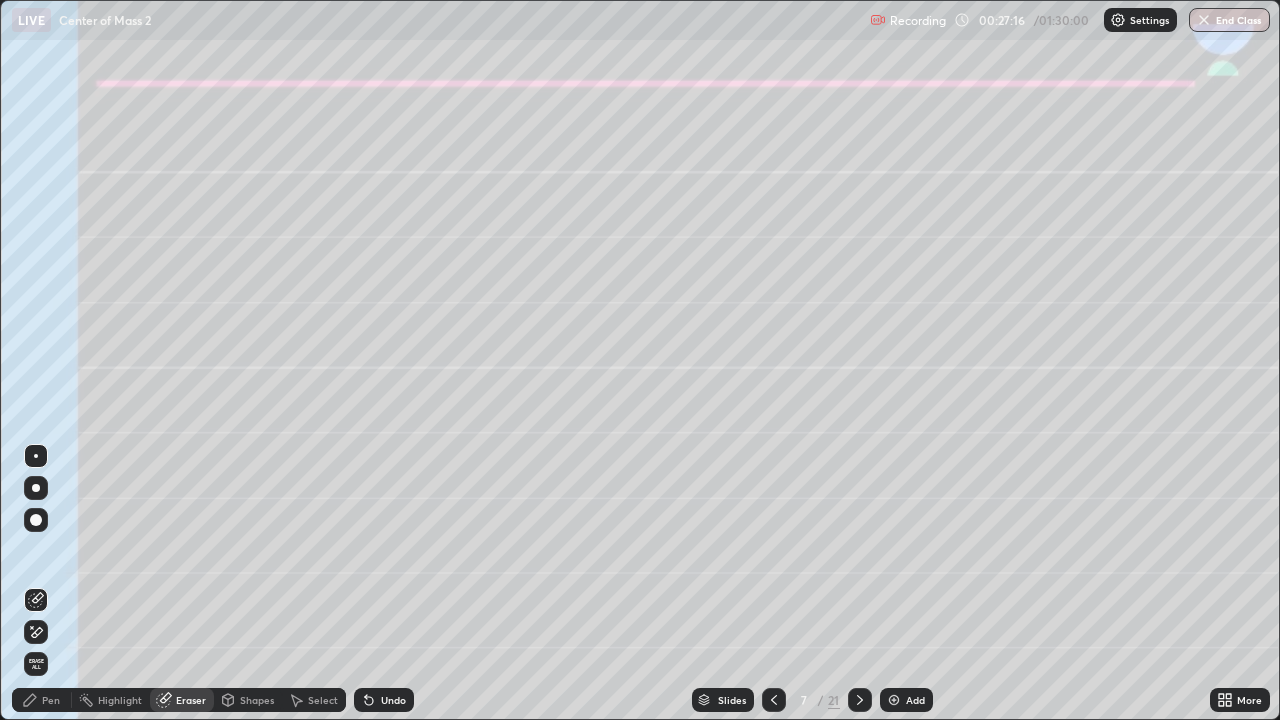 click on "Pen" at bounding box center (51, 700) 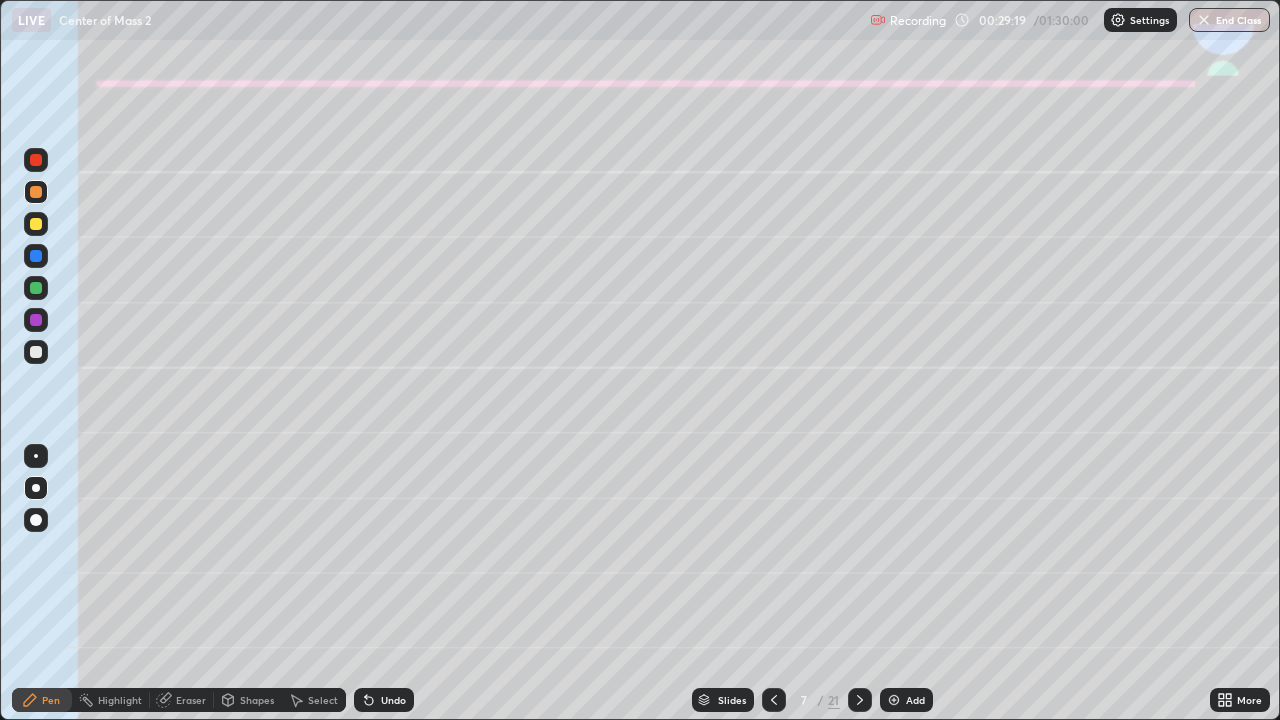 click at bounding box center (36, 288) 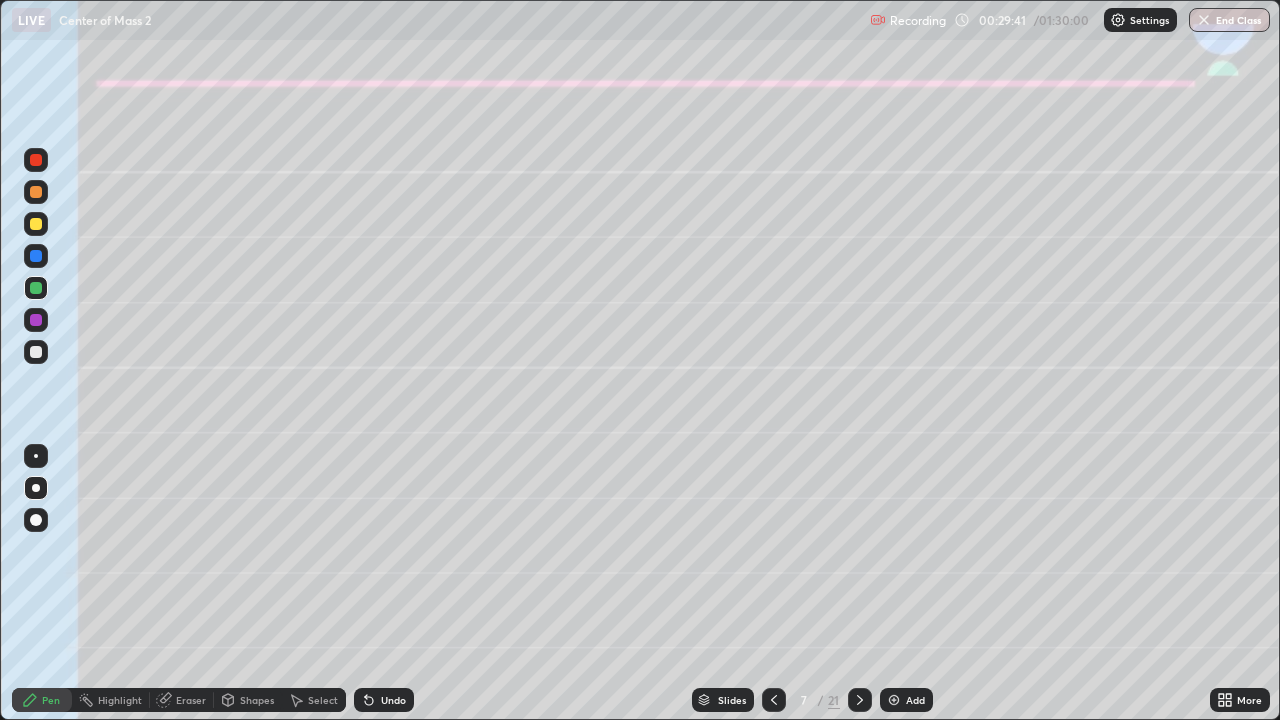 click on "Undo" at bounding box center [384, 700] 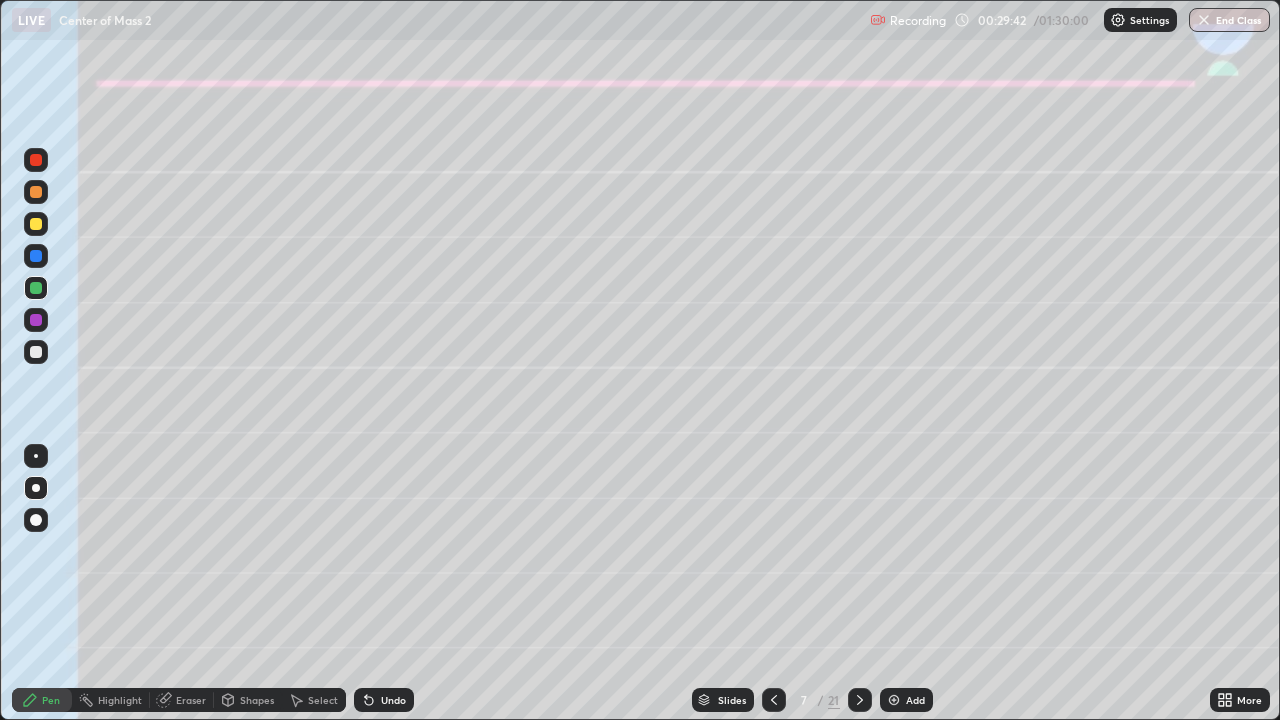 click 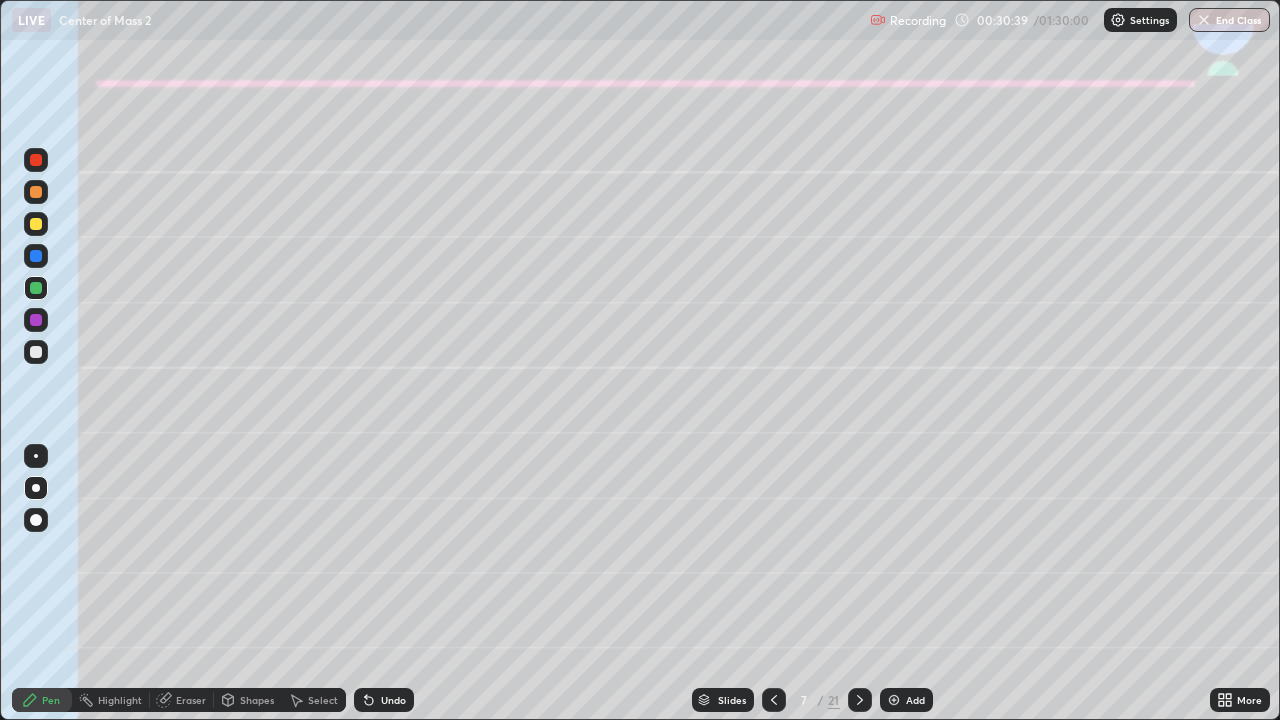click on "Shapes" at bounding box center [248, 700] 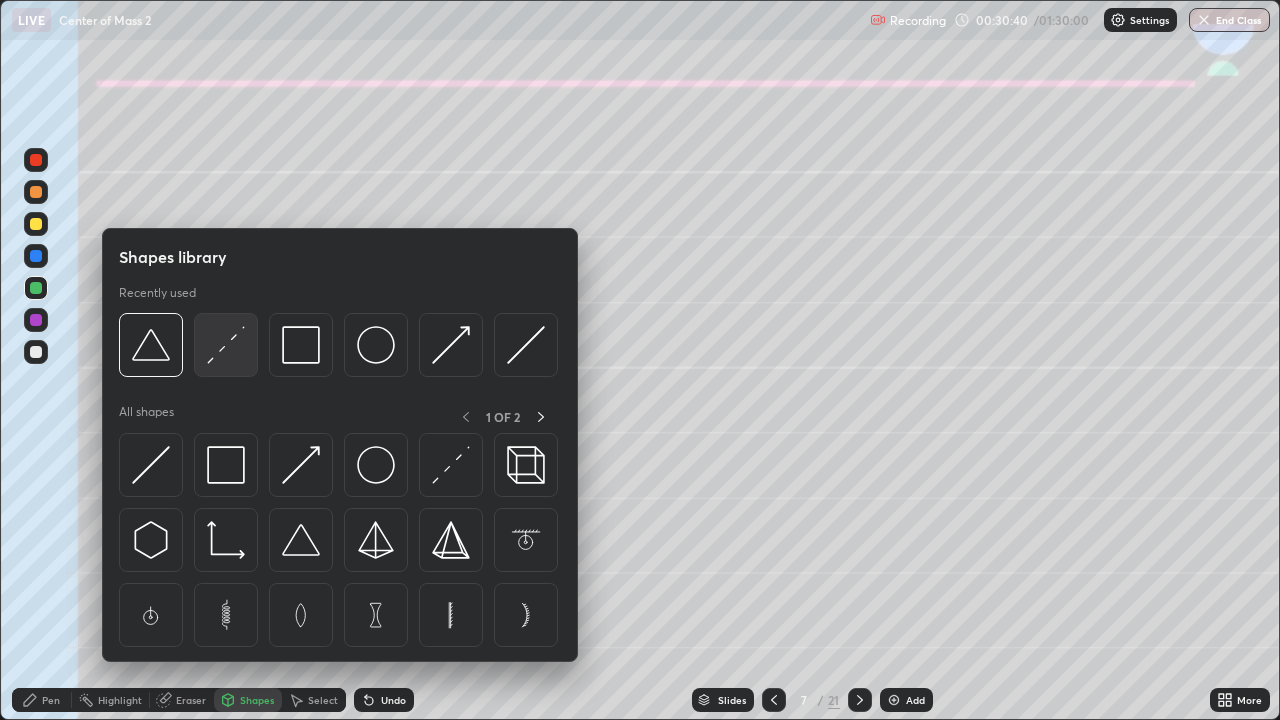click at bounding box center (226, 345) 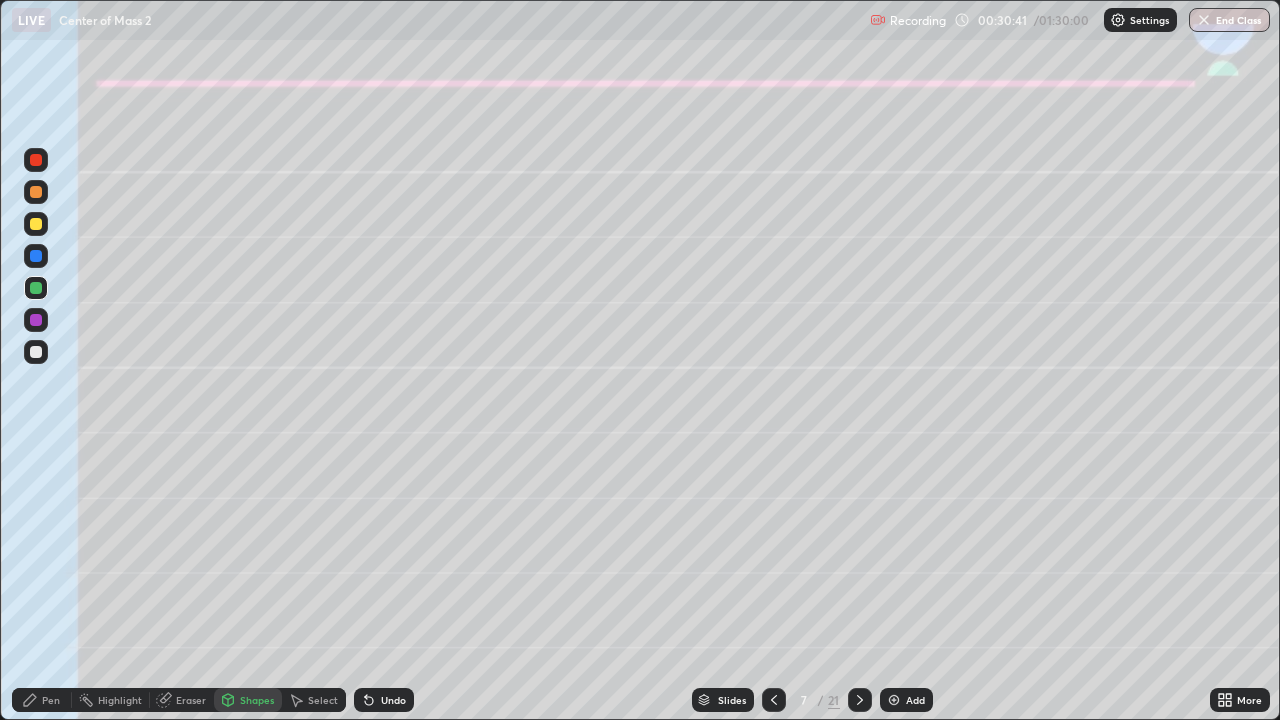 click at bounding box center [36, 256] 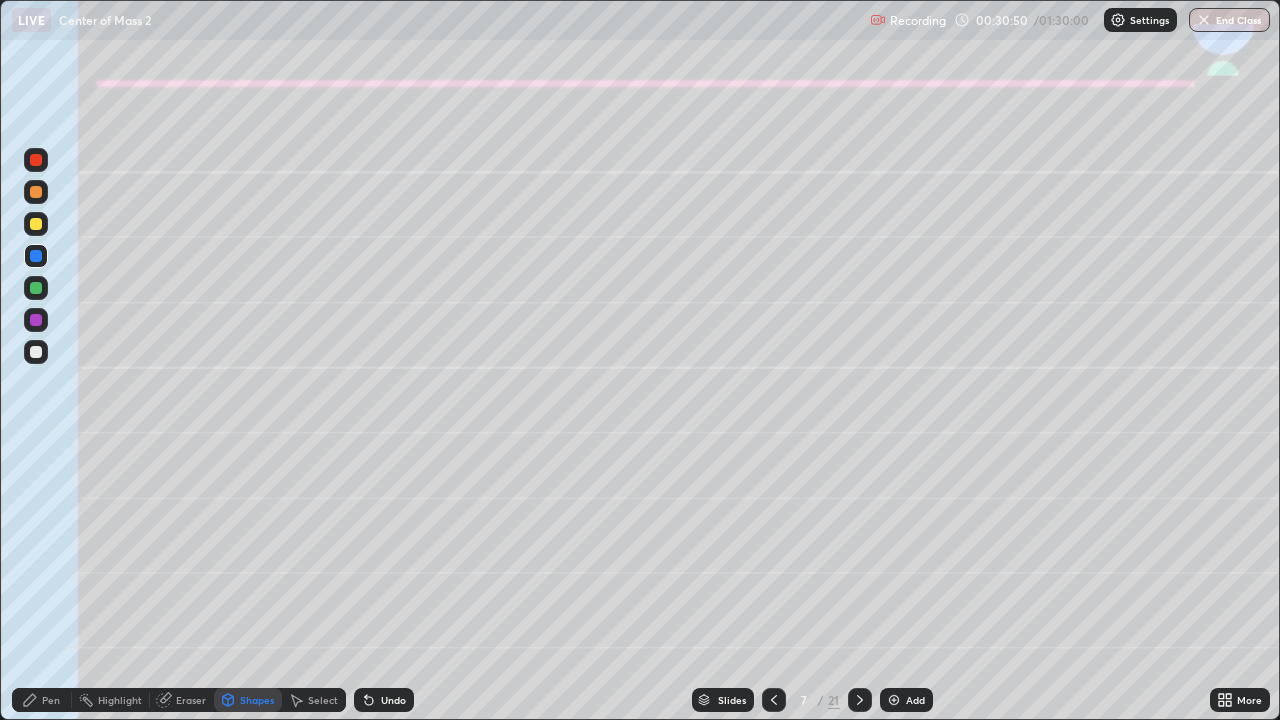 click at bounding box center (36, 192) 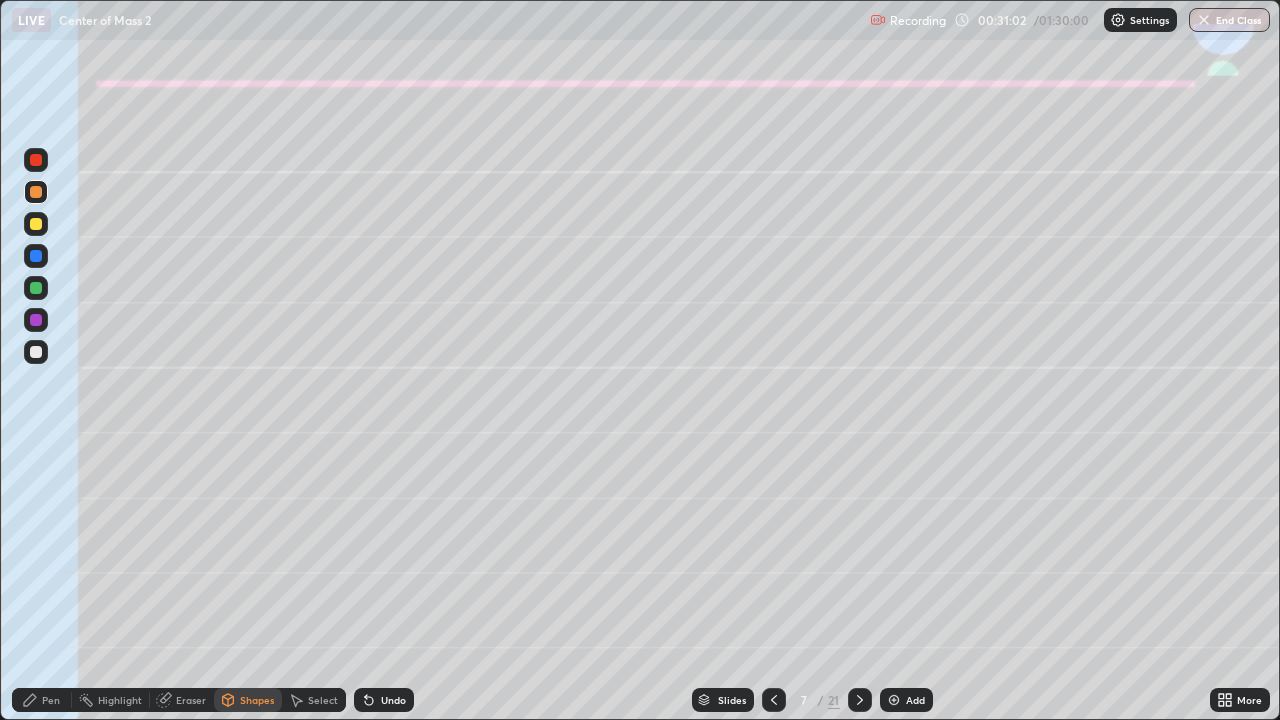 click at bounding box center (36, 224) 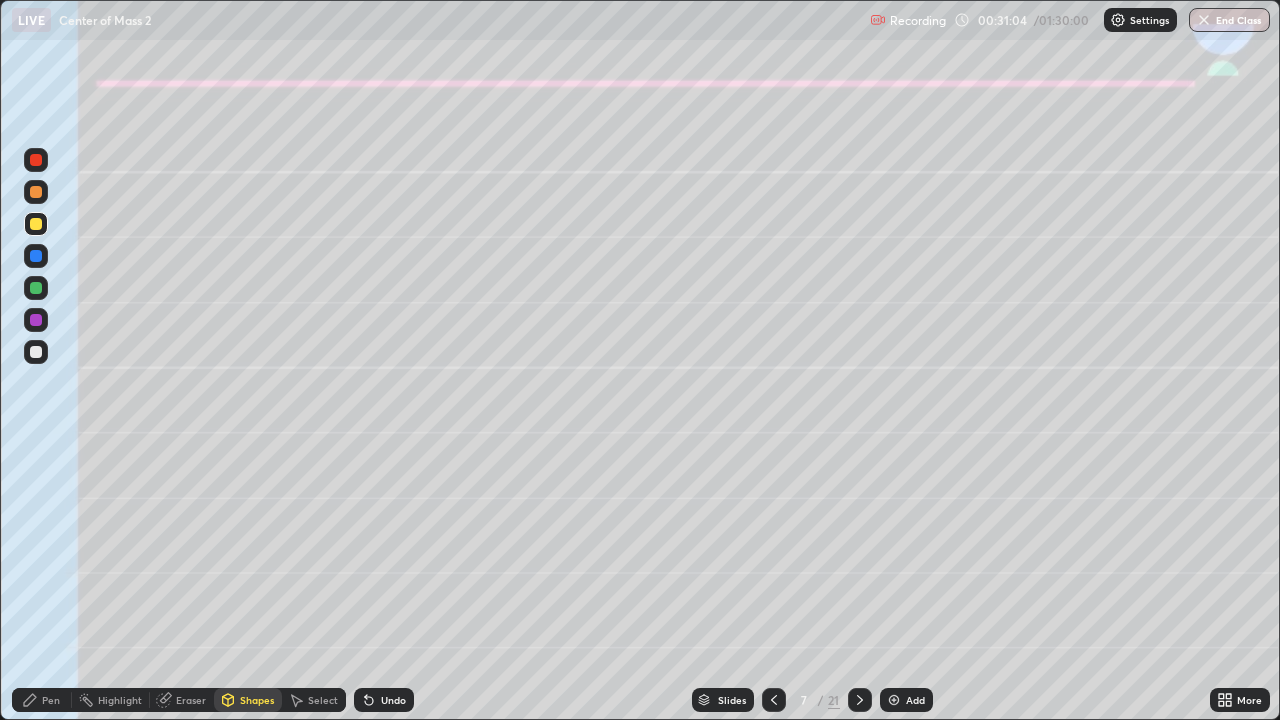 click on "Pen" at bounding box center (51, 700) 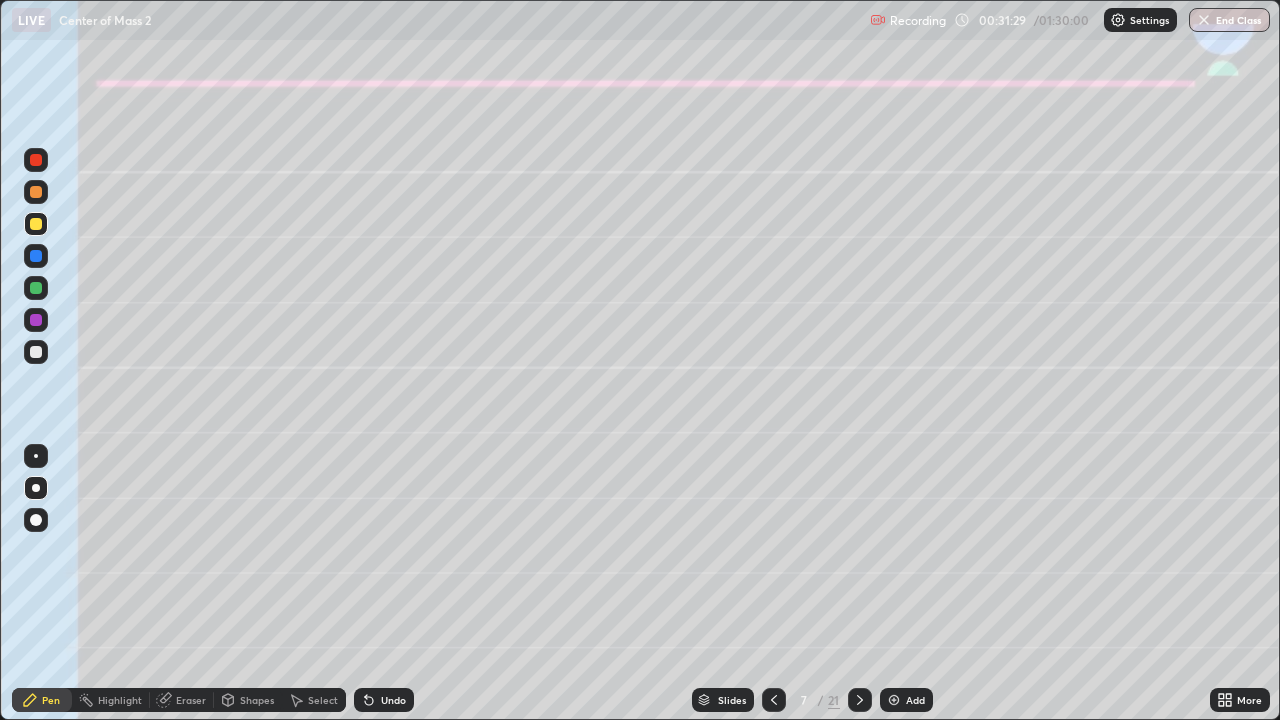 click on "Shapes" at bounding box center [257, 700] 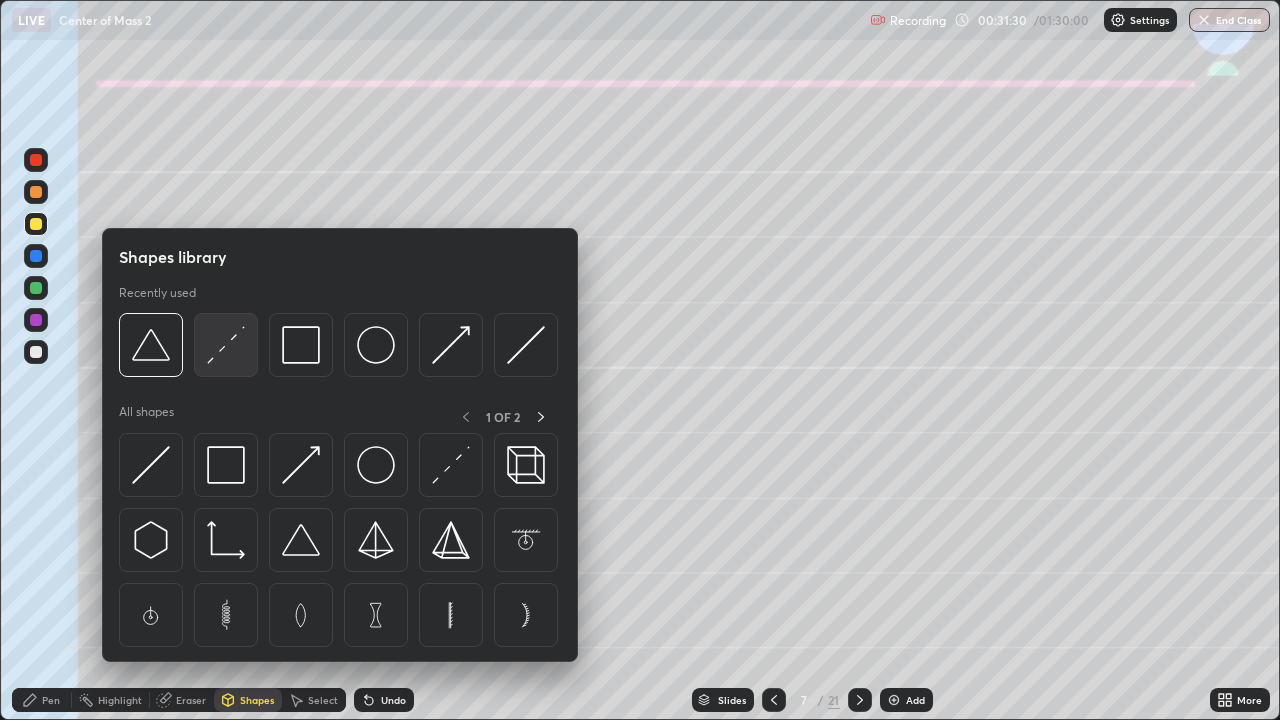 click at bounding box center [226, 345] 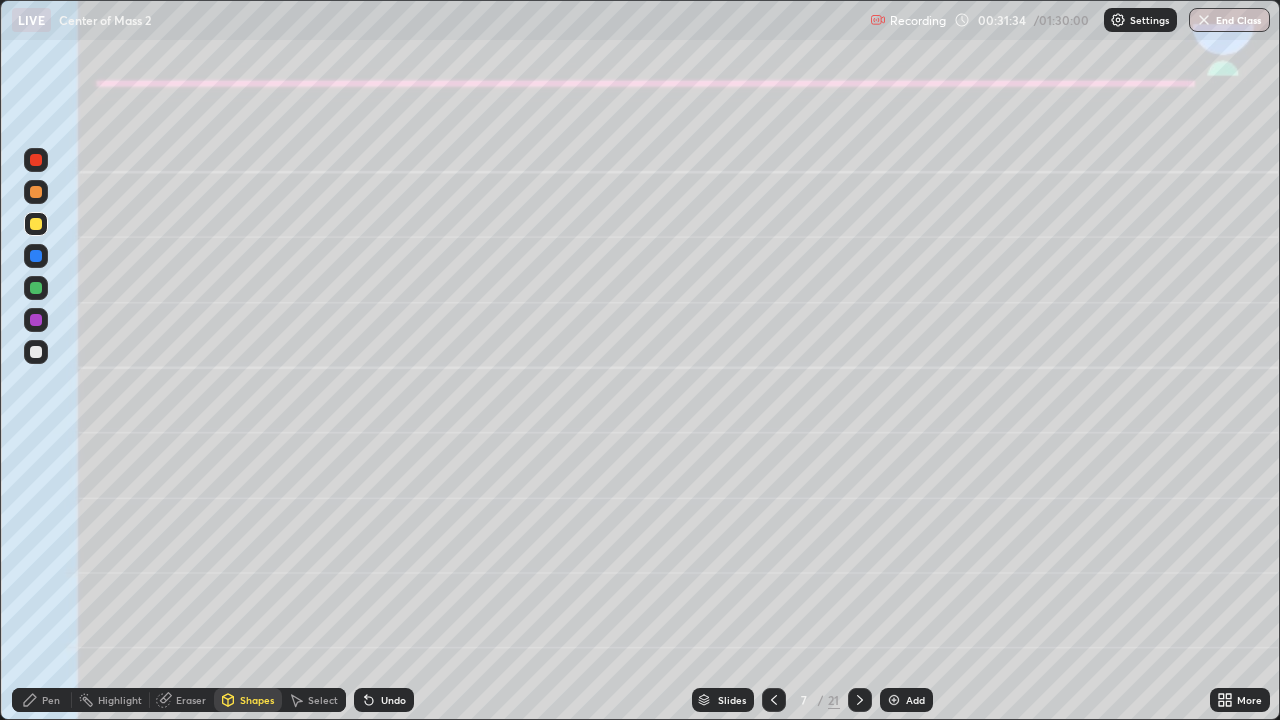 click on "Pen" at bounding box center [51, 700] 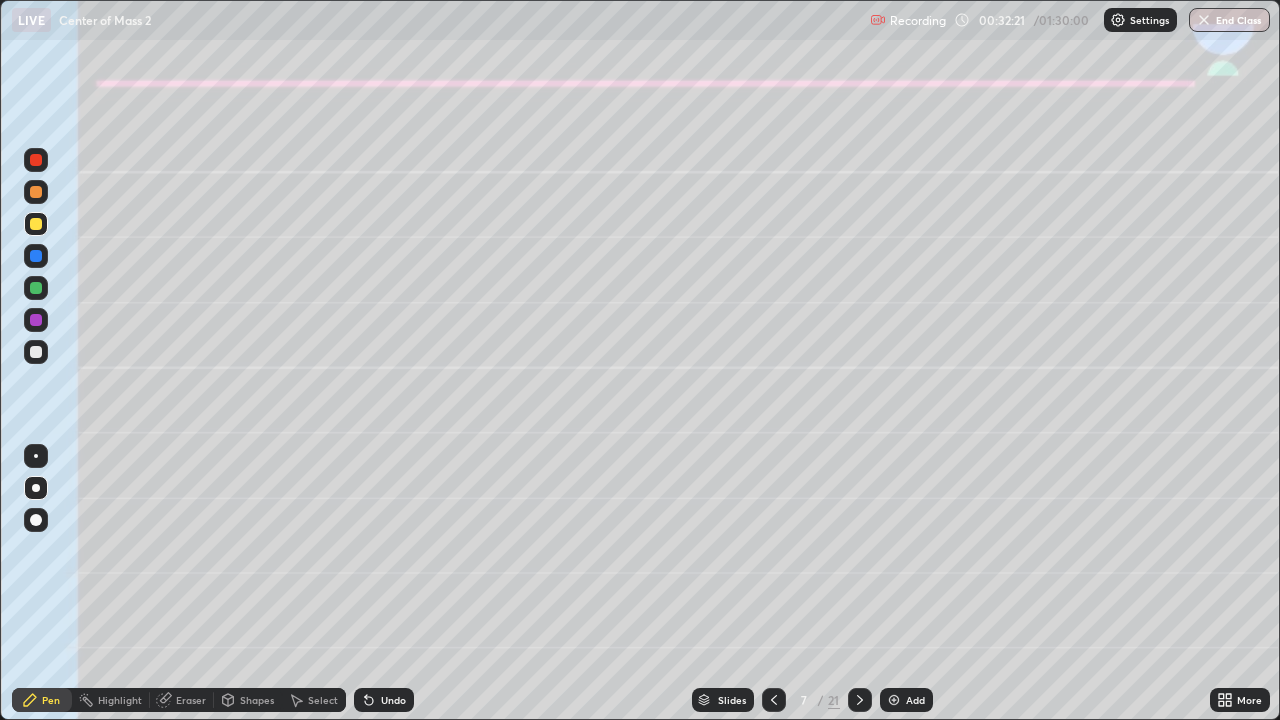 click at bounding box center [36, 256] 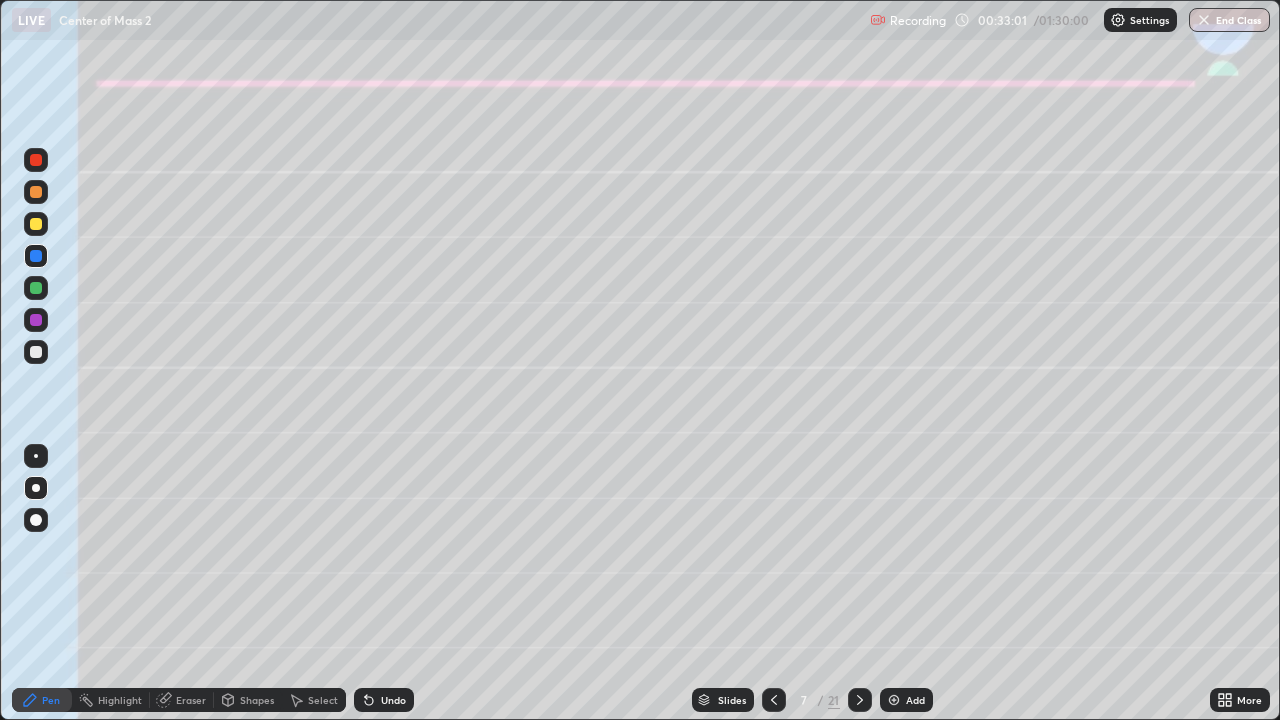 click at bounding box center (36, 288) 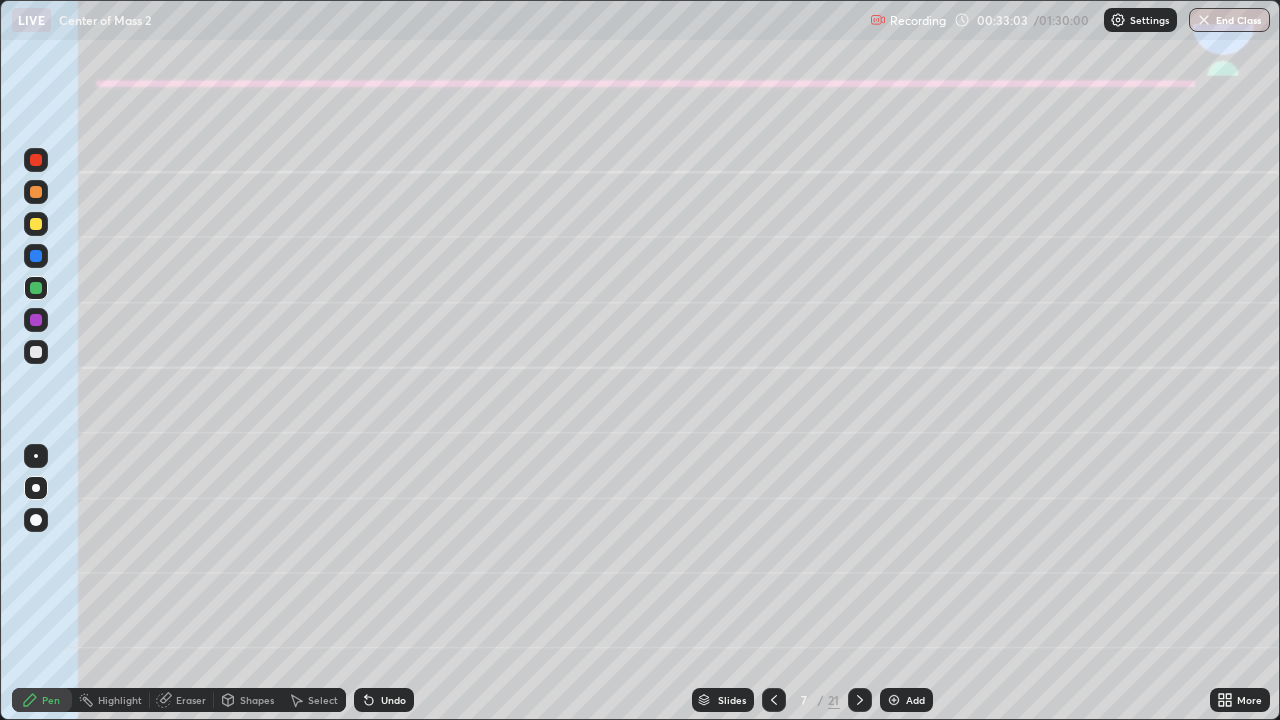 click on "Undo" at bounding box center (384, 700) 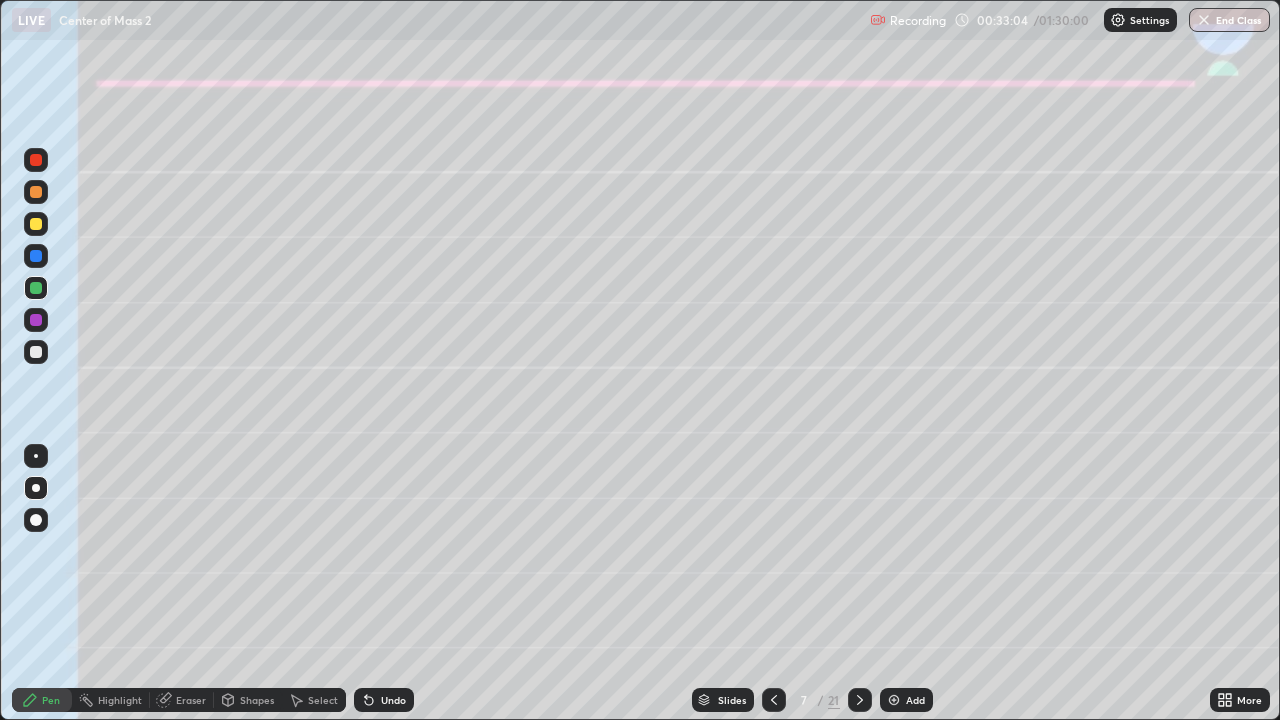 click at bounding box center (36, 352) 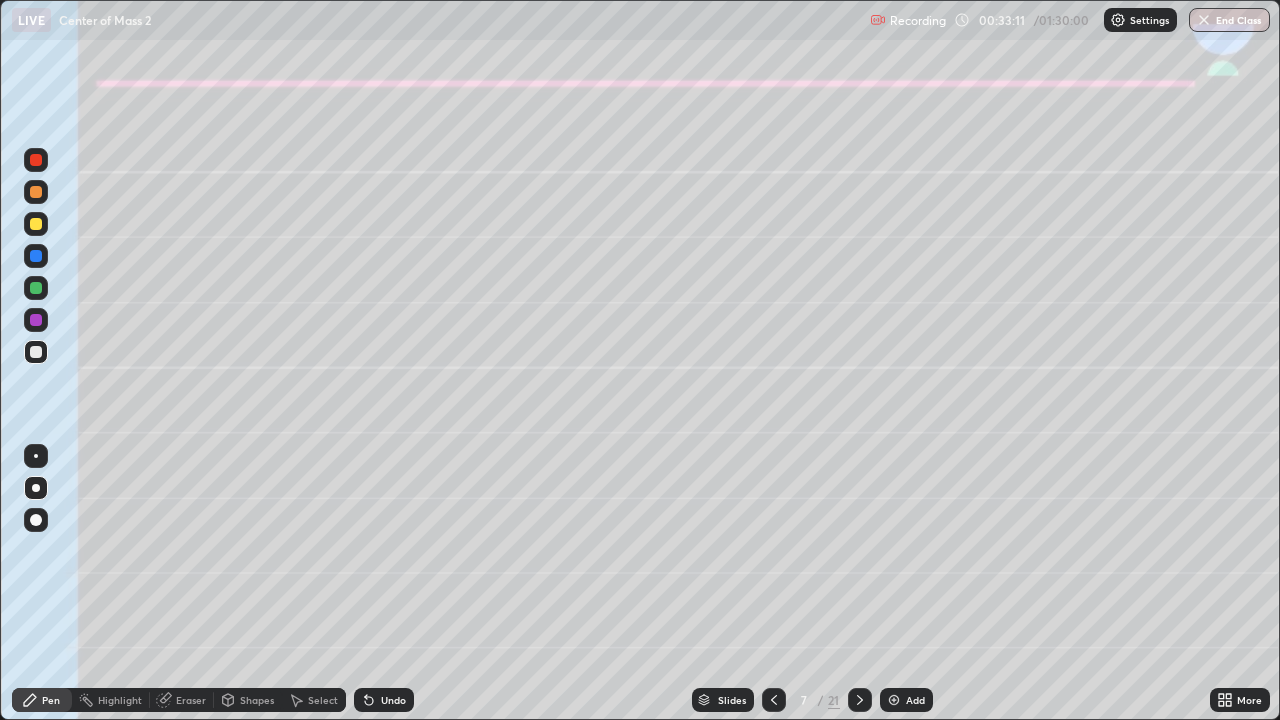 click on "Undo" at bounding box center (384, 700) 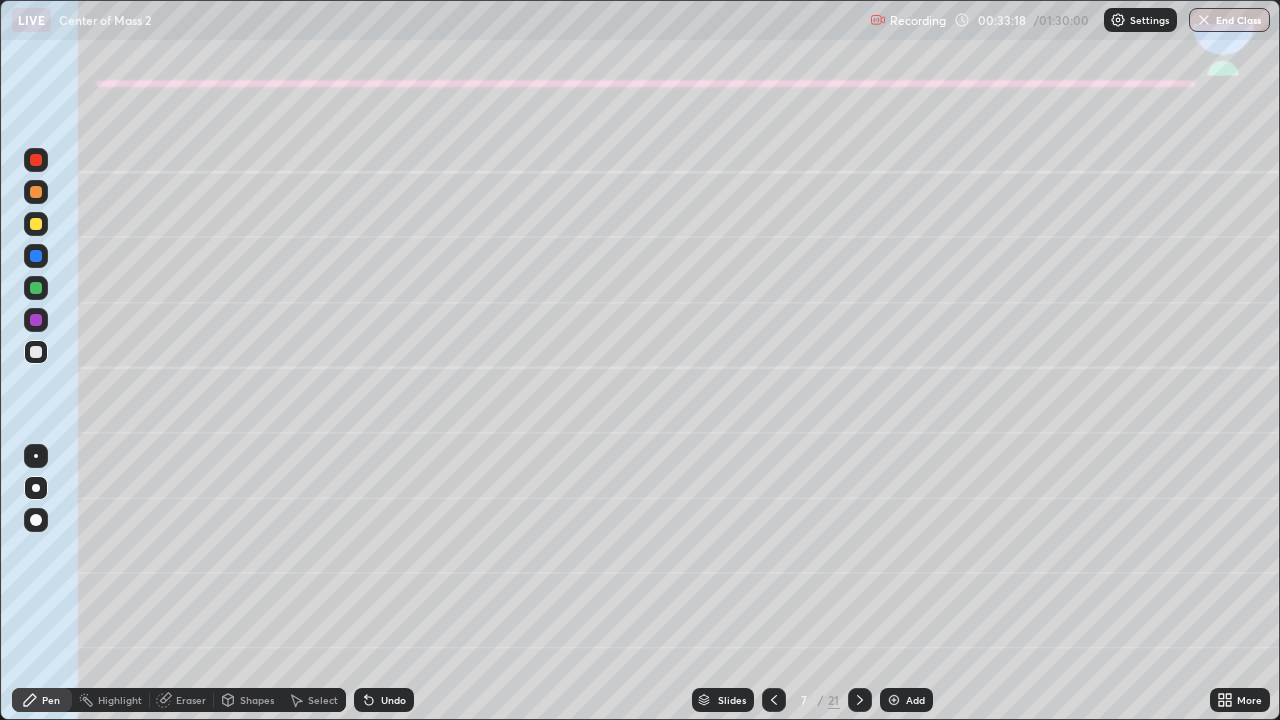 click on "Undo" at bounding box center [393, 700] 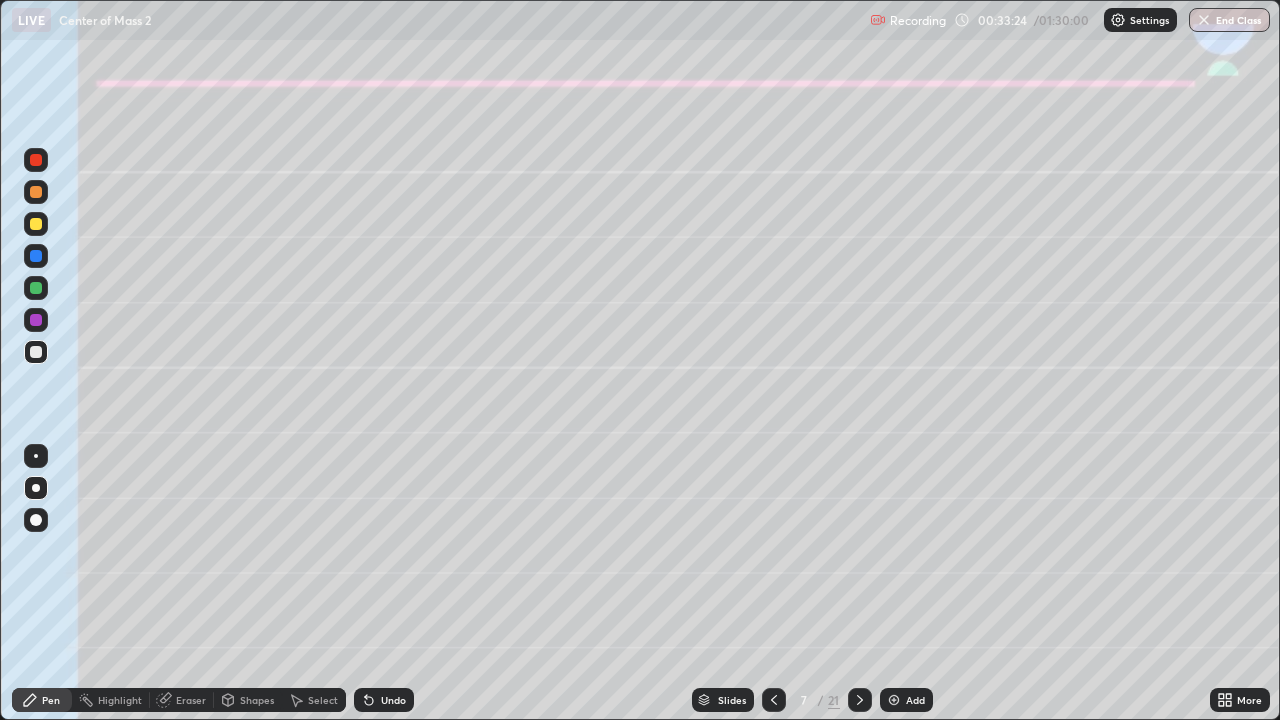 click on "Undo" at bounding box center (384, 700) 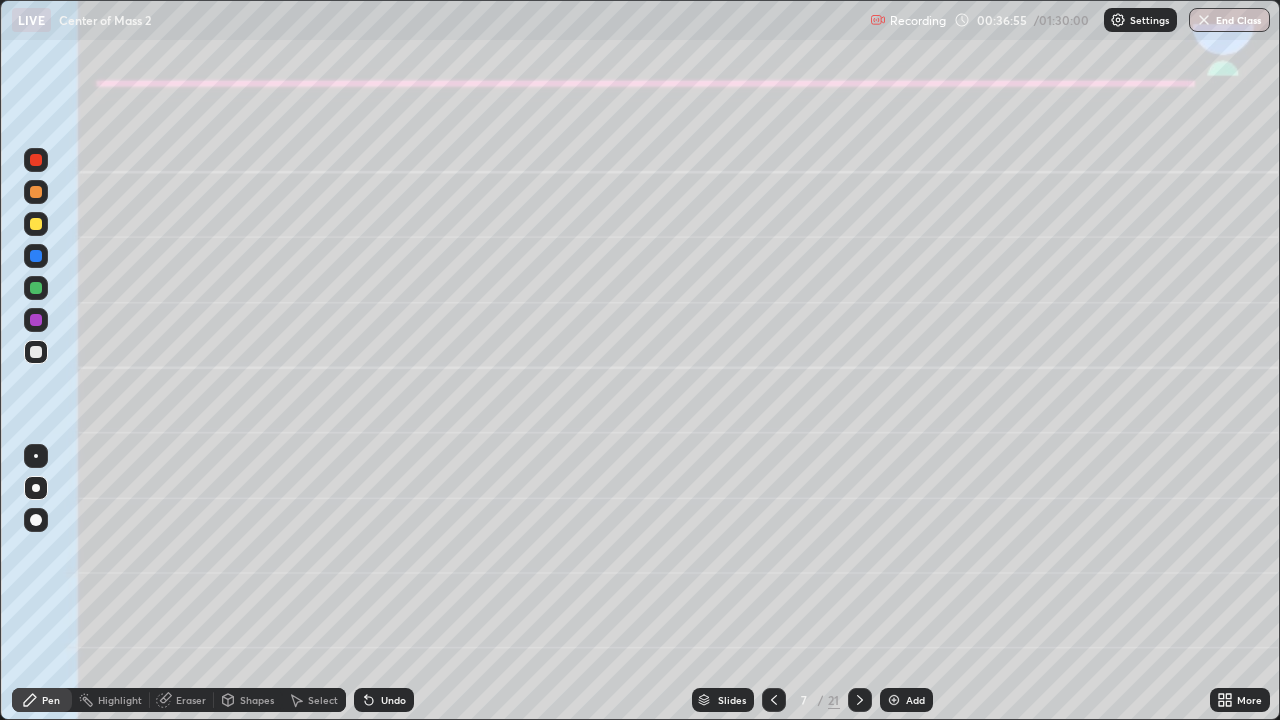 click at bounding box center [860, 700] 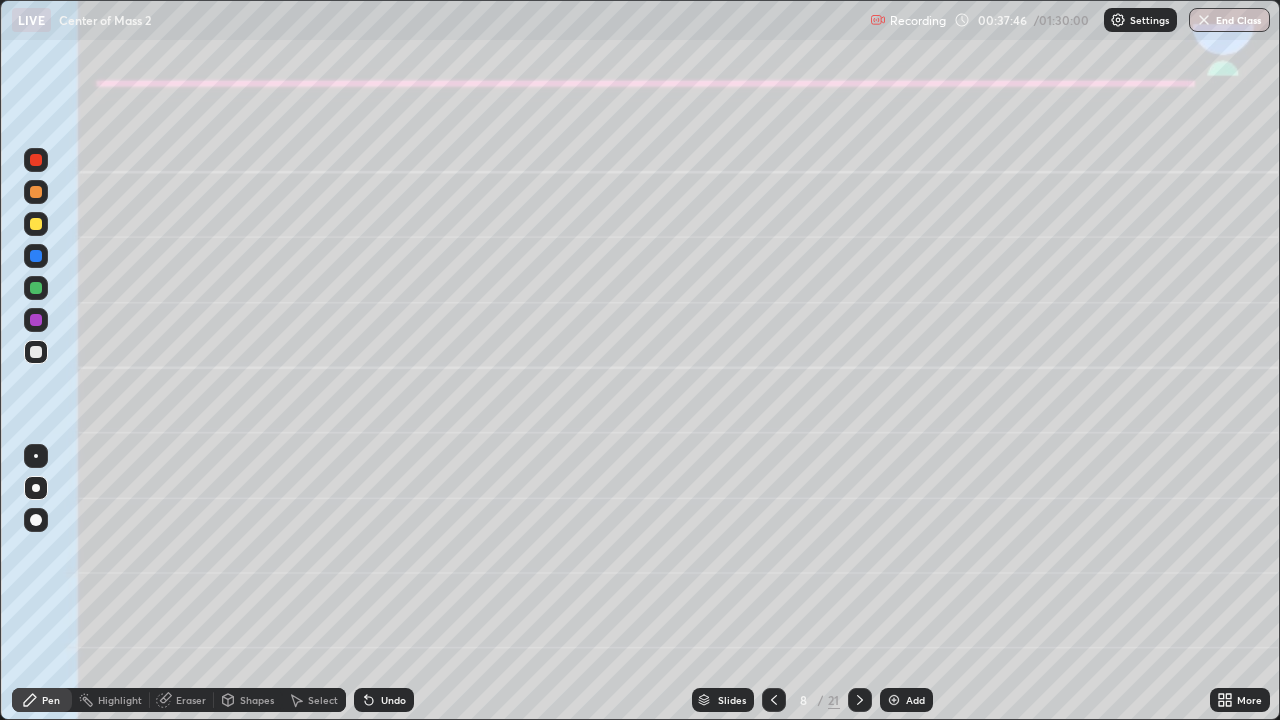 click at bounding box center (36, 224) 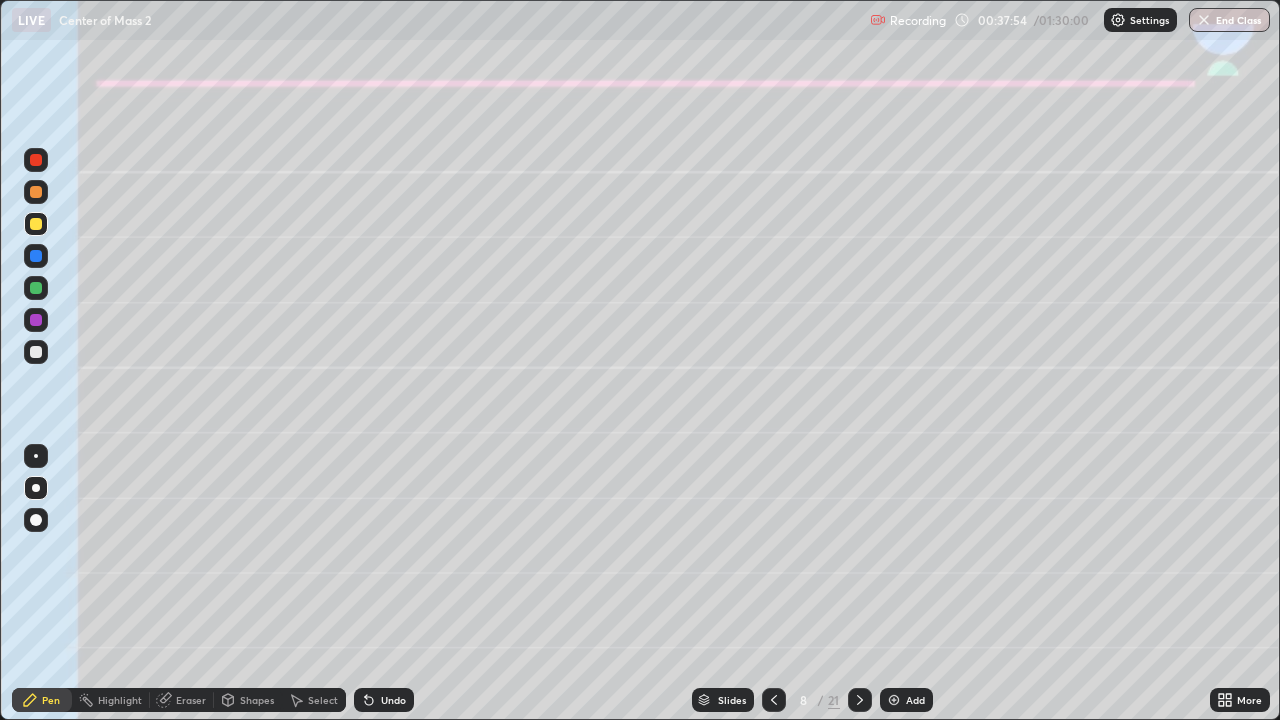click 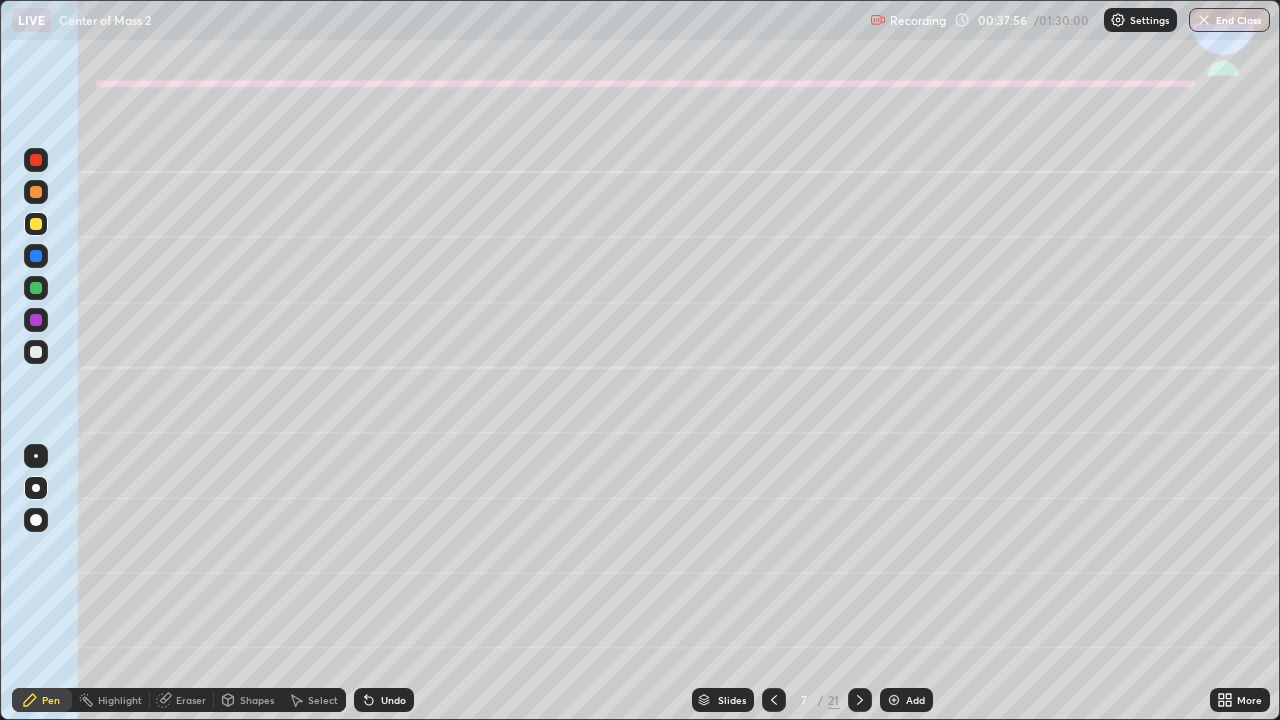 click 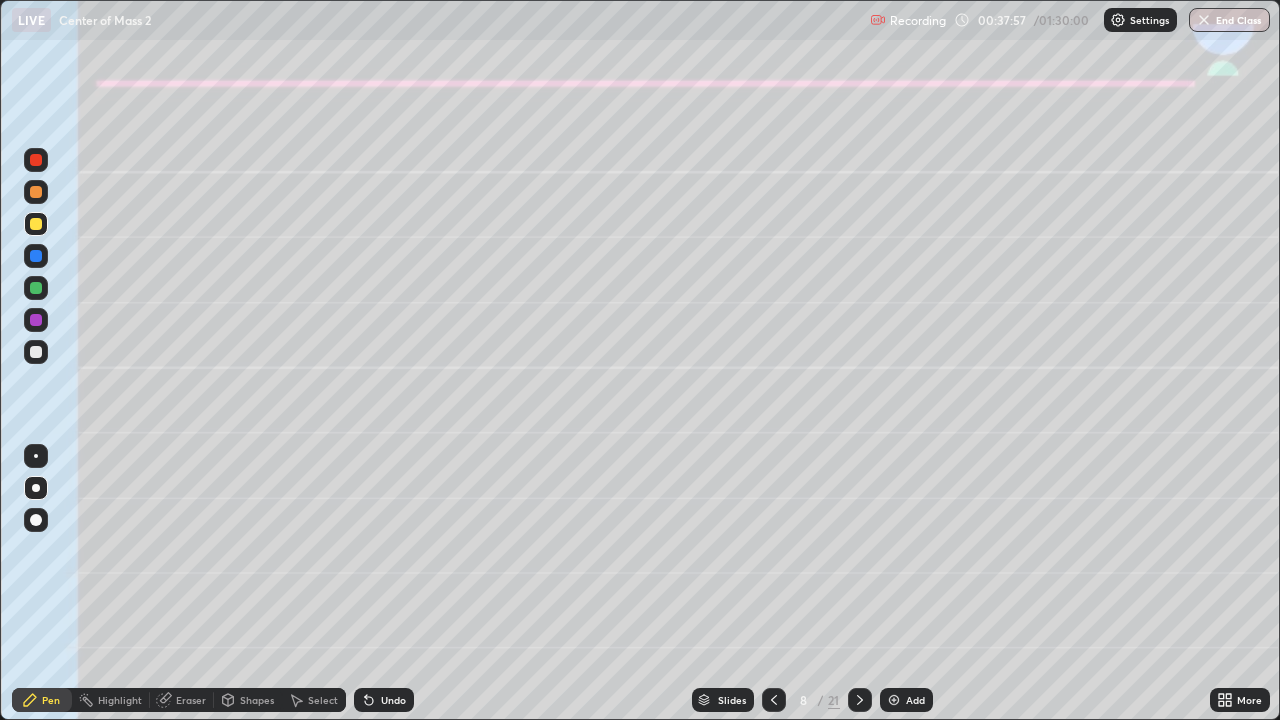 click on "Eraser" at bounding box center [191, 700] 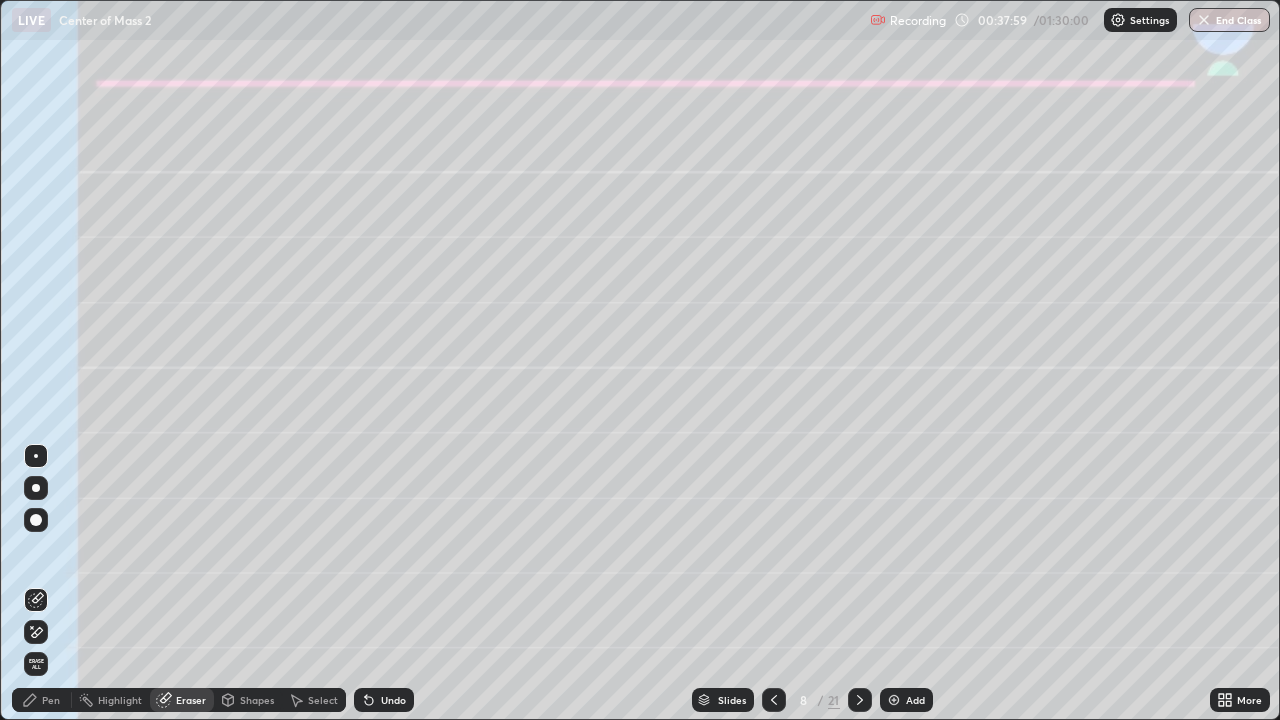 click 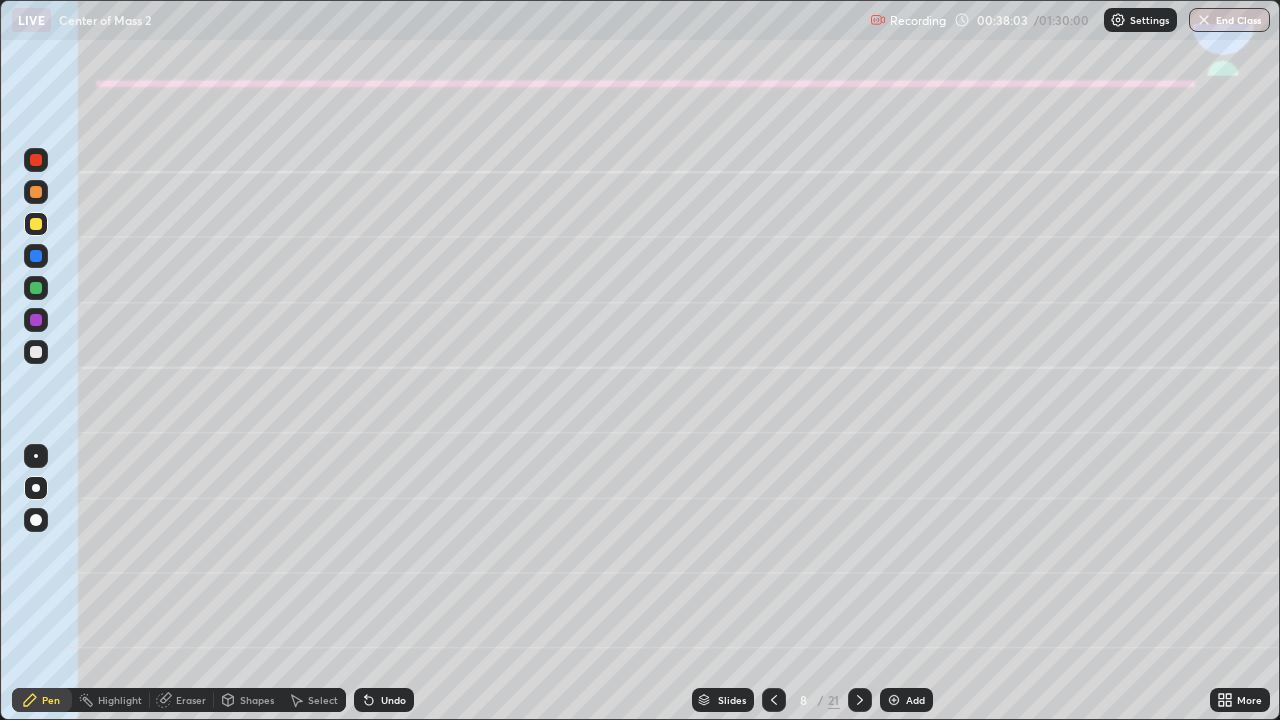 click on "Undo" at bounding box center (393, 700) 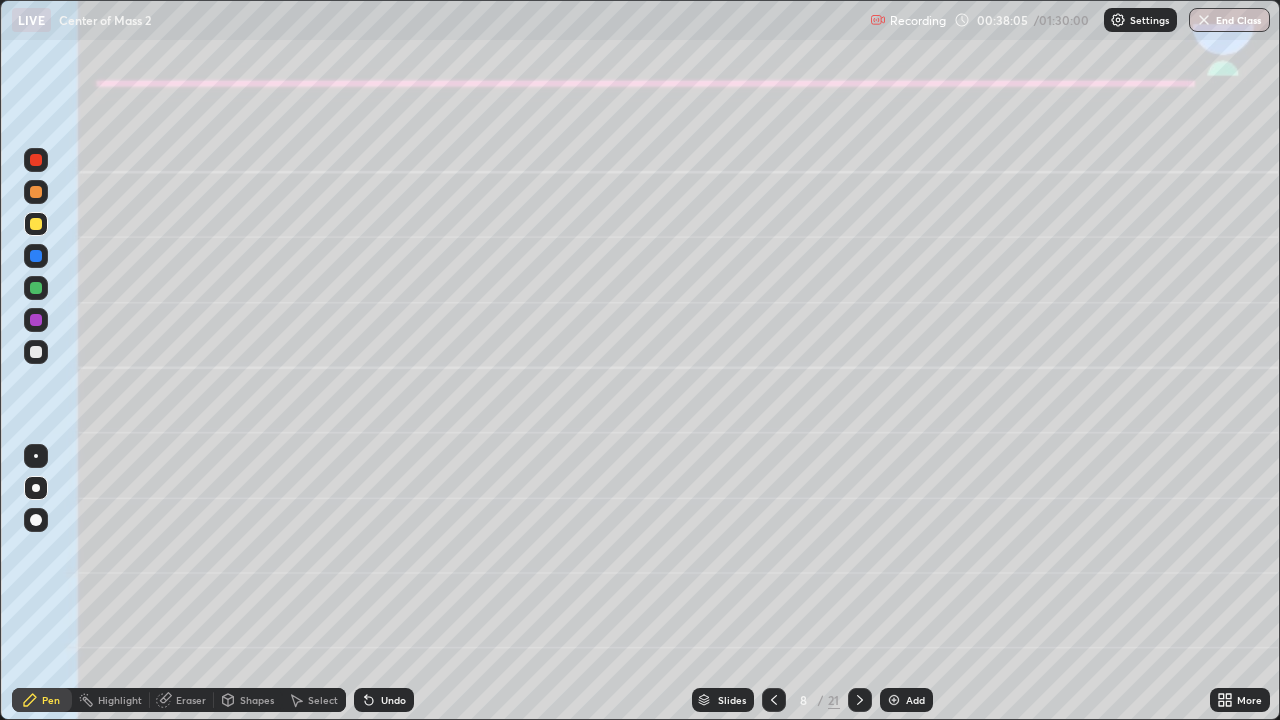 click on "Undo" at bounding box center (393, 700) 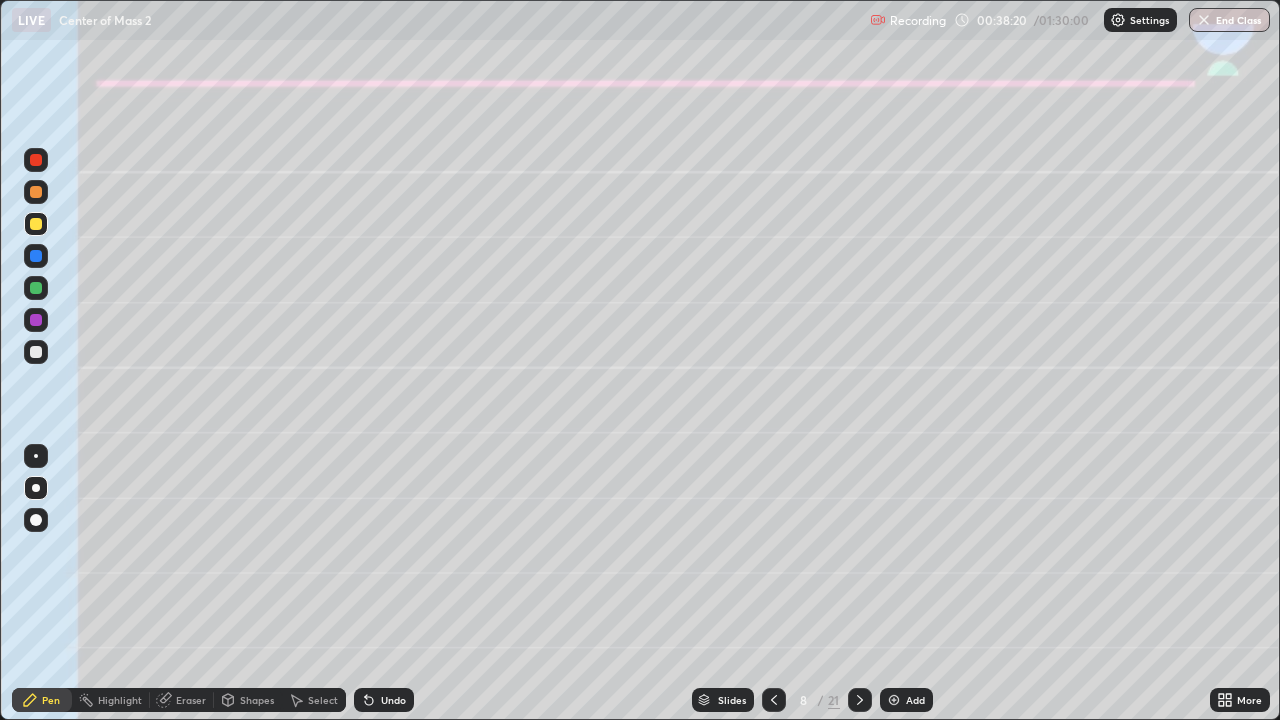 click on "Shapes" at bounding box center [248, 700] 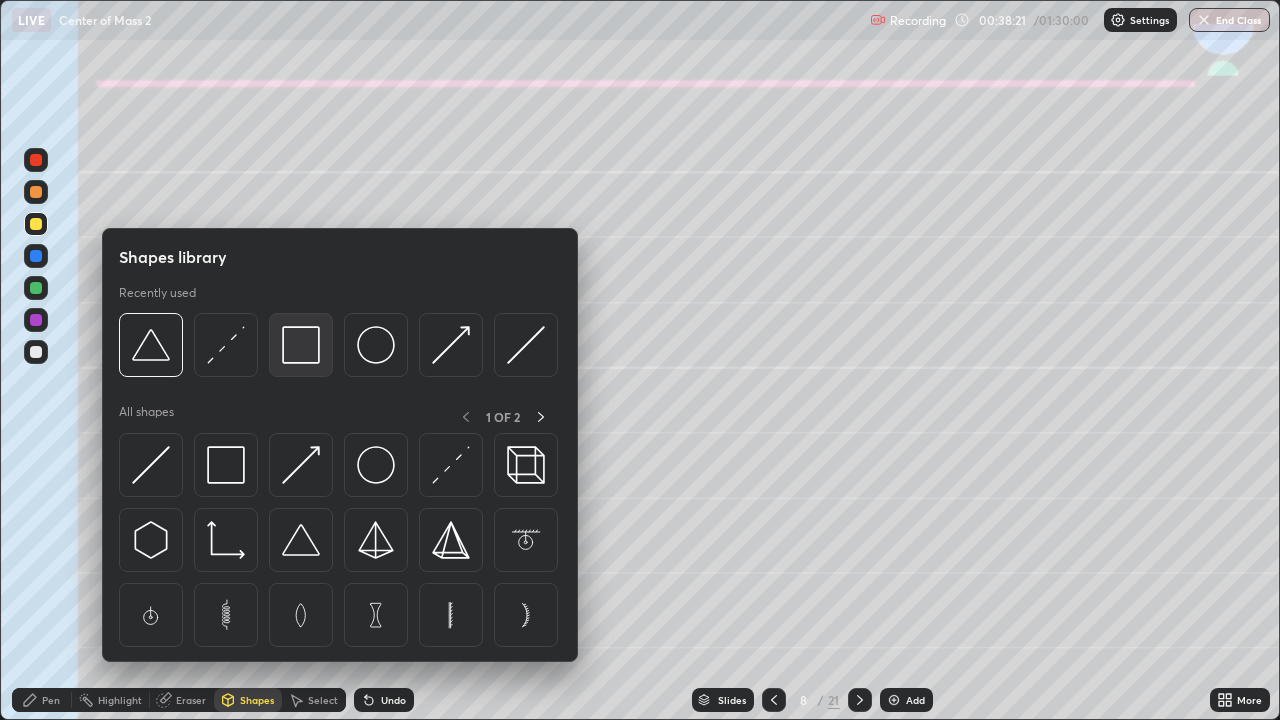 click at bounding box center [301, 345] 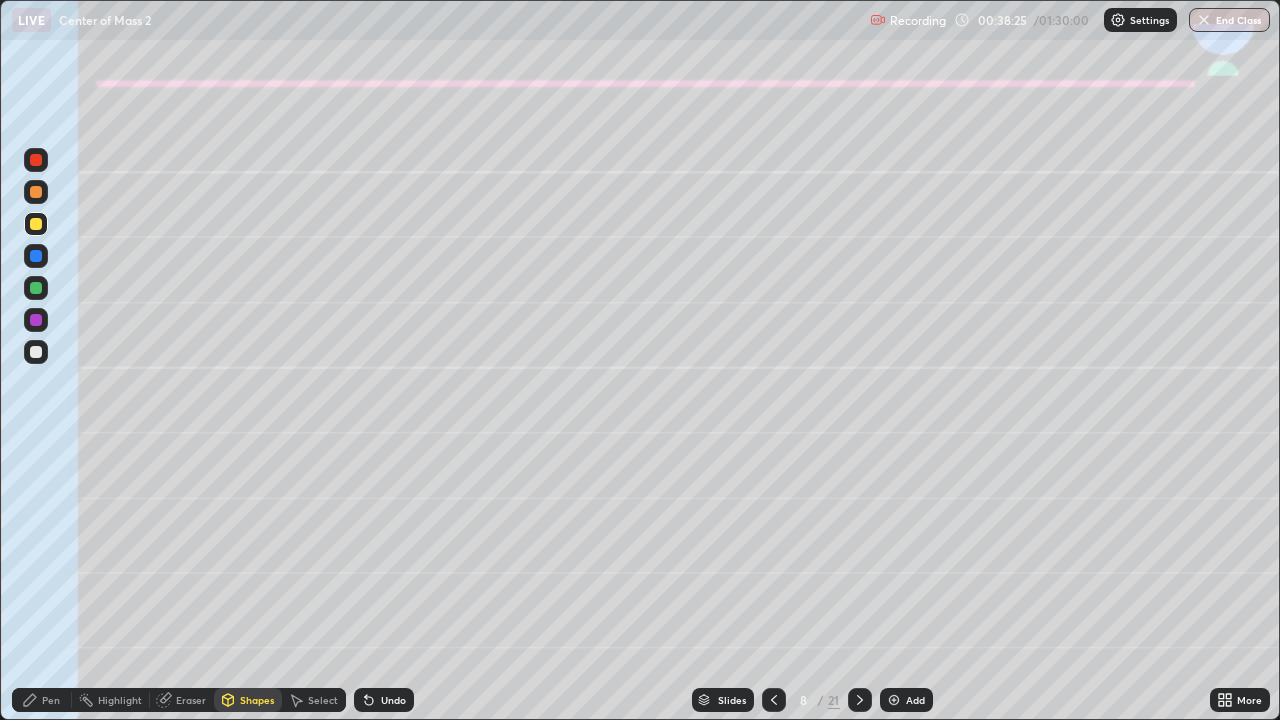 click on "Pen" at bounding box center [51, 700] 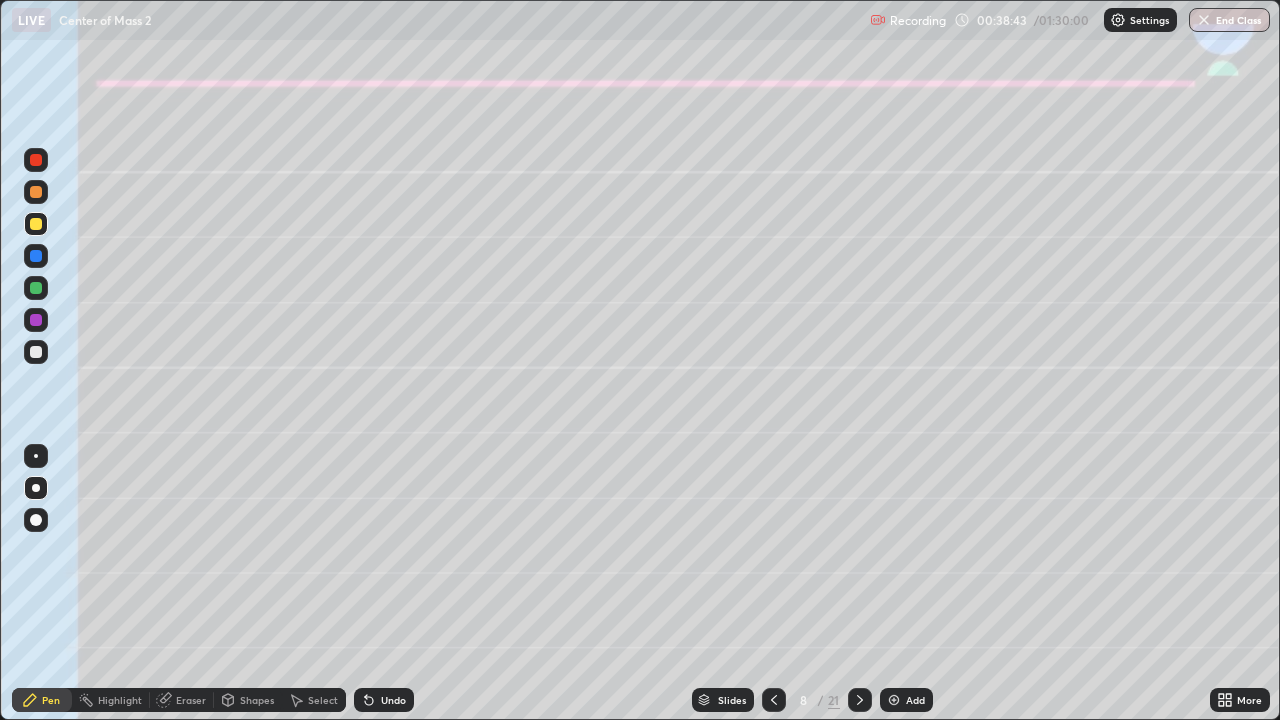 click on "Shapes" at bounding box center (257, 700) 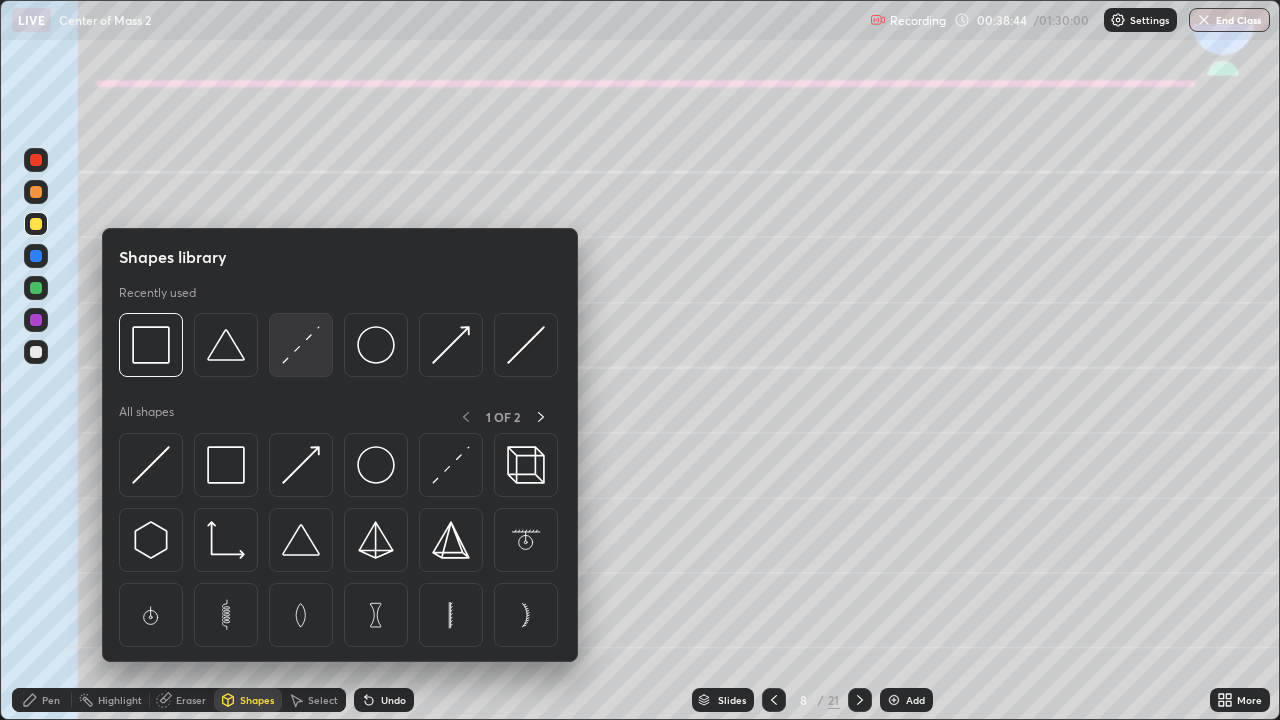 click at bounding box center (301, 345) 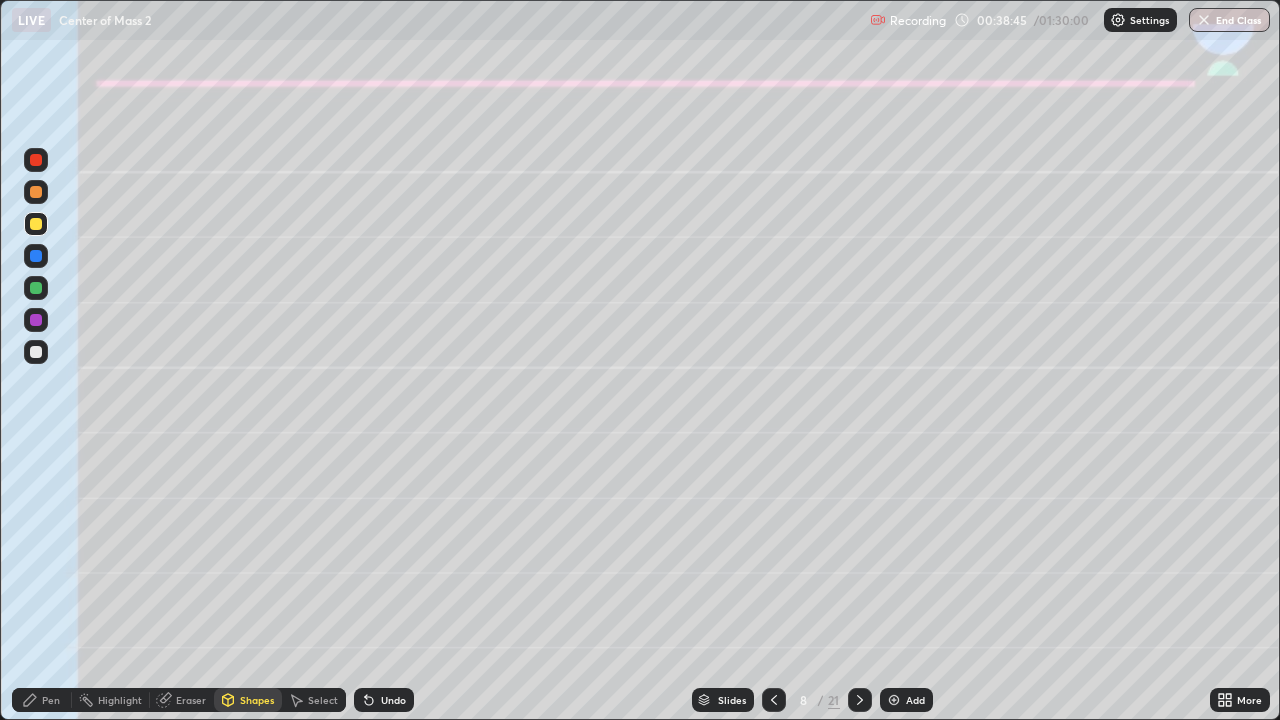 click at bounding box center (36, 256) 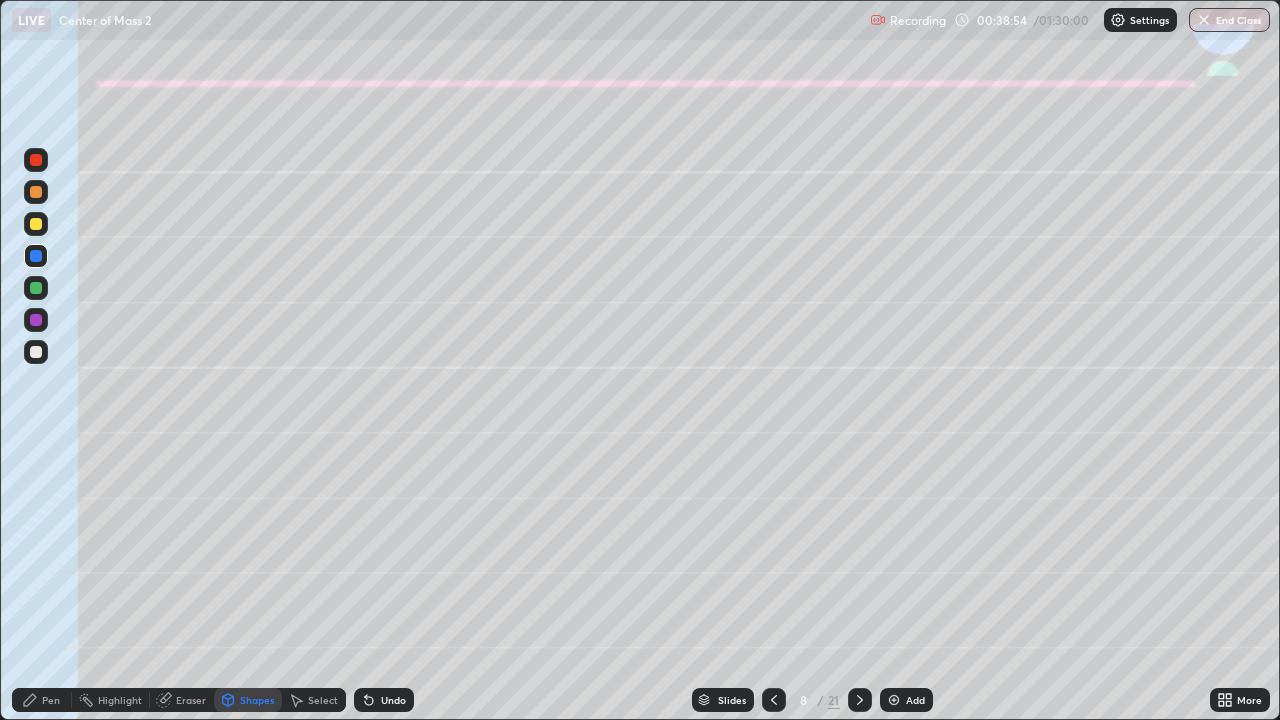 click on "Pen" at bounding box center (42, 700) 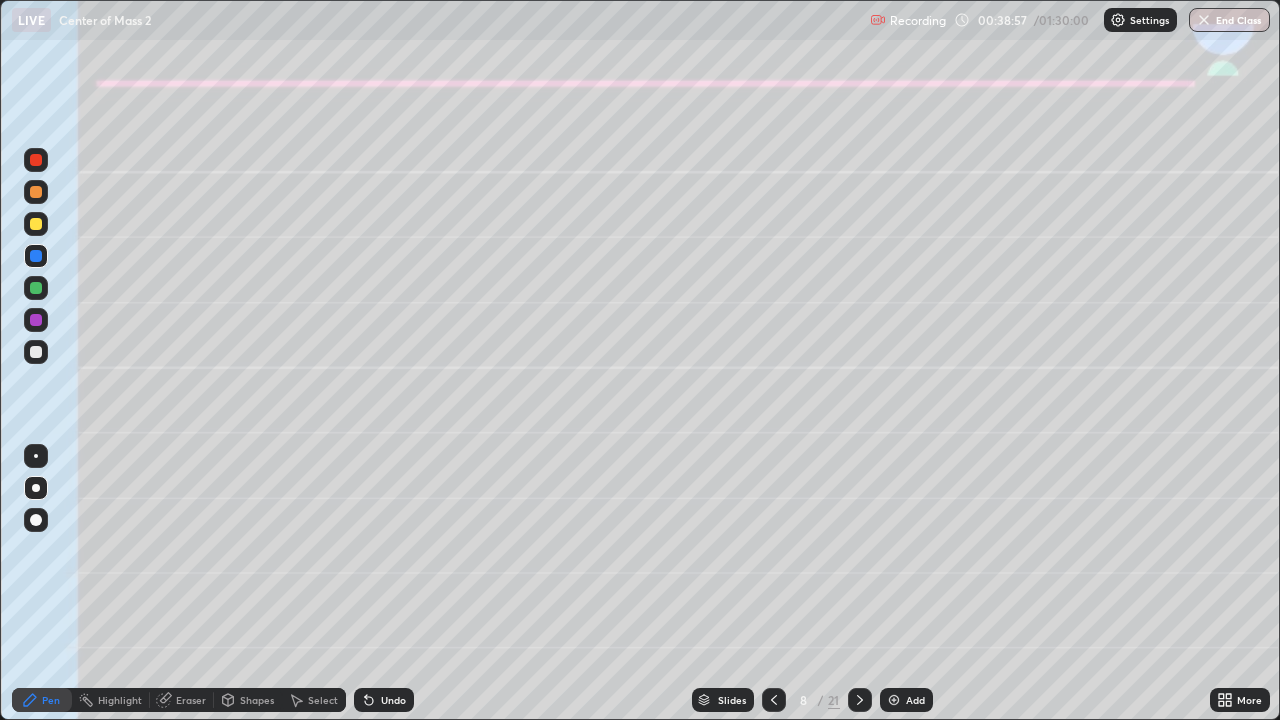 click on "Undo" at bounding box center [393, 700] 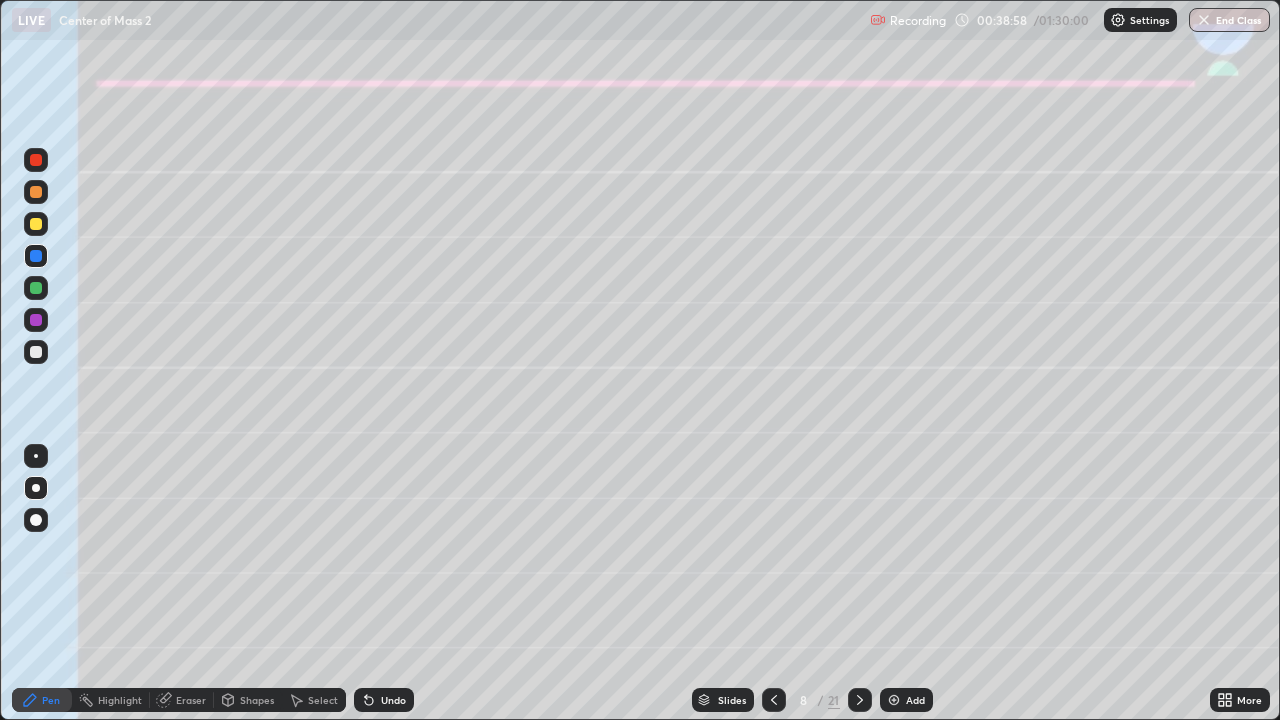 click on "Shapes" at bounding box center [248, 700] 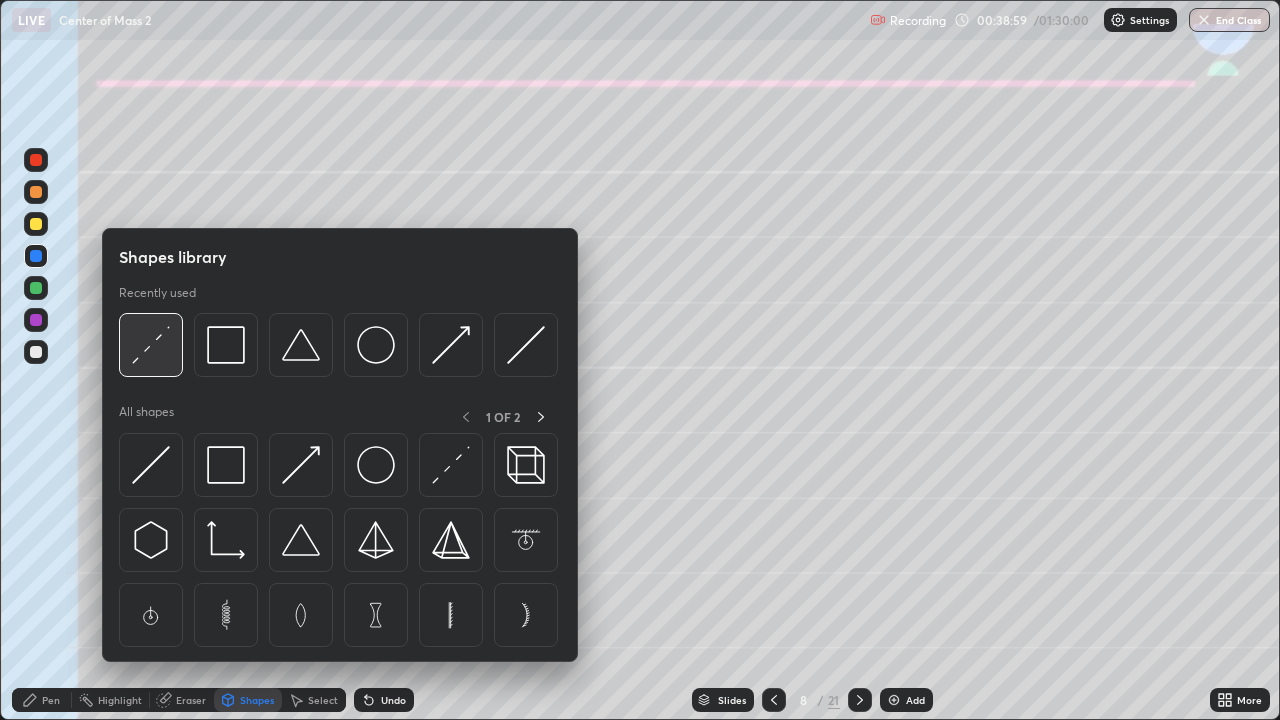 click at bounding box center [151, 345] 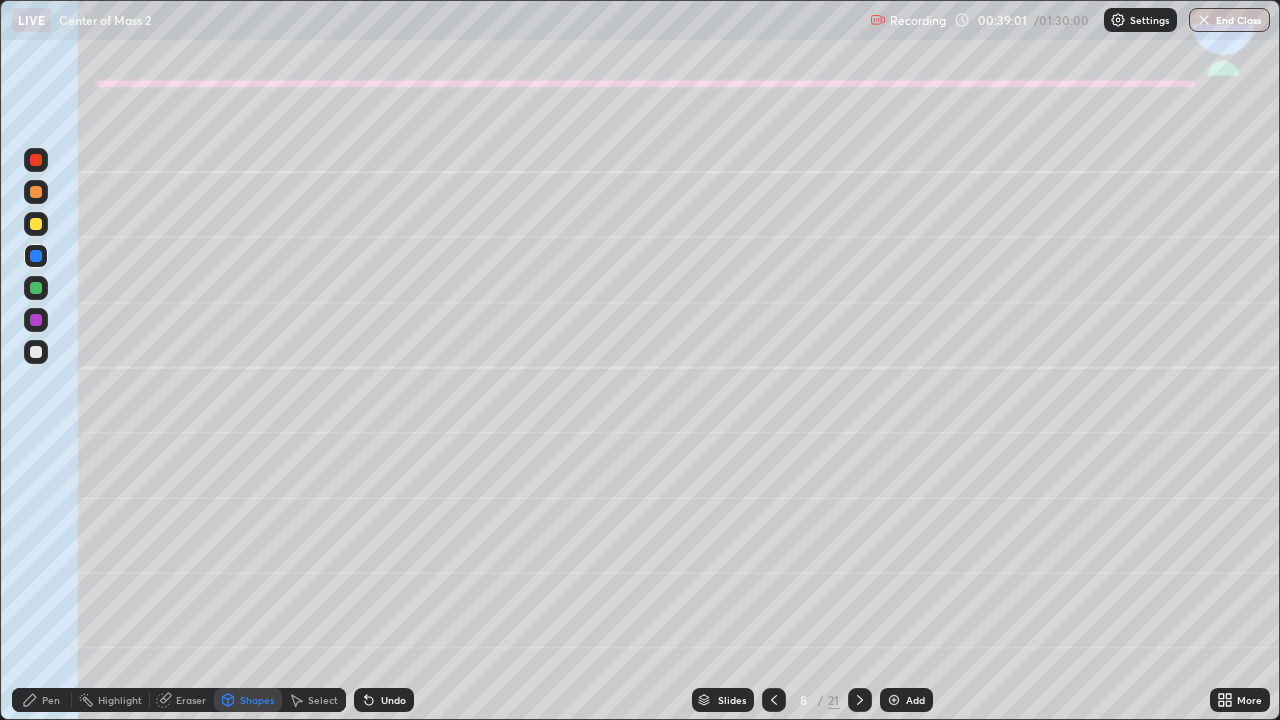 click on "Undo" at bounding box center (393, 700) 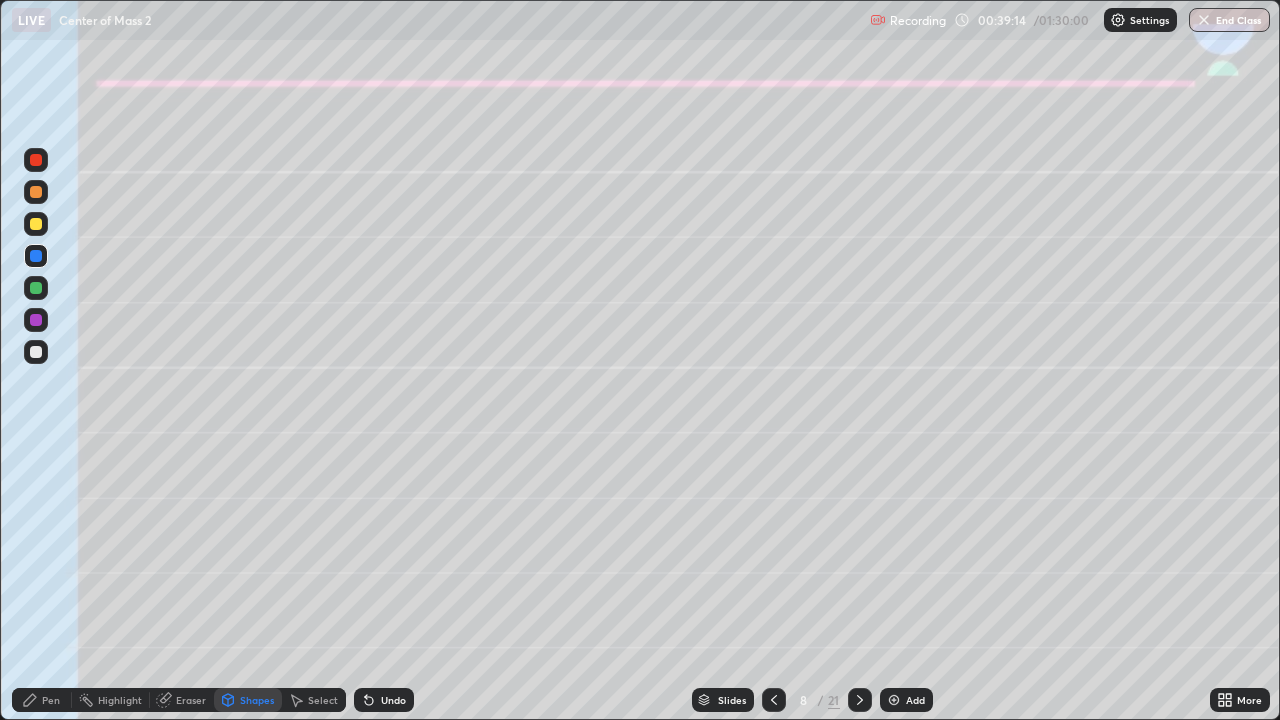 click on "Pen" at bounding box center (42, 700) 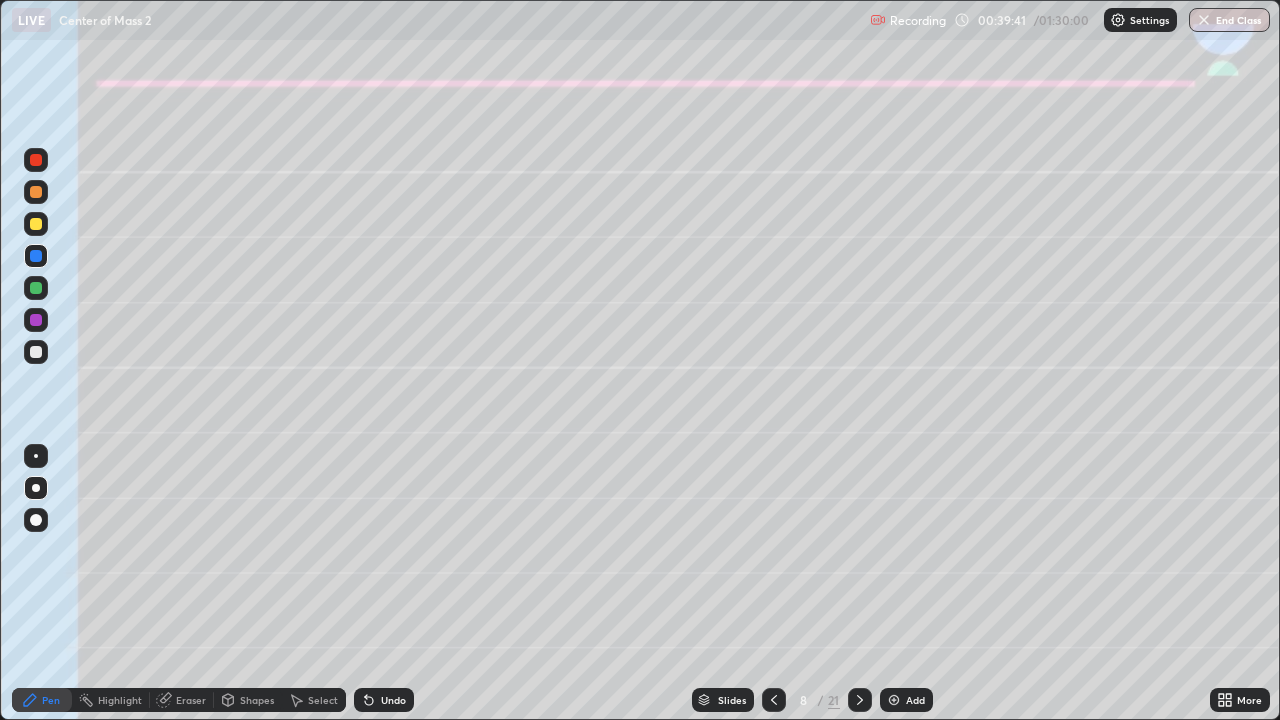 click at bounding box center [36, 224] 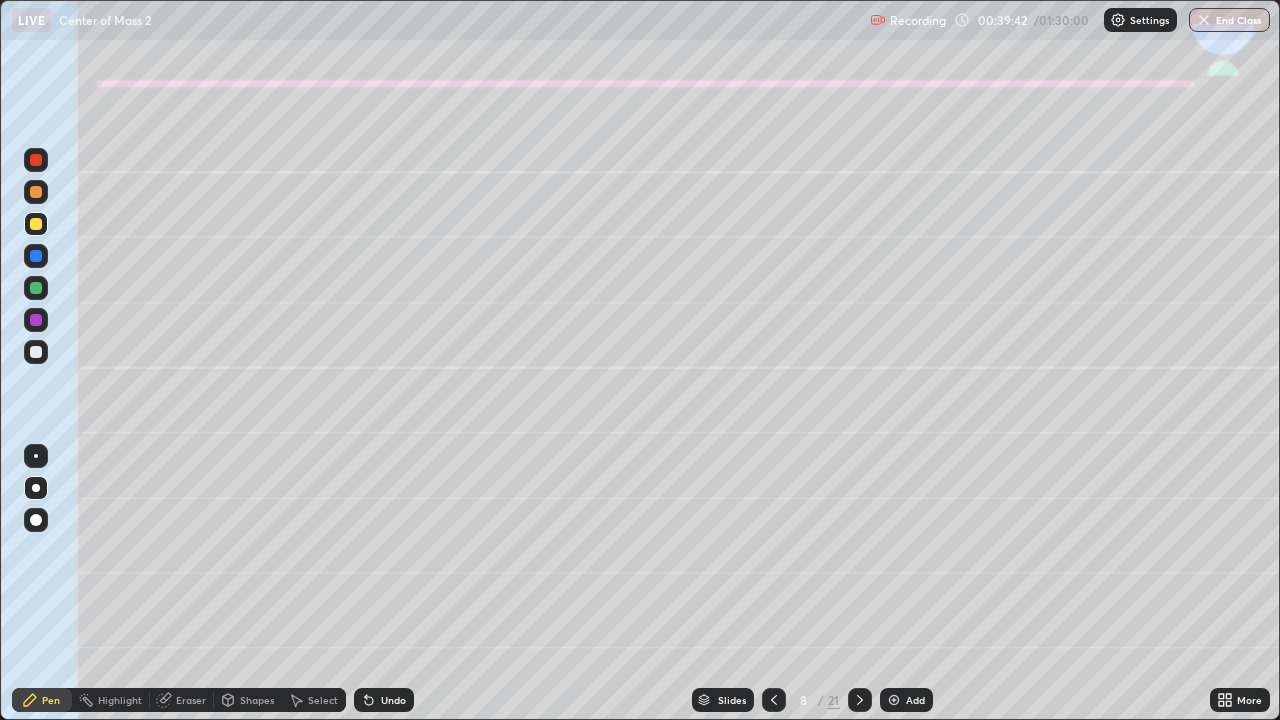 click at bounding box center (36, 192) 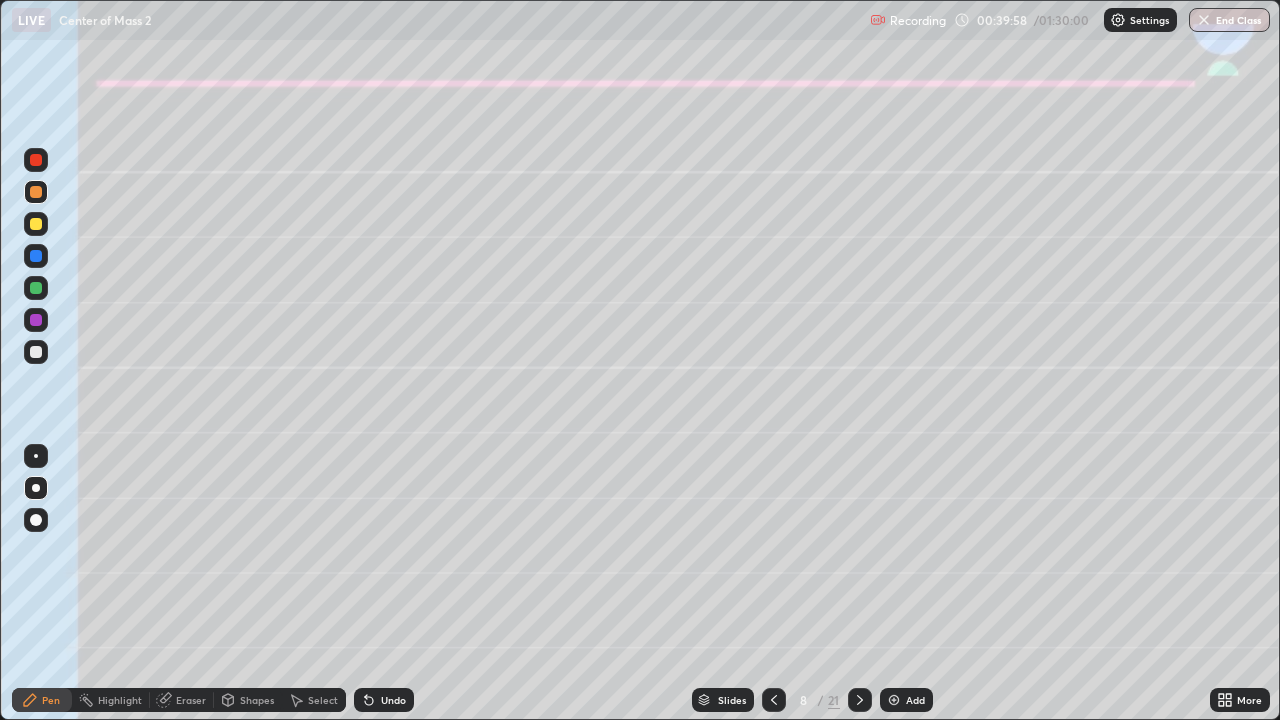 click on "Undo" at bounding box center (393, 700) 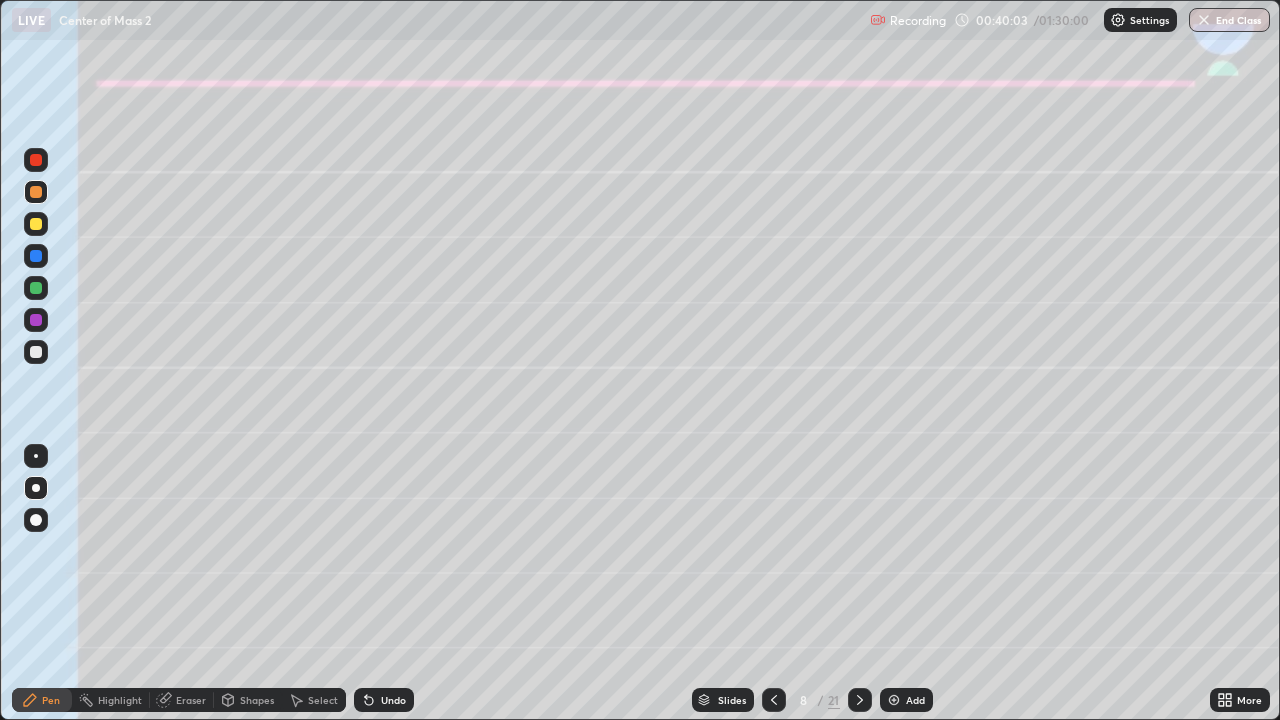 click on "Undo" at bounding box center (393, 700) 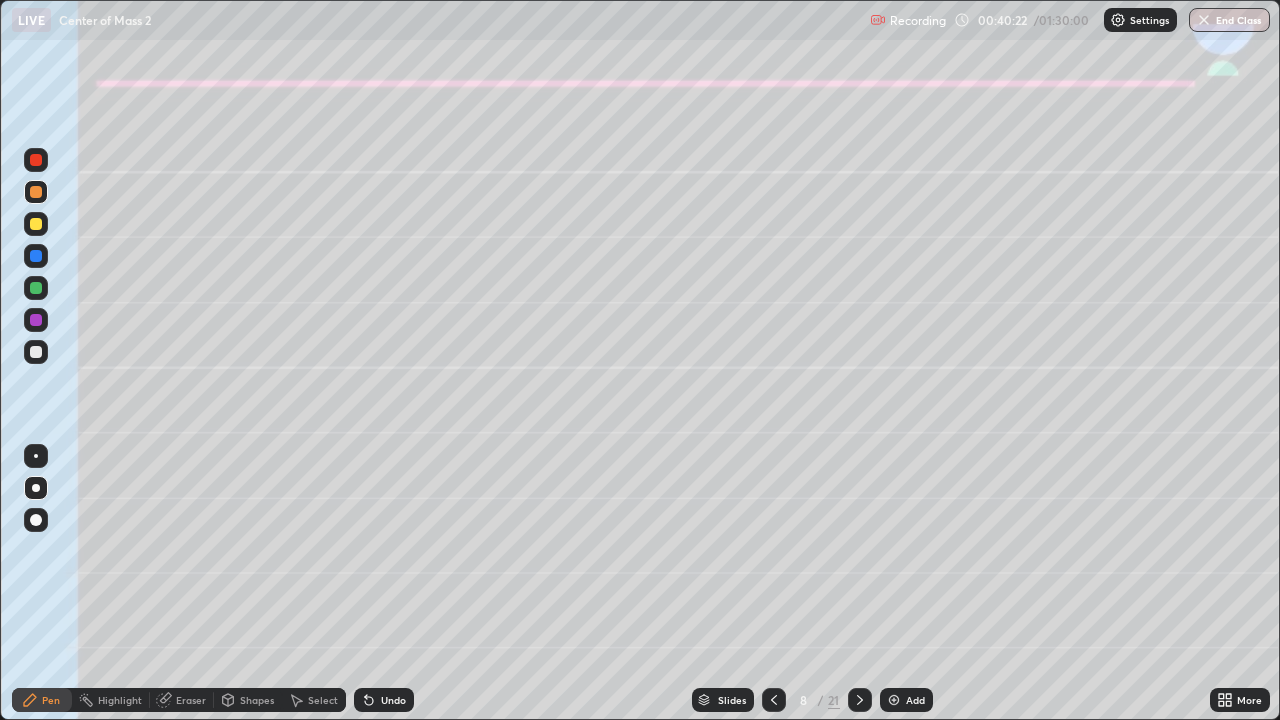 click at bounding box center [36, 288] 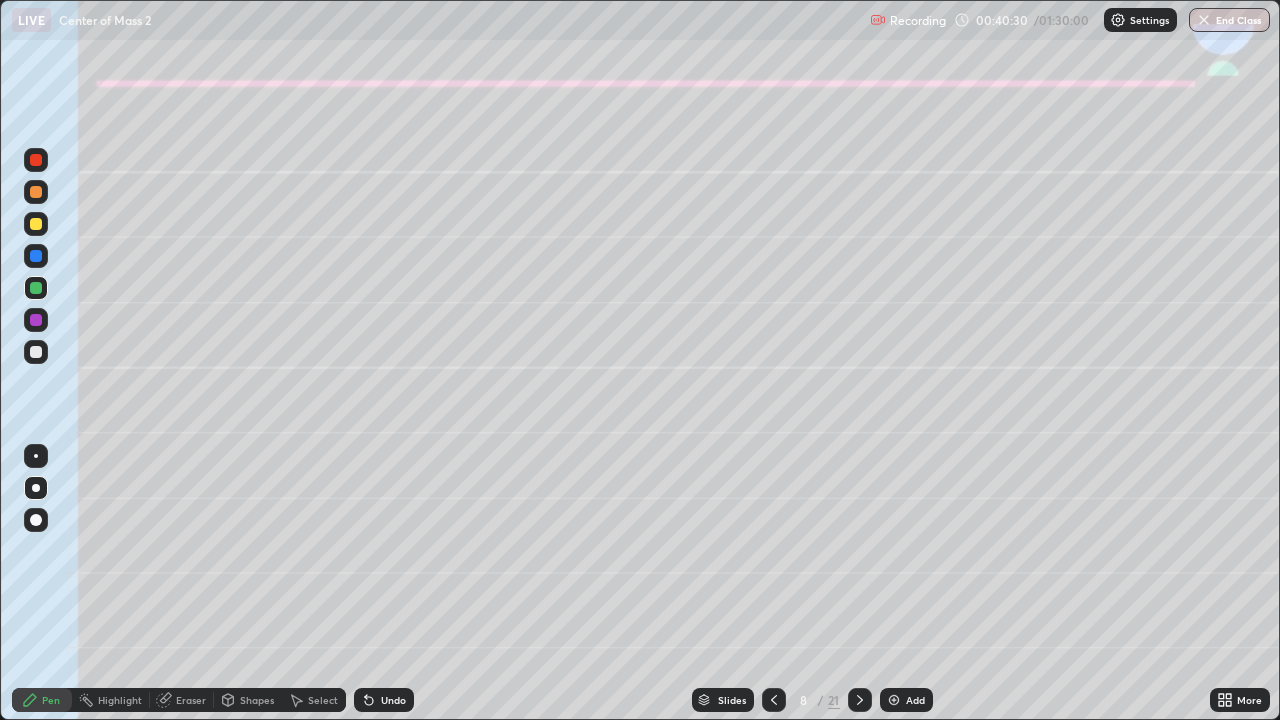 click on "Undo" at bounding box center (393, 700) 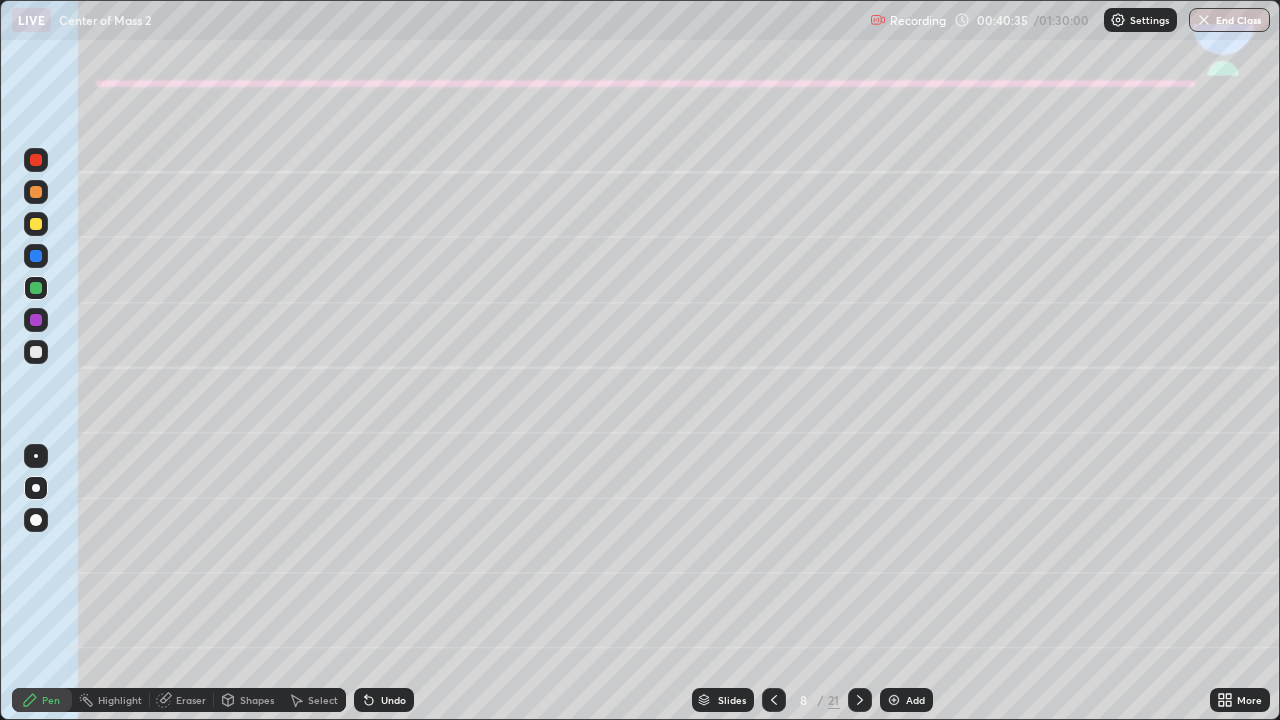 click on "Undo" at bounding box center (384, 700) 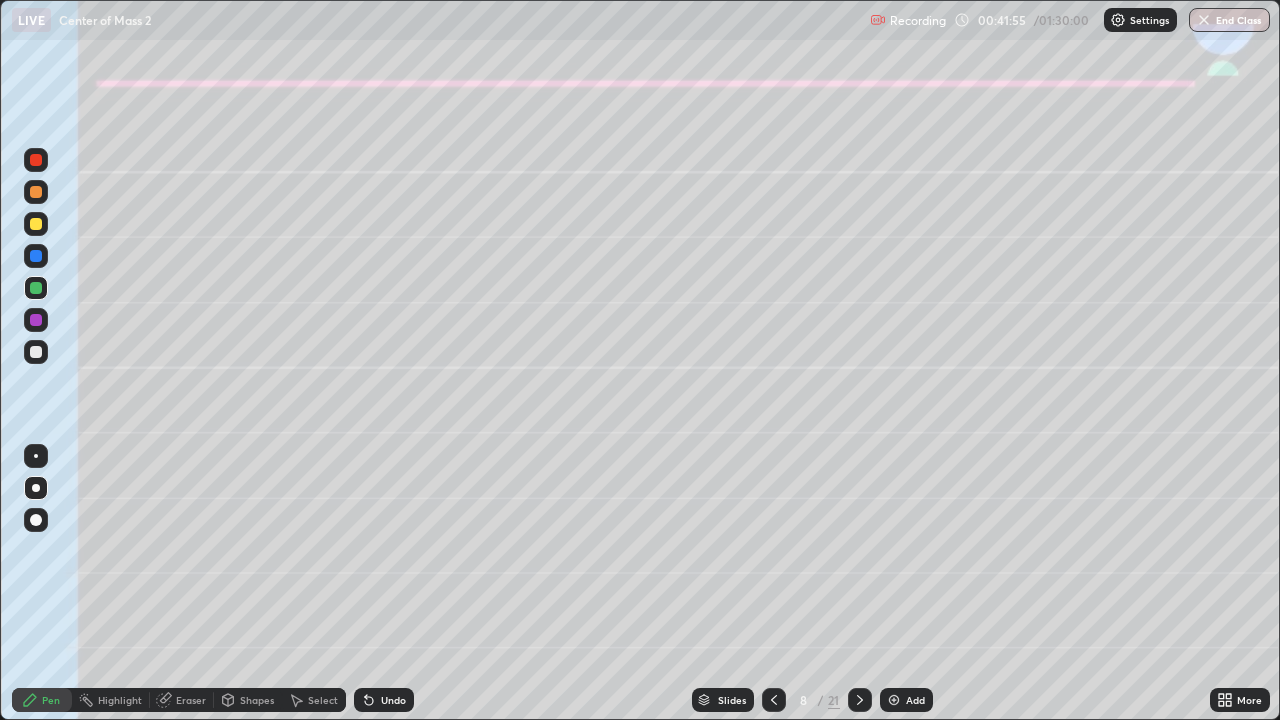 click on "Undo" at bounding box center (393, 700) 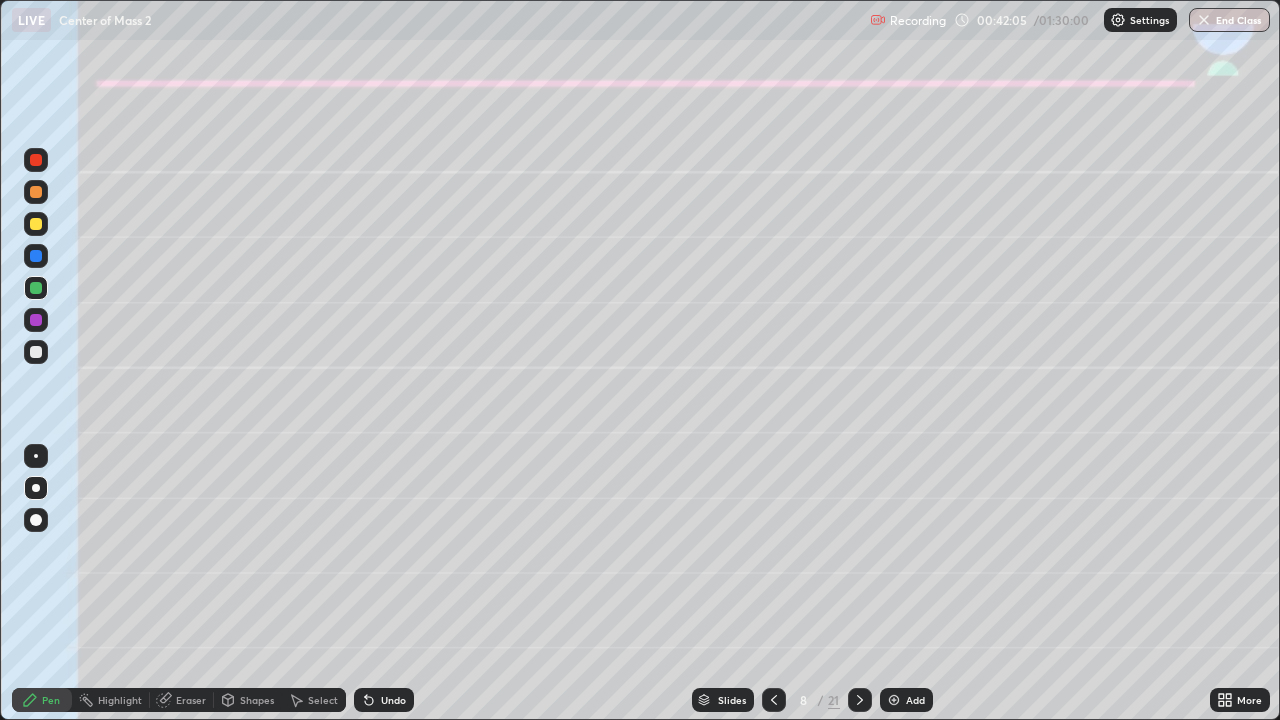 click on "Undo" at bounding box center [393, 700] 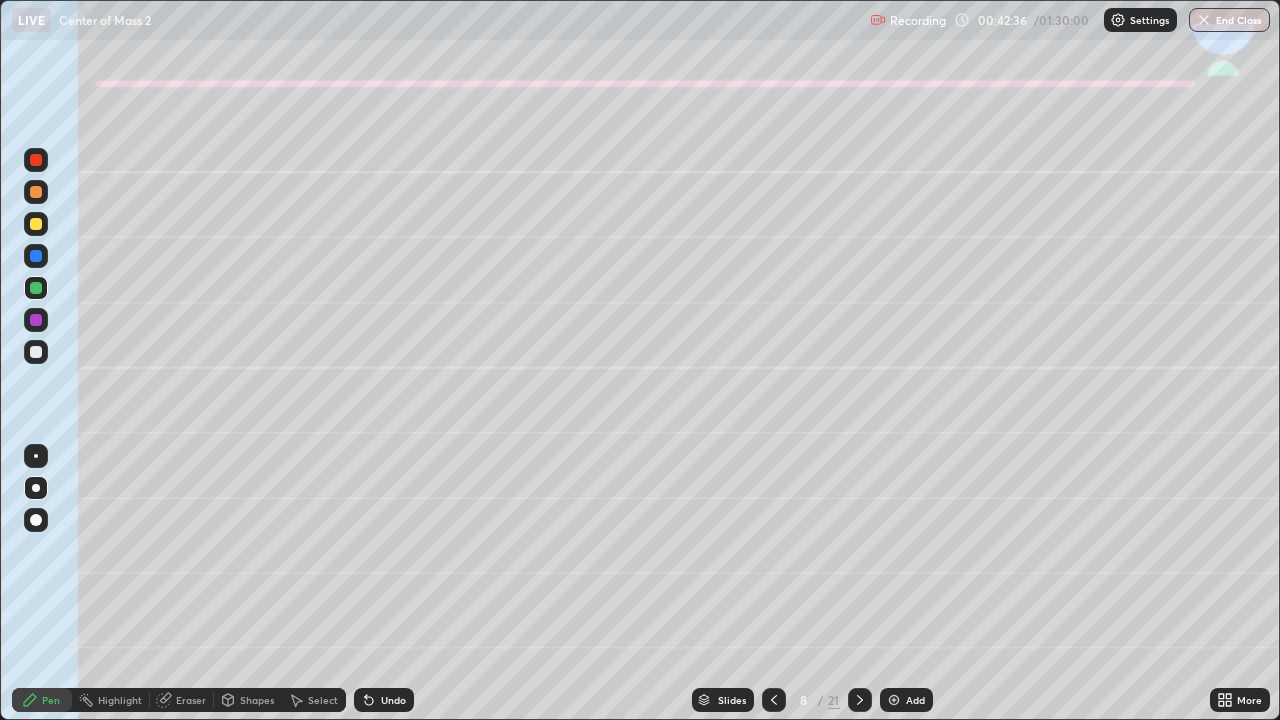 click on "Undo" at bounding box center [393, 700] 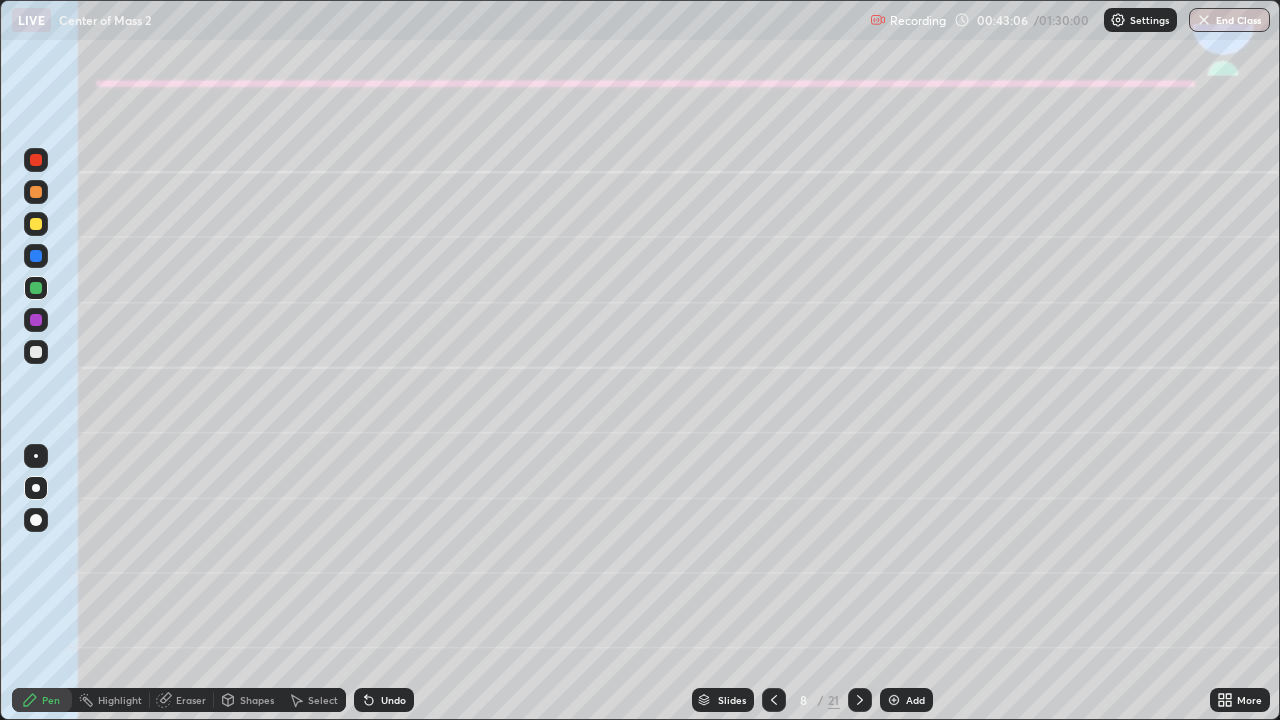 click on "Undo" at bounding box center [393, 700] 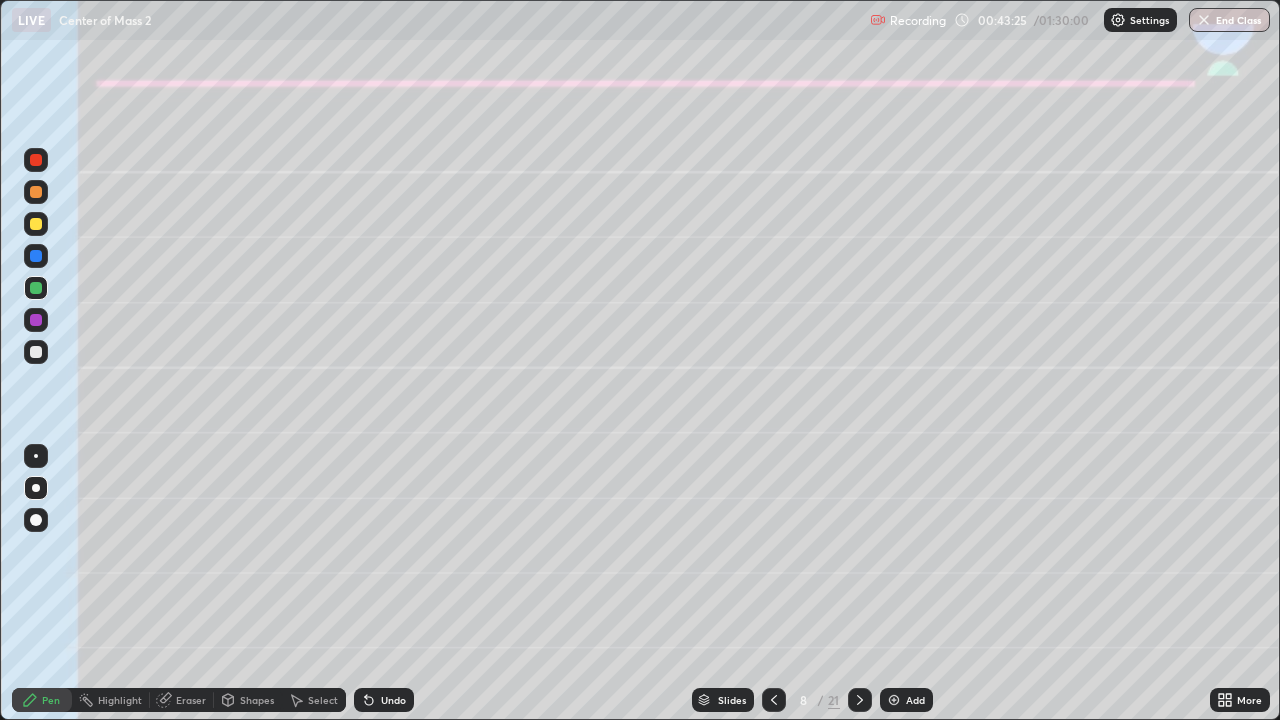 click on "Eraser" at bounding box center (191, 700) 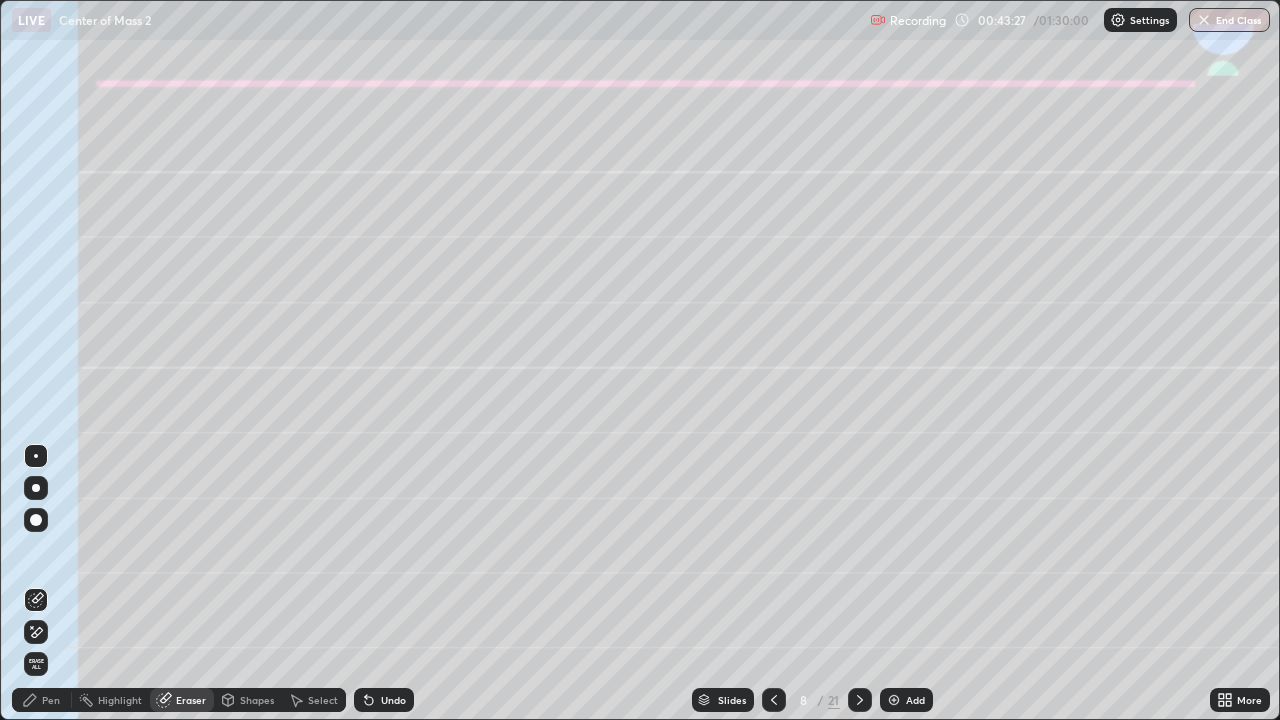 click at bounding box center (36, 600) 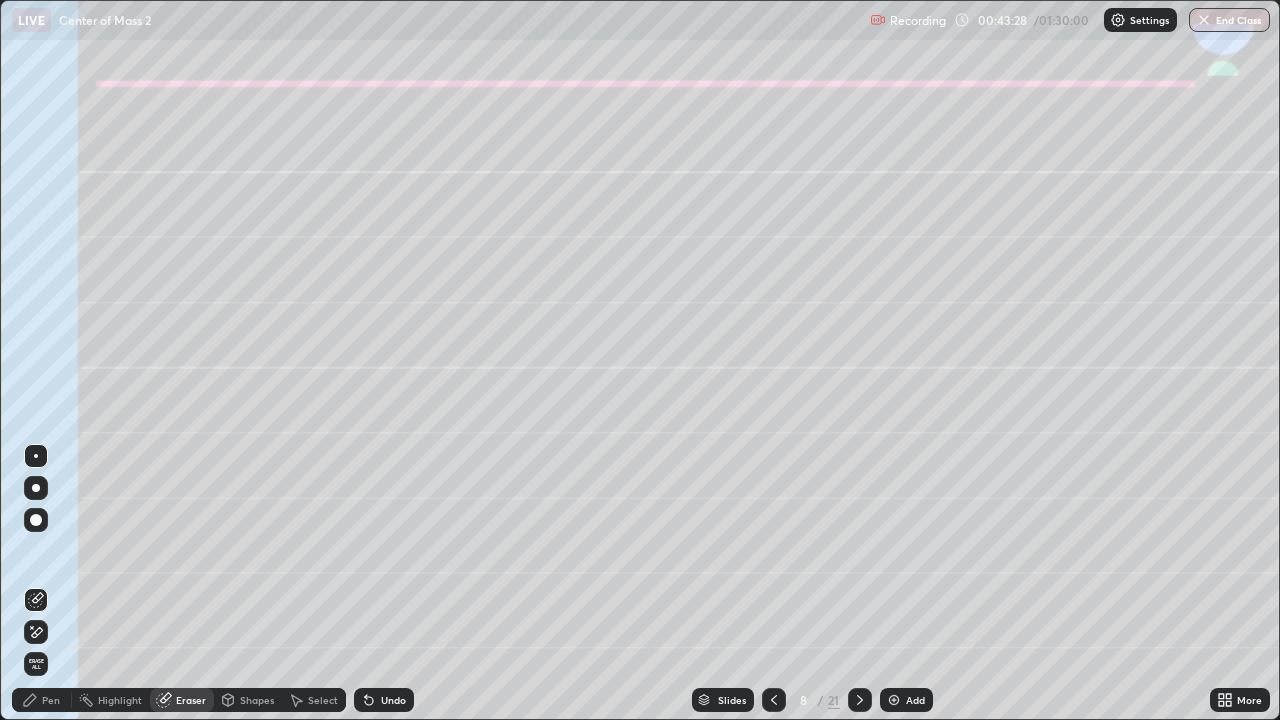 click 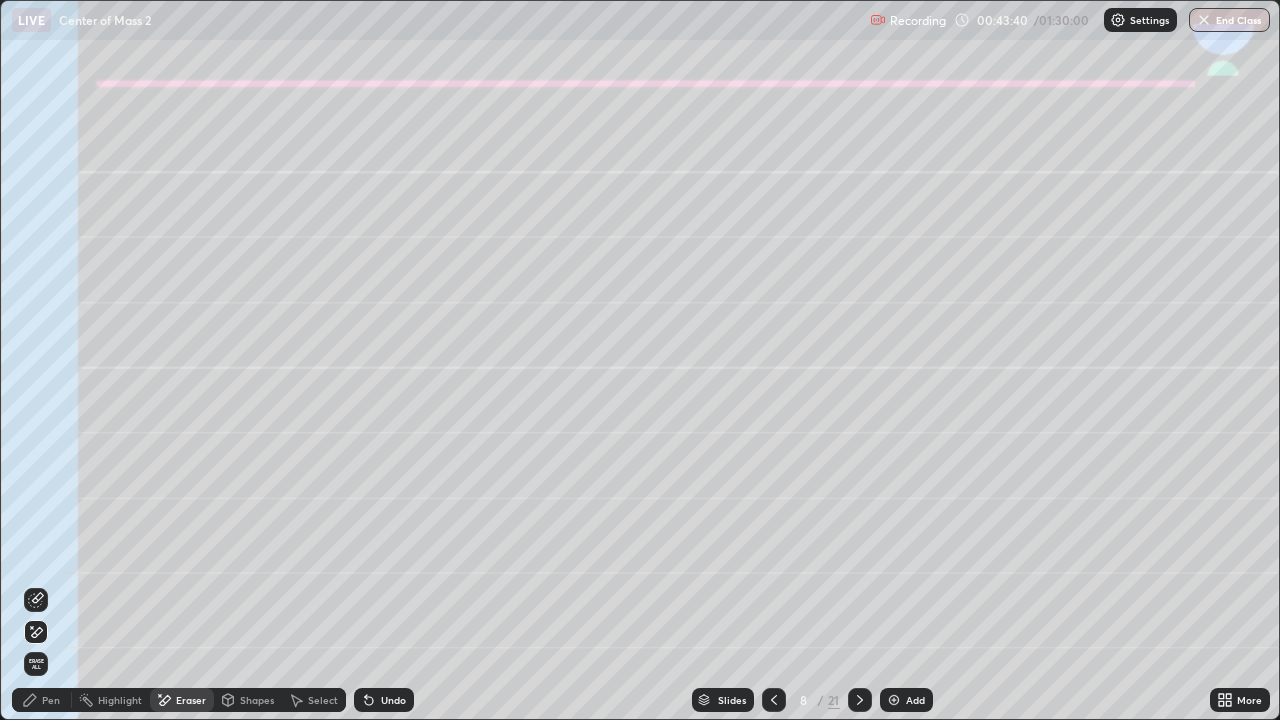 click on "Pen" at bounding box center (51, 700) 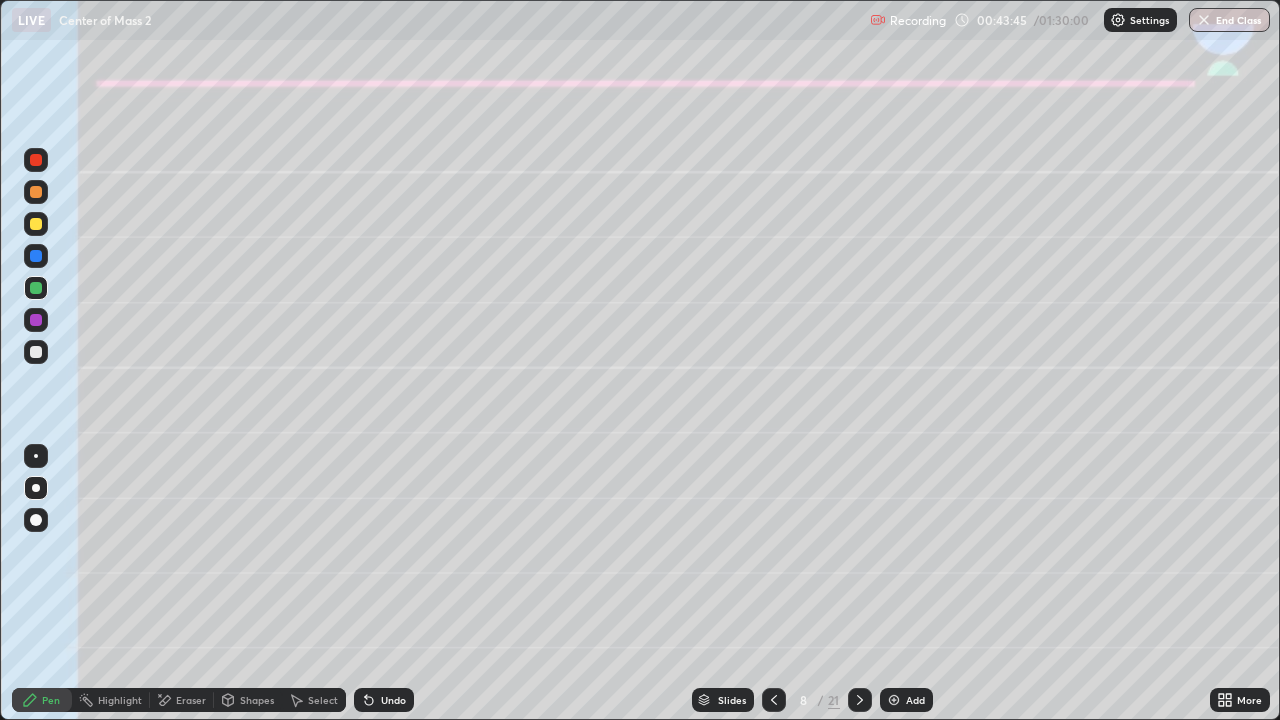 click on "Eraser" at bounding box center (191, 700) 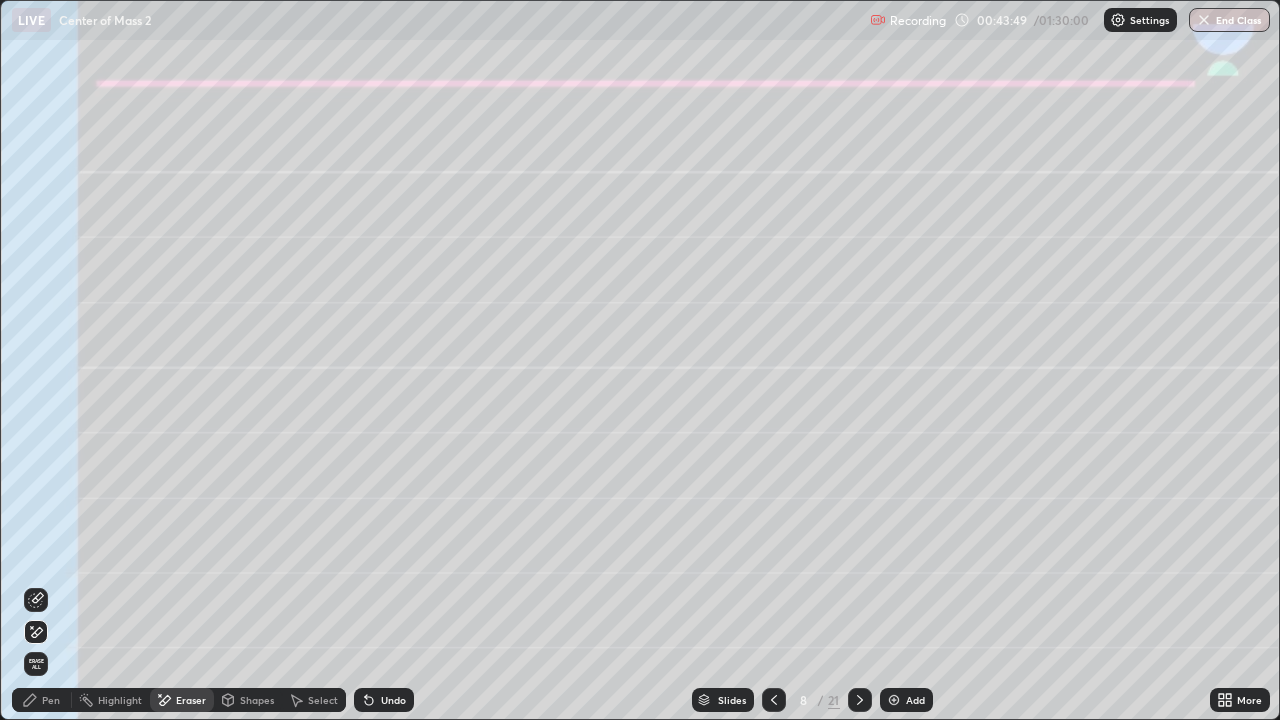 click on "Pen" at bounding box center [51, 700] 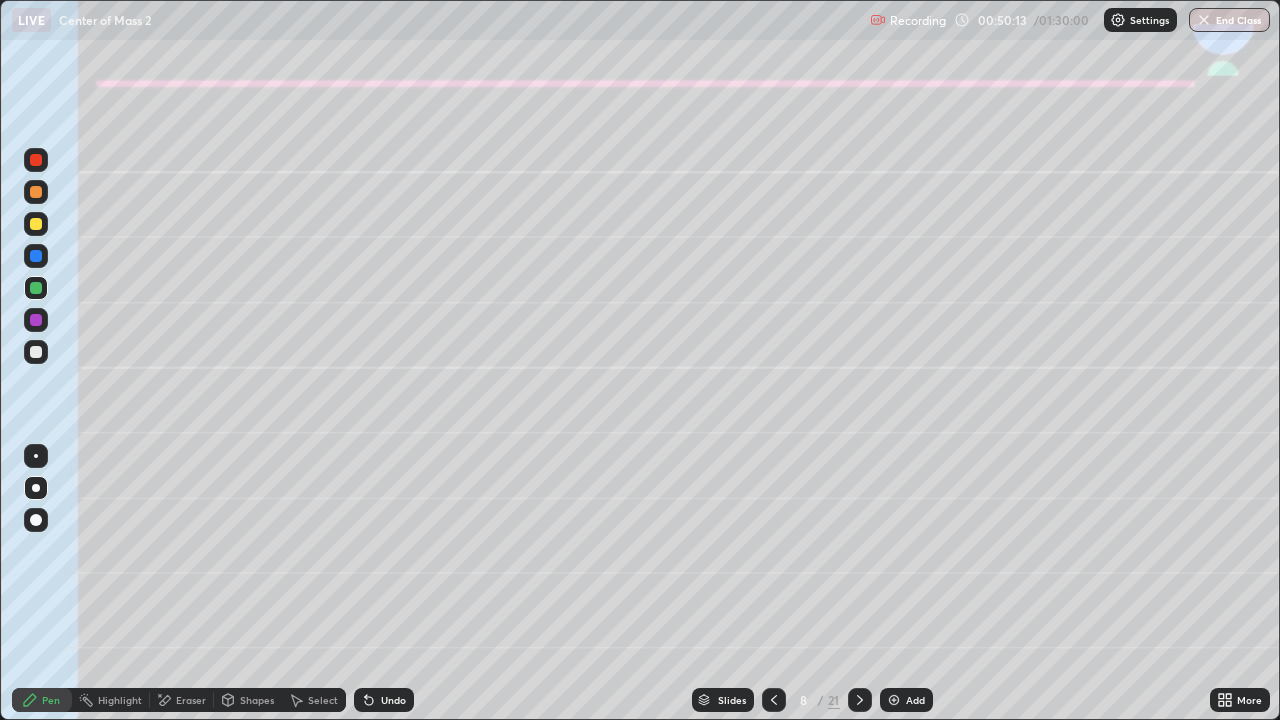 click at bounding box center [860, 700] 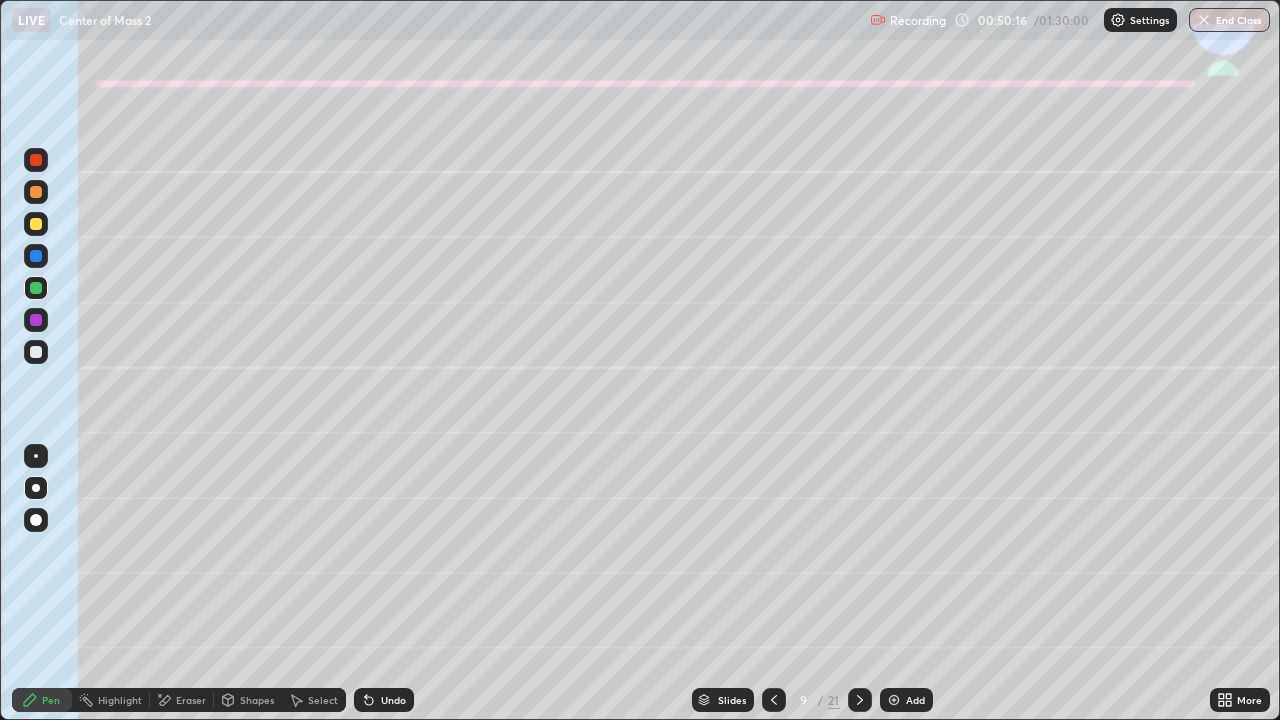 click at bounding box center (36, 192) 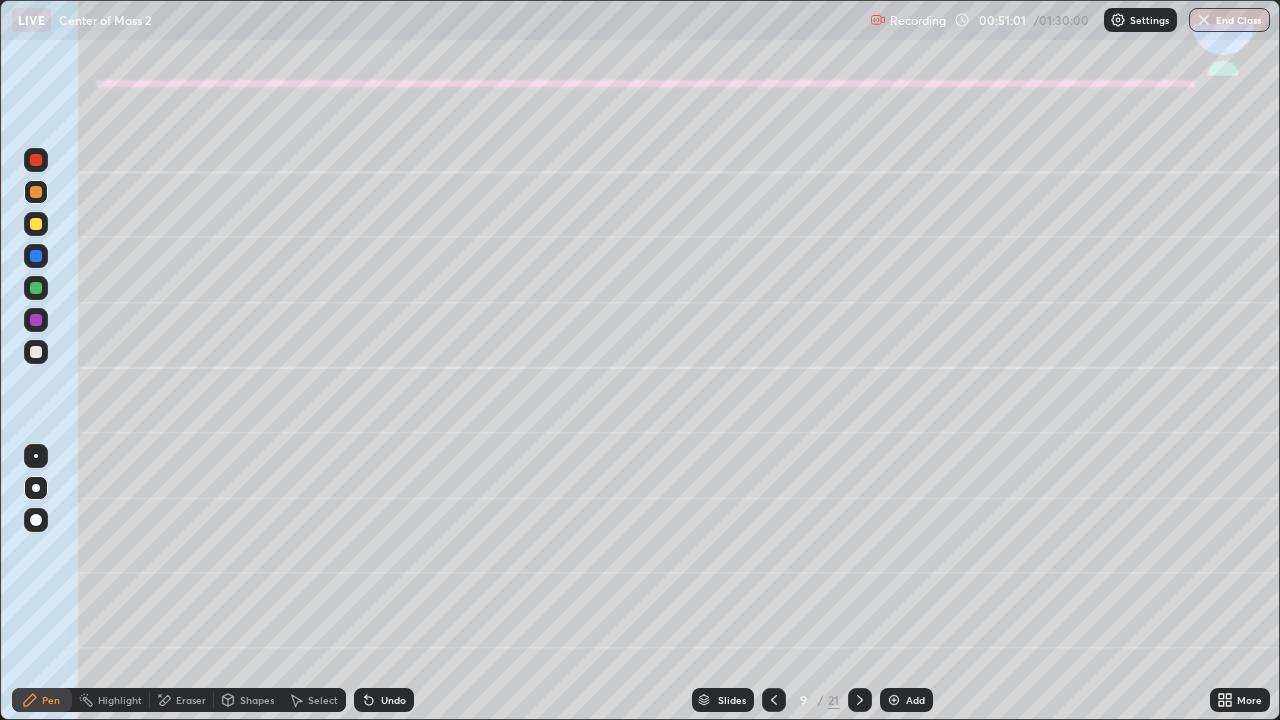 click on "Shapes" at bounding box center [257, 700] 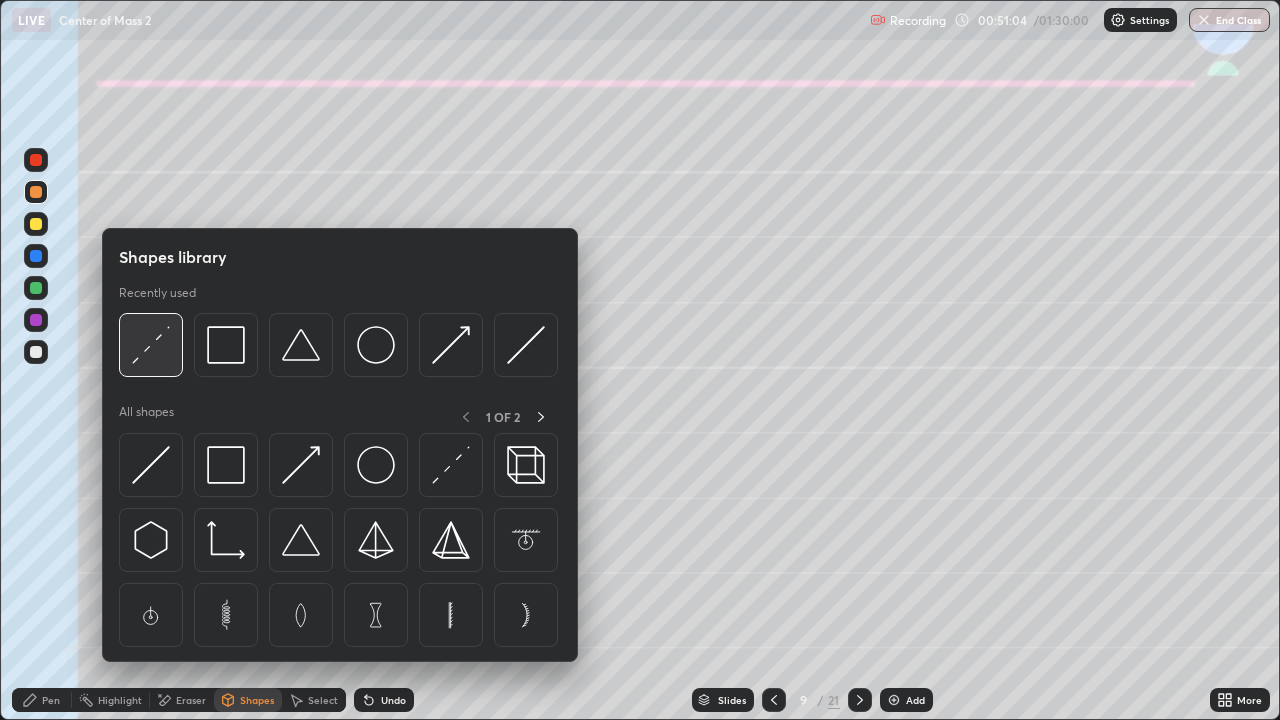 click at bounding box center [151, 345] 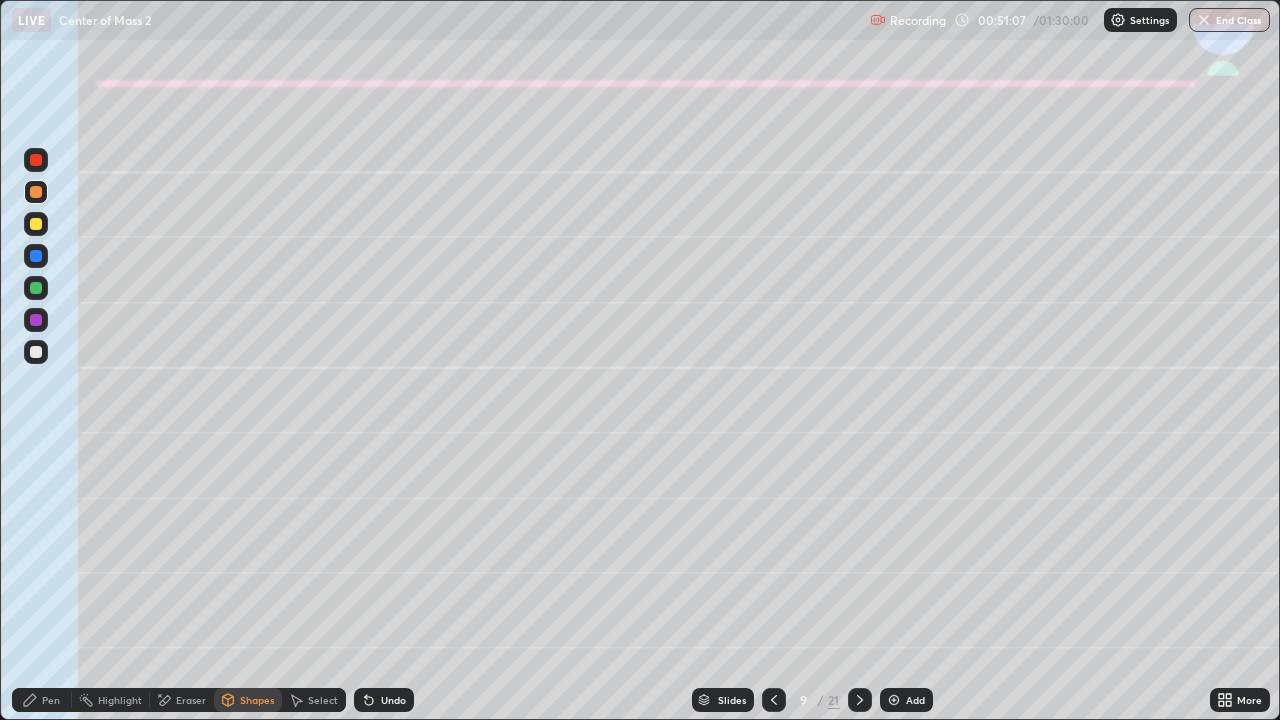 click at bounding box center (36, 352) 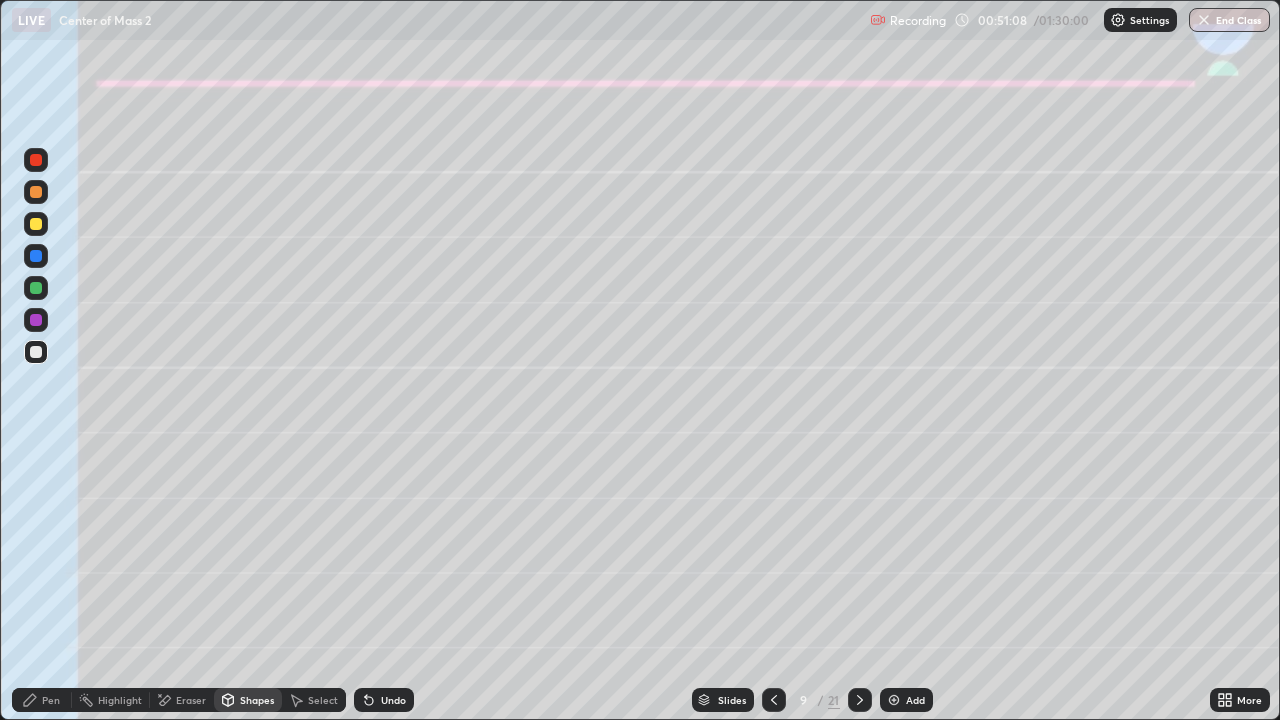 click on "Shapes" at bounding box center [248, 700] 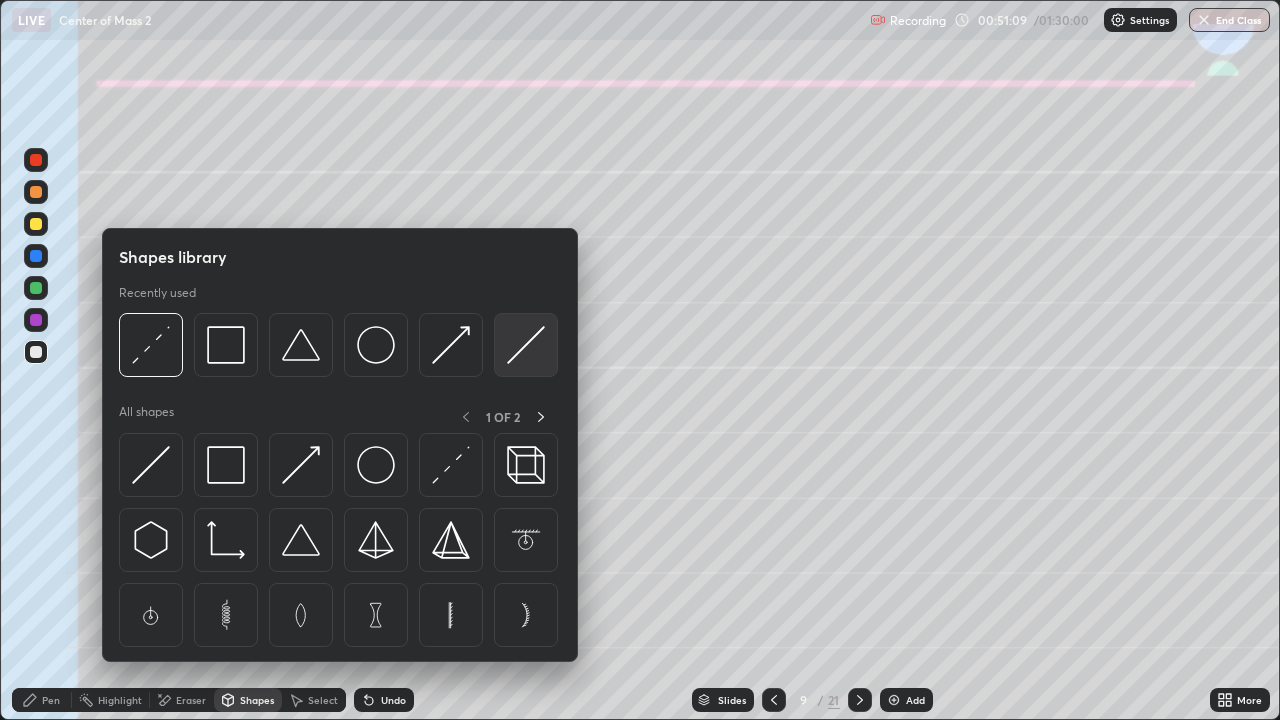 click at bounding box center [526, 345] 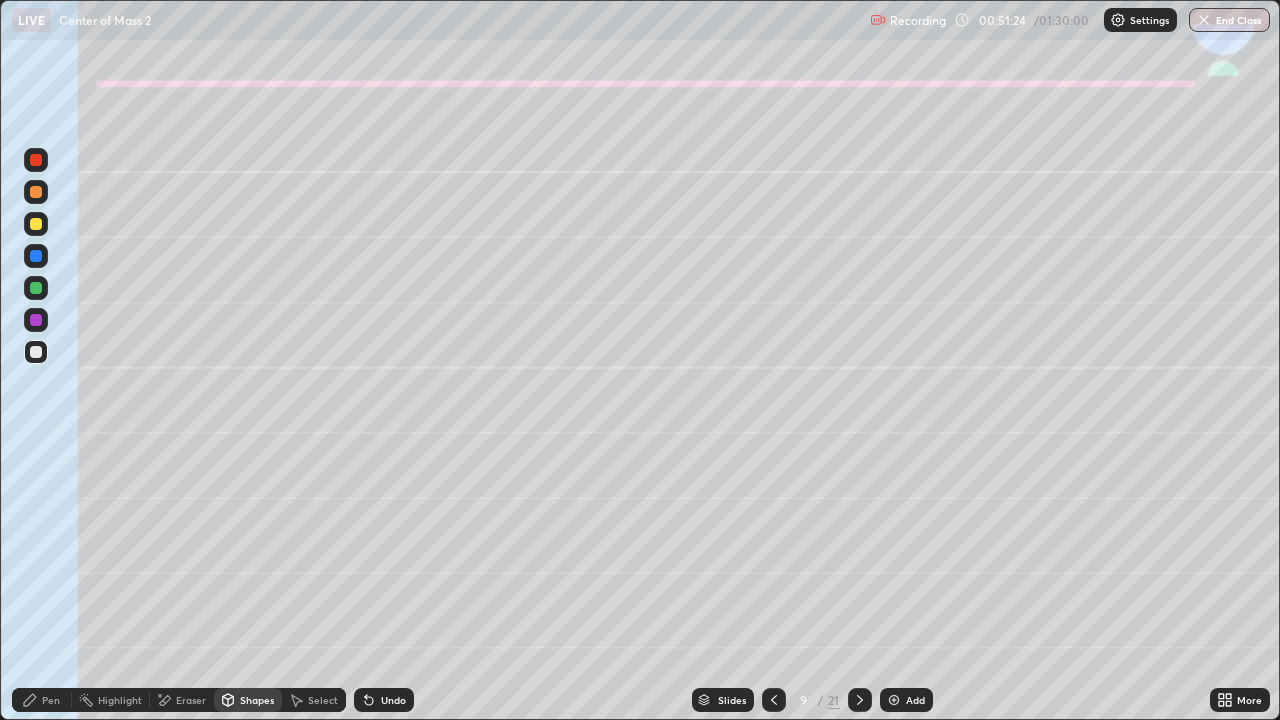 click on "Shapes" at bounding box center [257, 700] 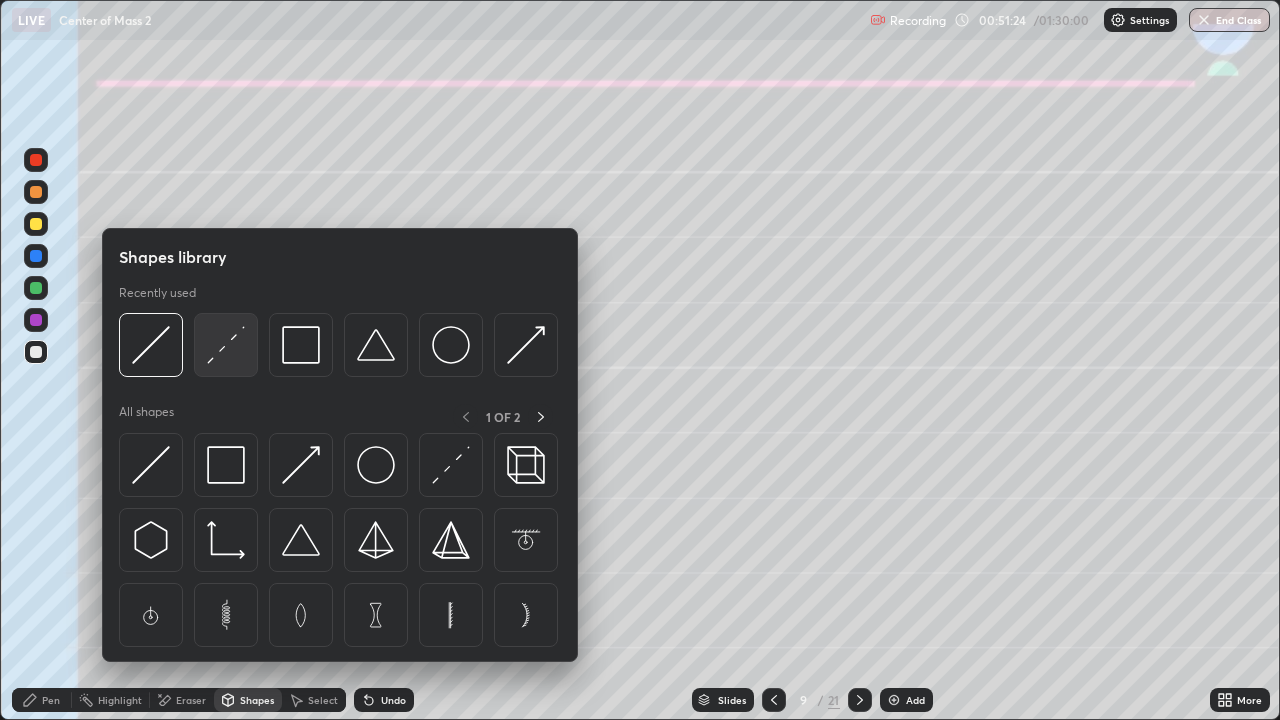 click at bounding box center (226, 345) 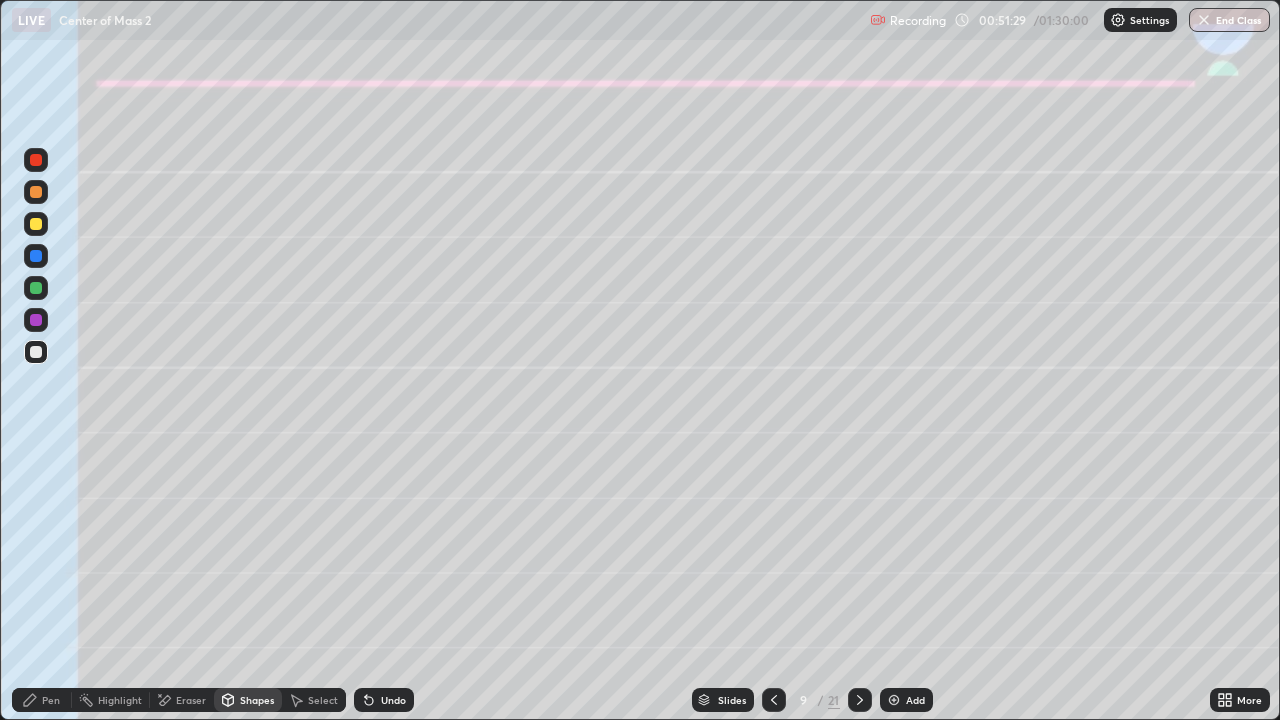 click on "Shapes" at bounding box center (248, 700) 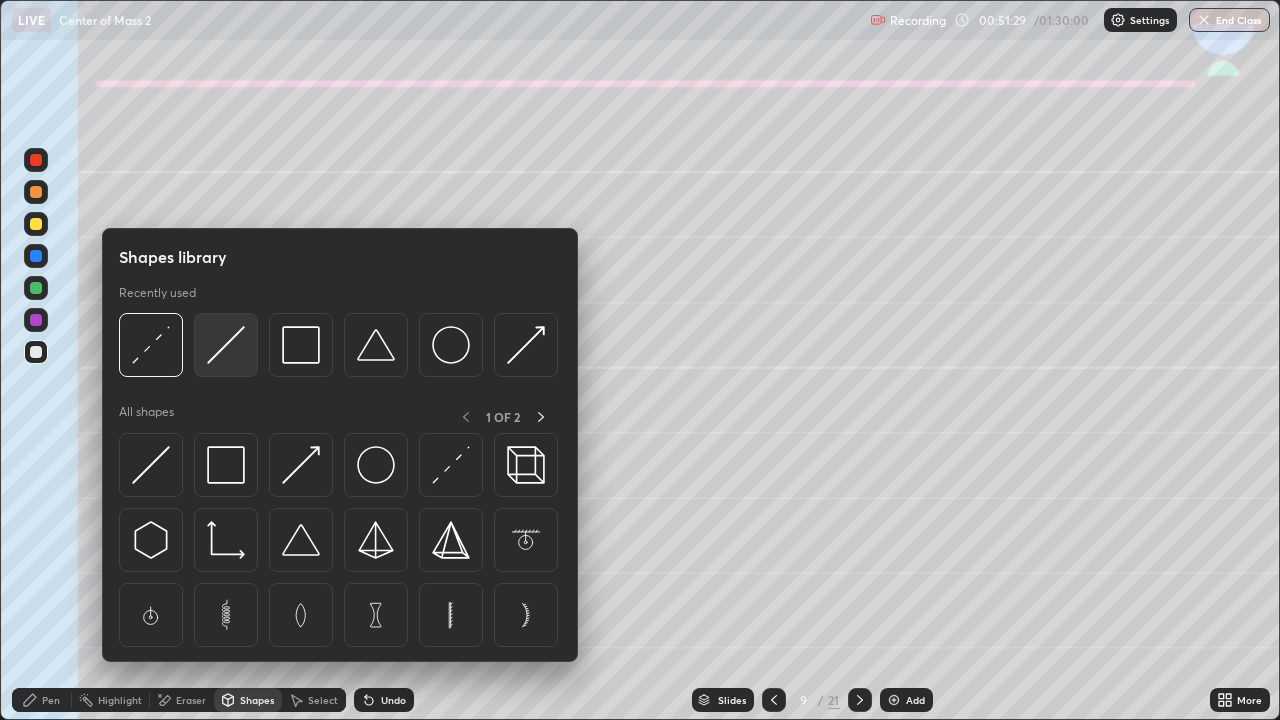 click at bounding box center [226, 345] 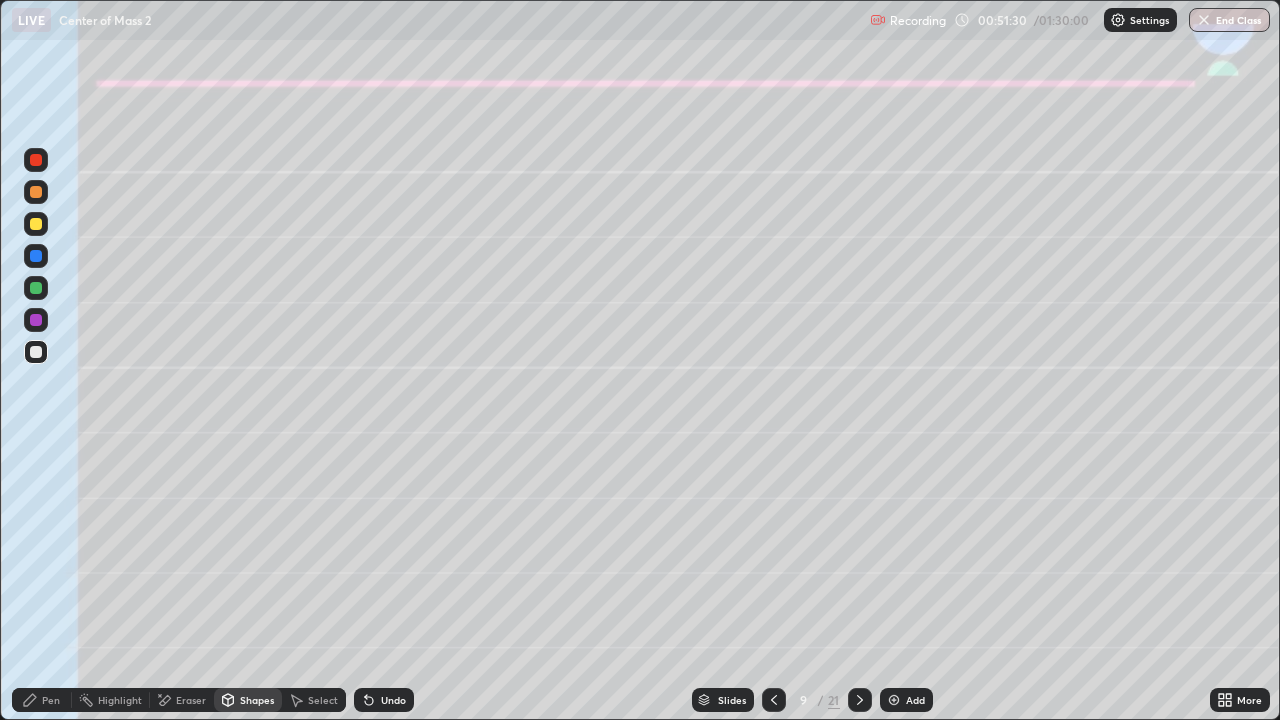 click at bounding box center [36, 320] 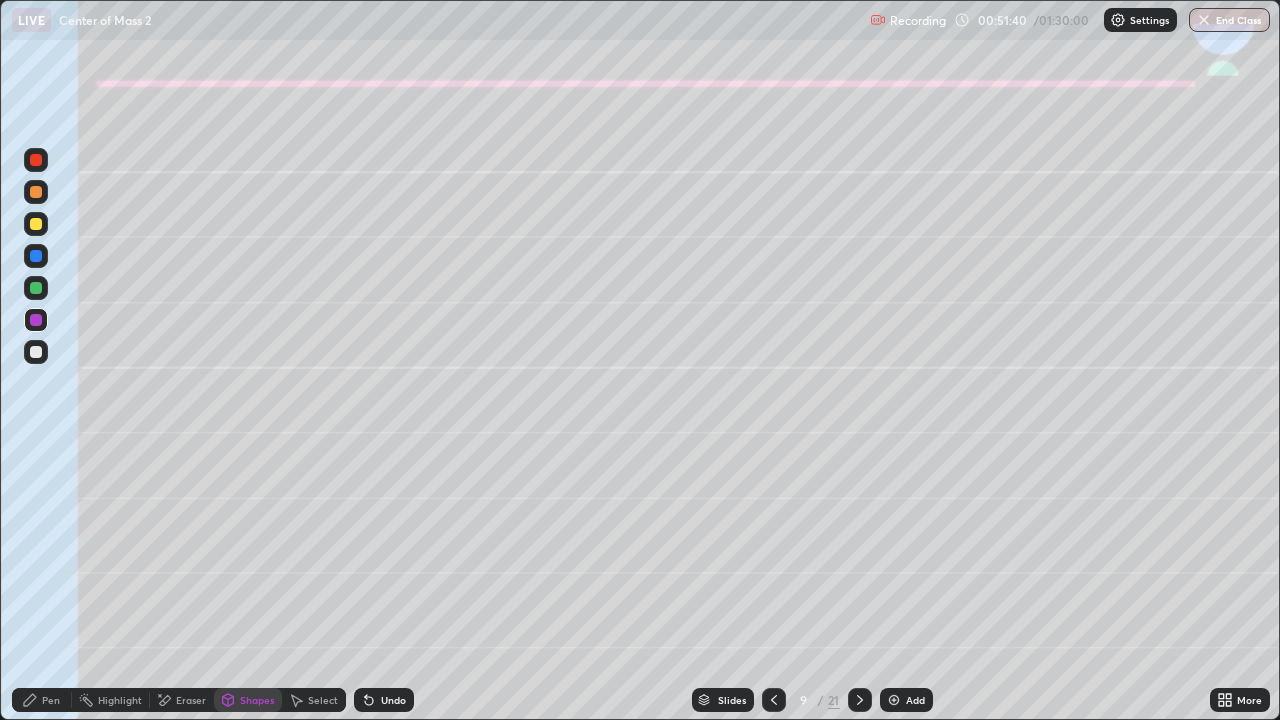 click on "Pen" at bounding box center [42, 700] 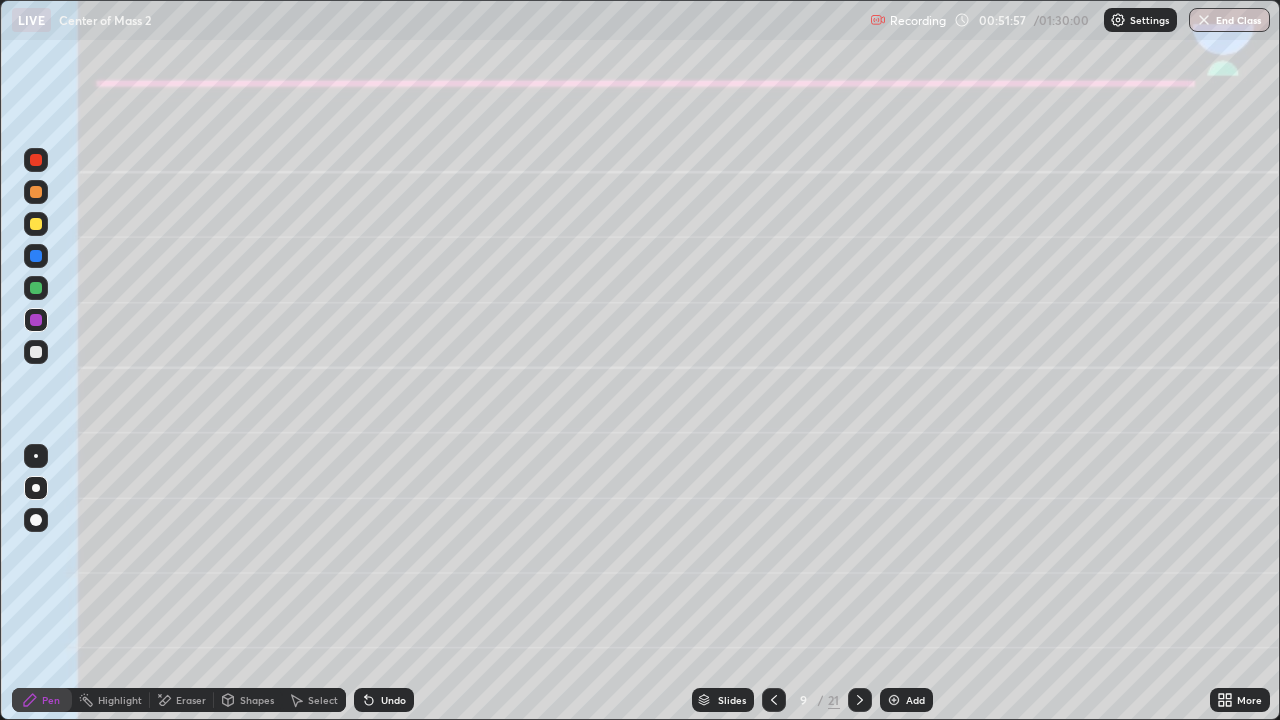 click at bounding box center [36, 352] 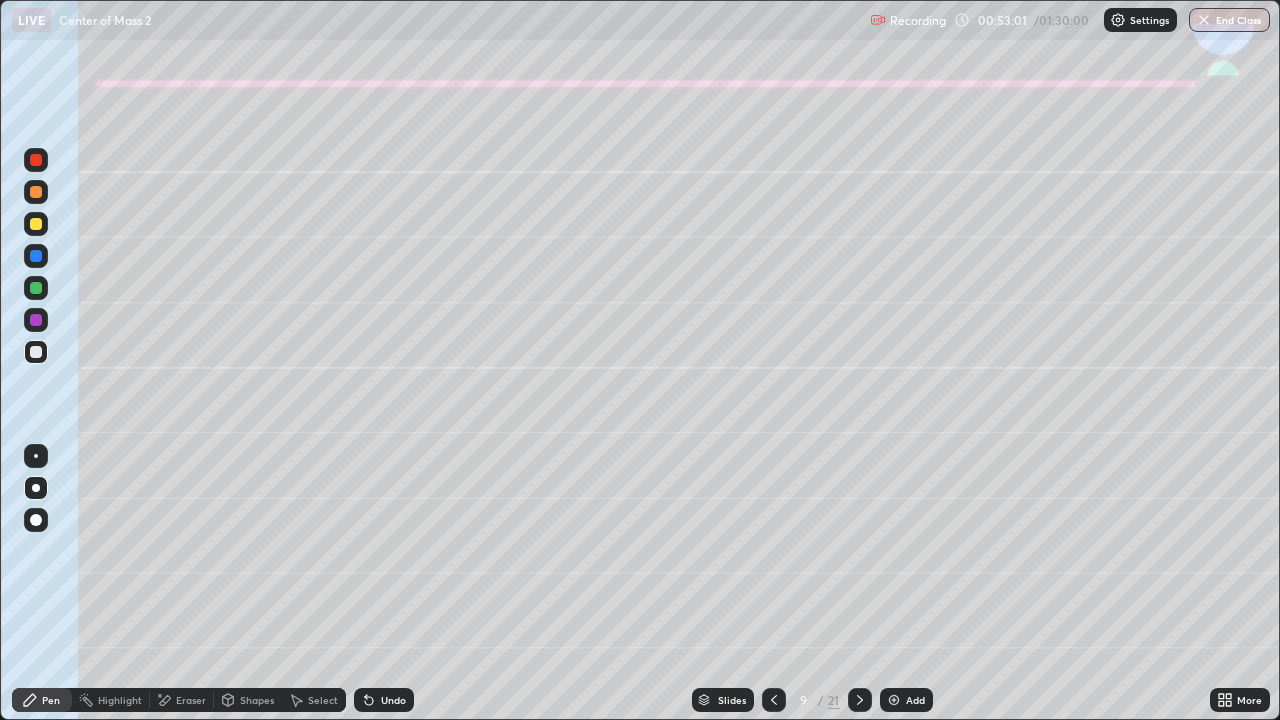 click at bounding box center (36, 288) 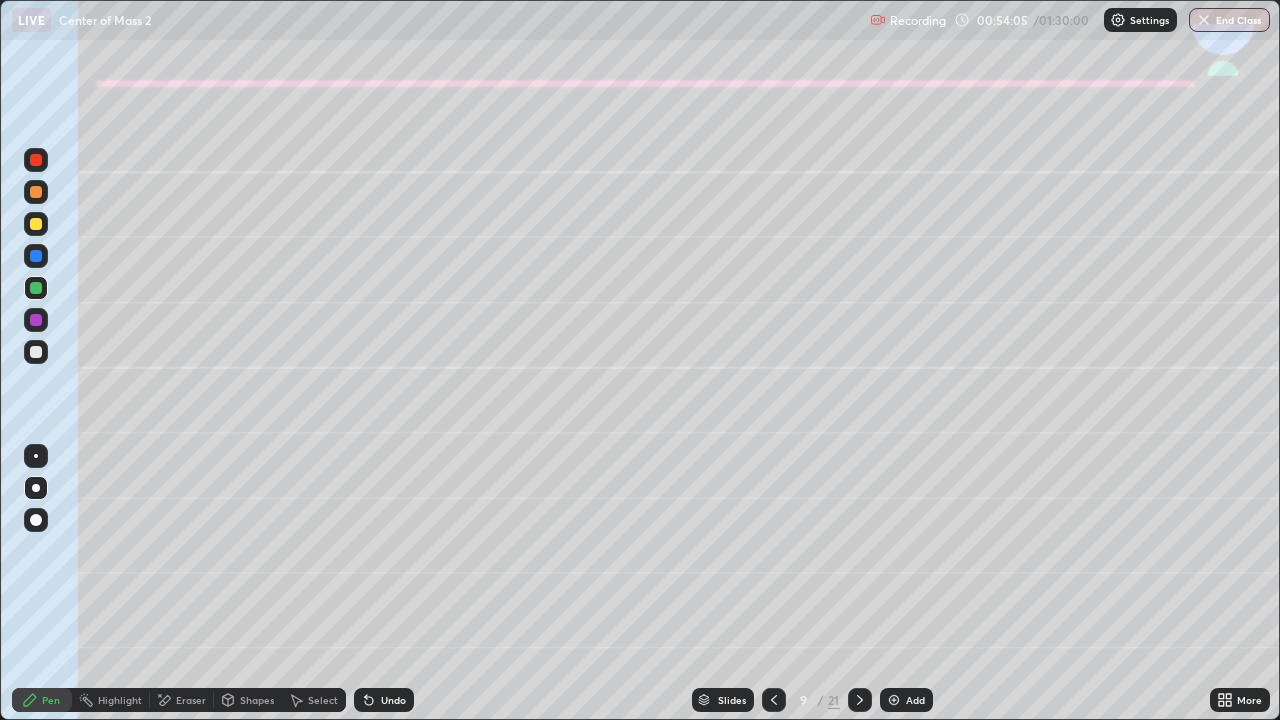click on "Undo" at bounding box center [393, 700] 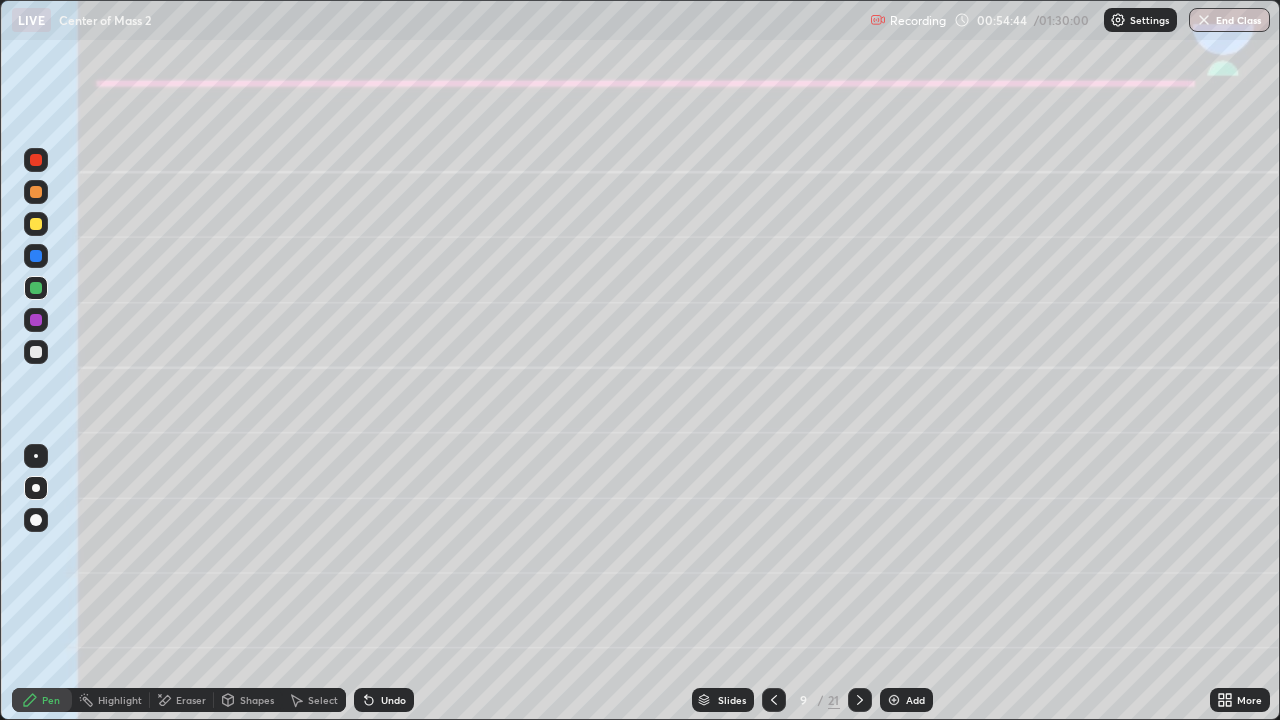 click on "Undo" at bounding box center (393, 700) 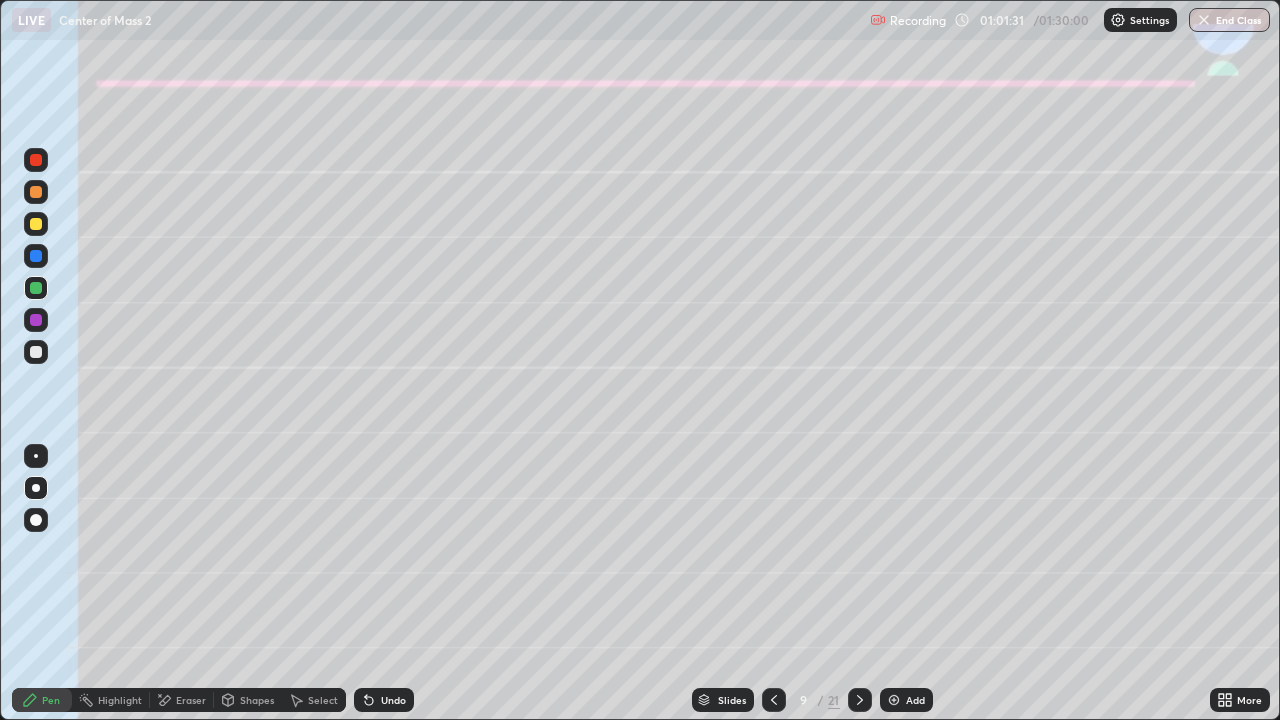 click on "Undo" at bounding box center (393, 700) 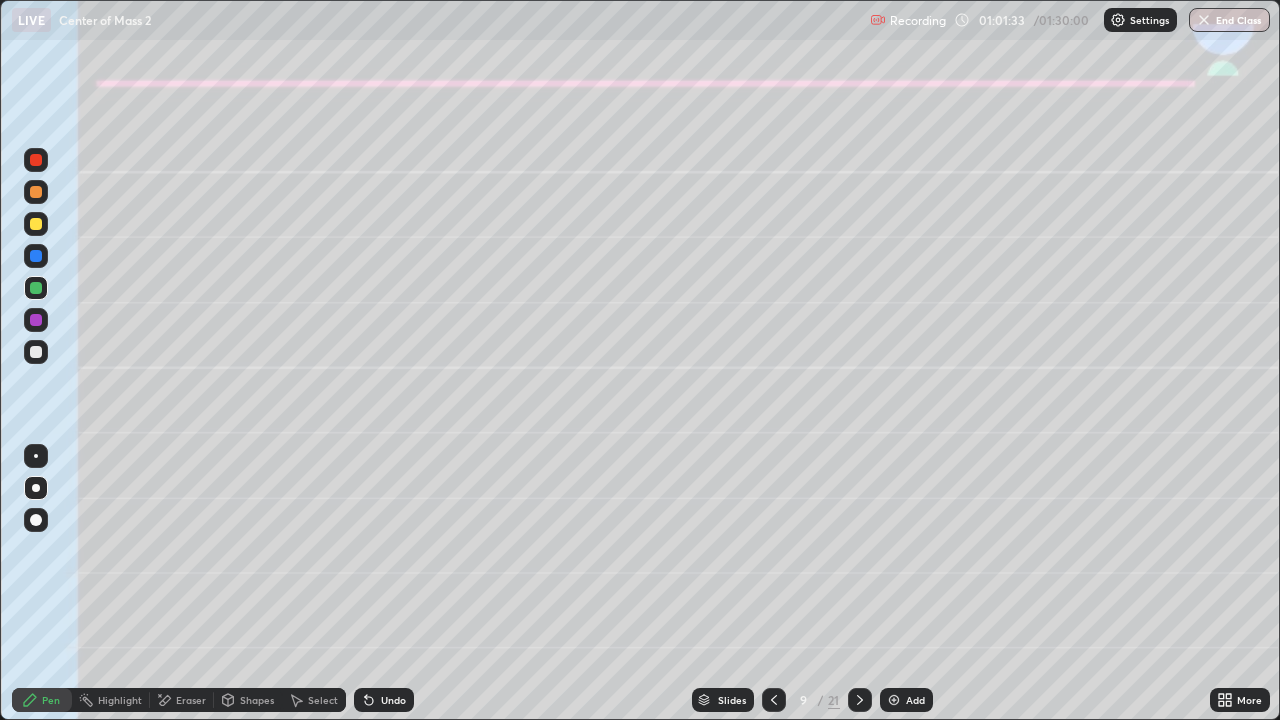 click at bounding box center [36, 224] 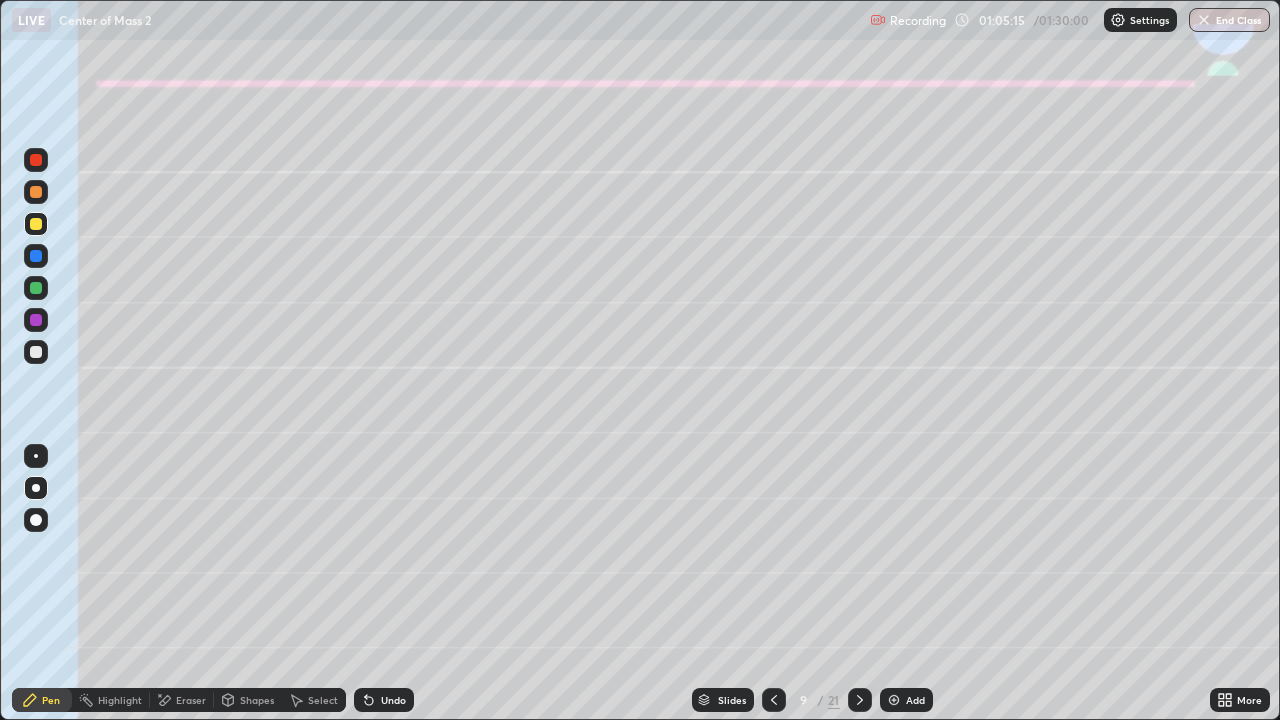 click 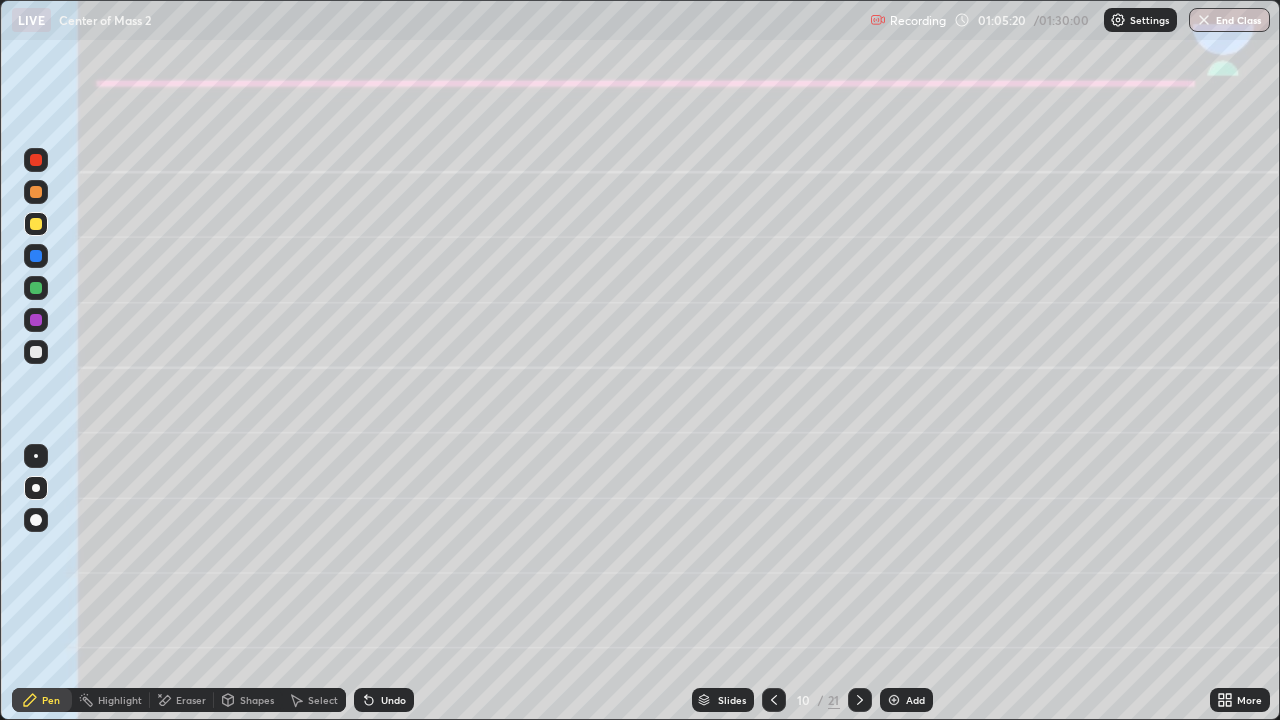 click 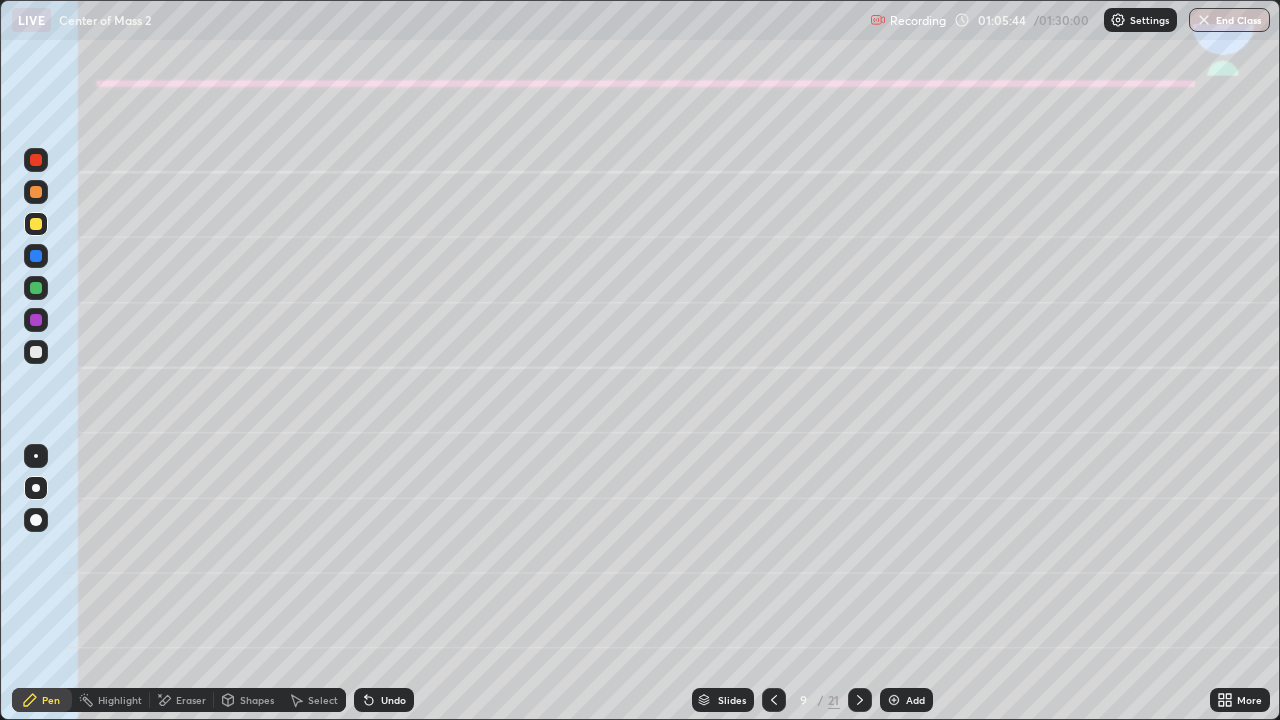click 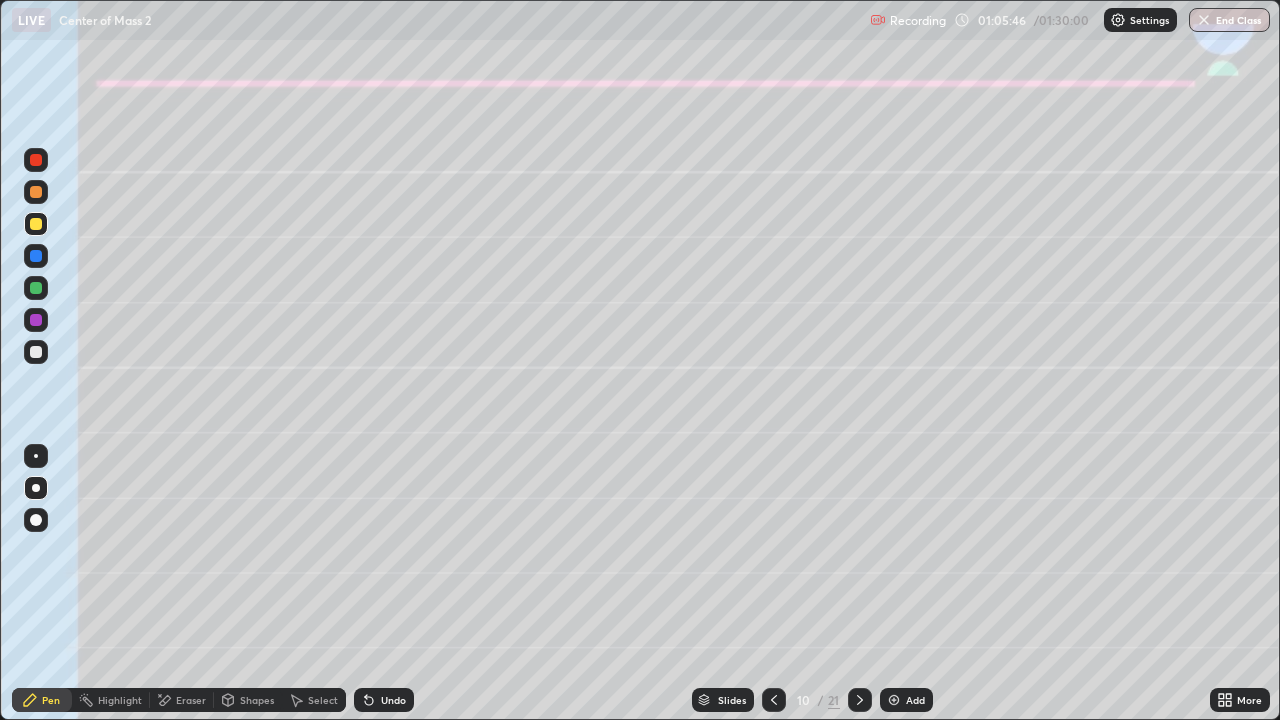 click at bounding box center (36, 192) 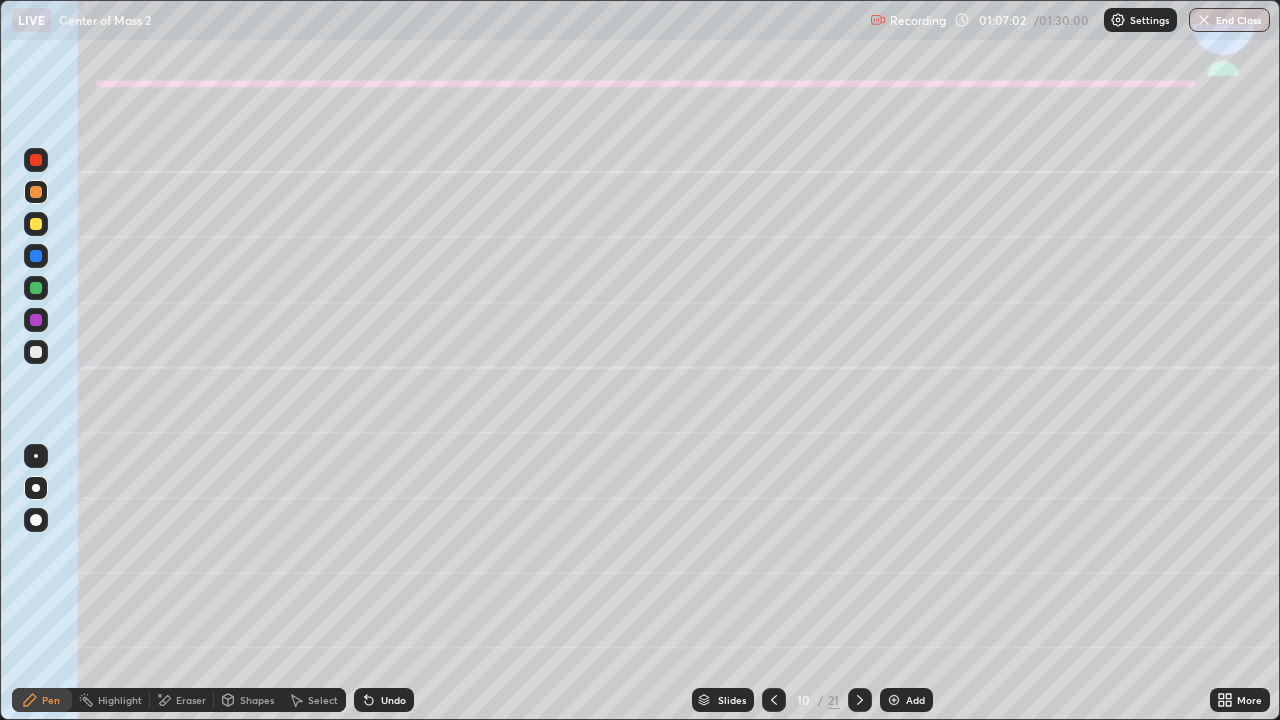 click at bounding box center (36, 288) 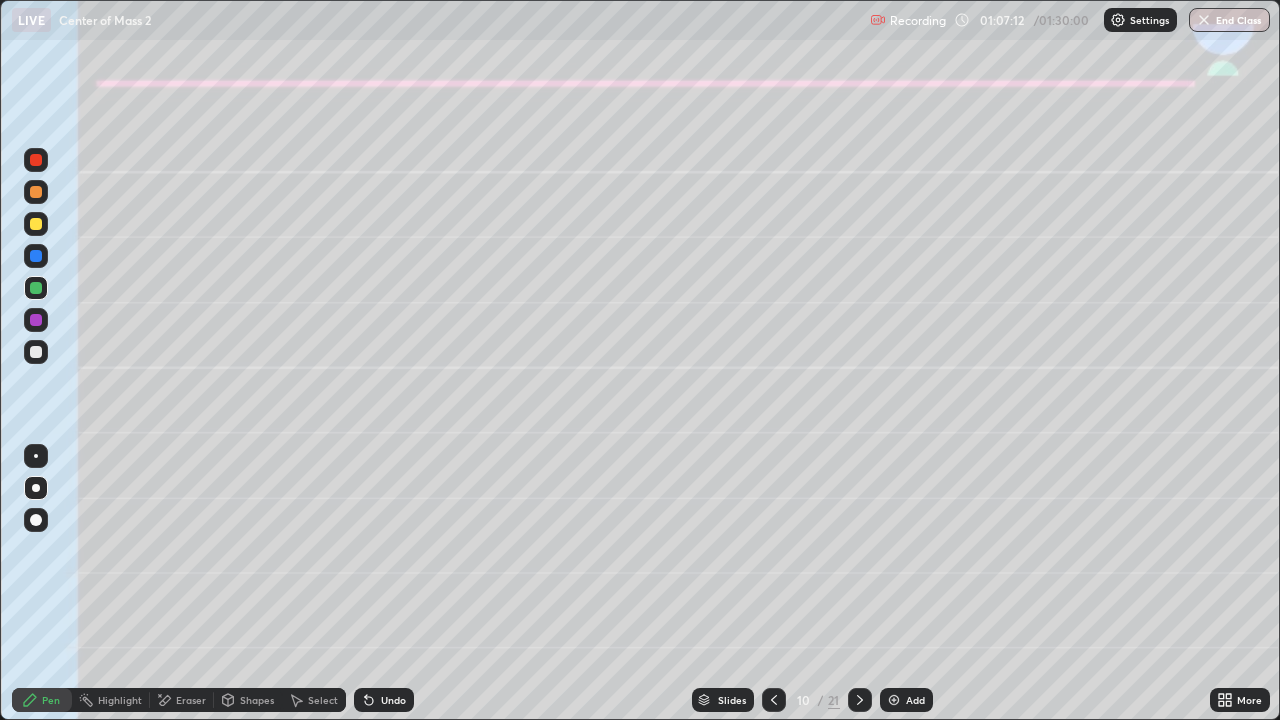 click at bounding box center (36, 224) 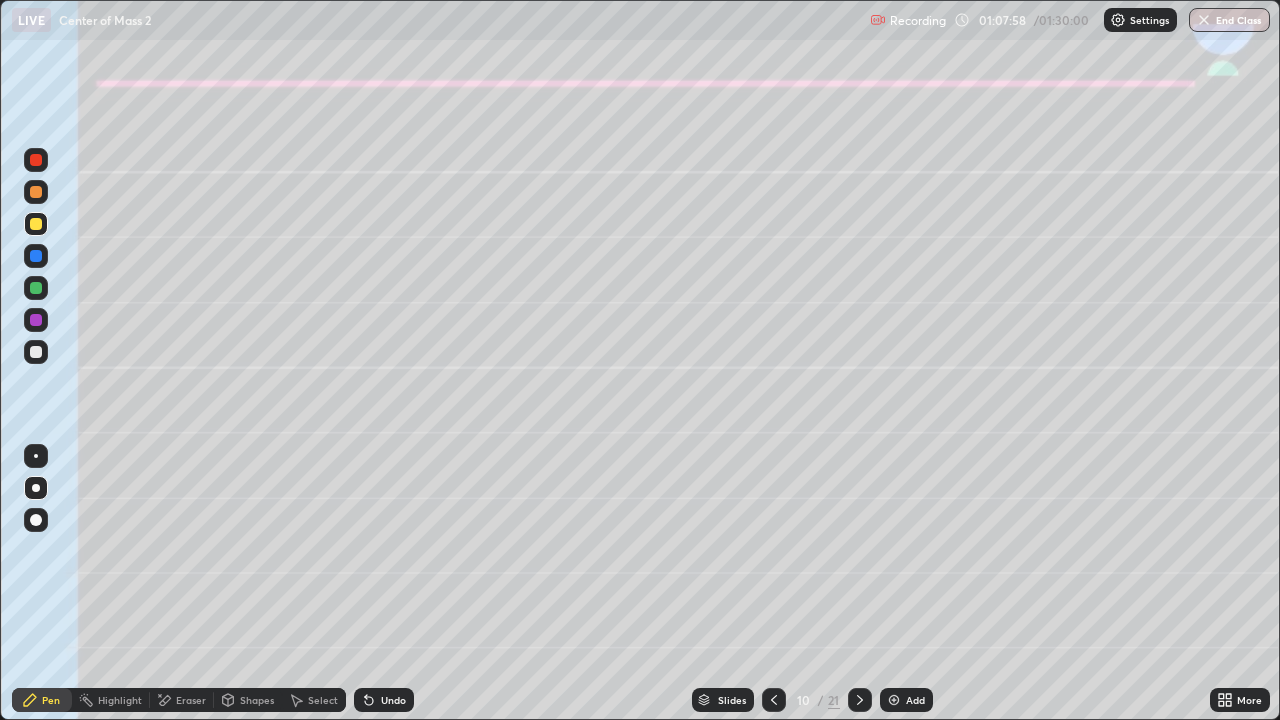 click at bounding box center (36, 288) 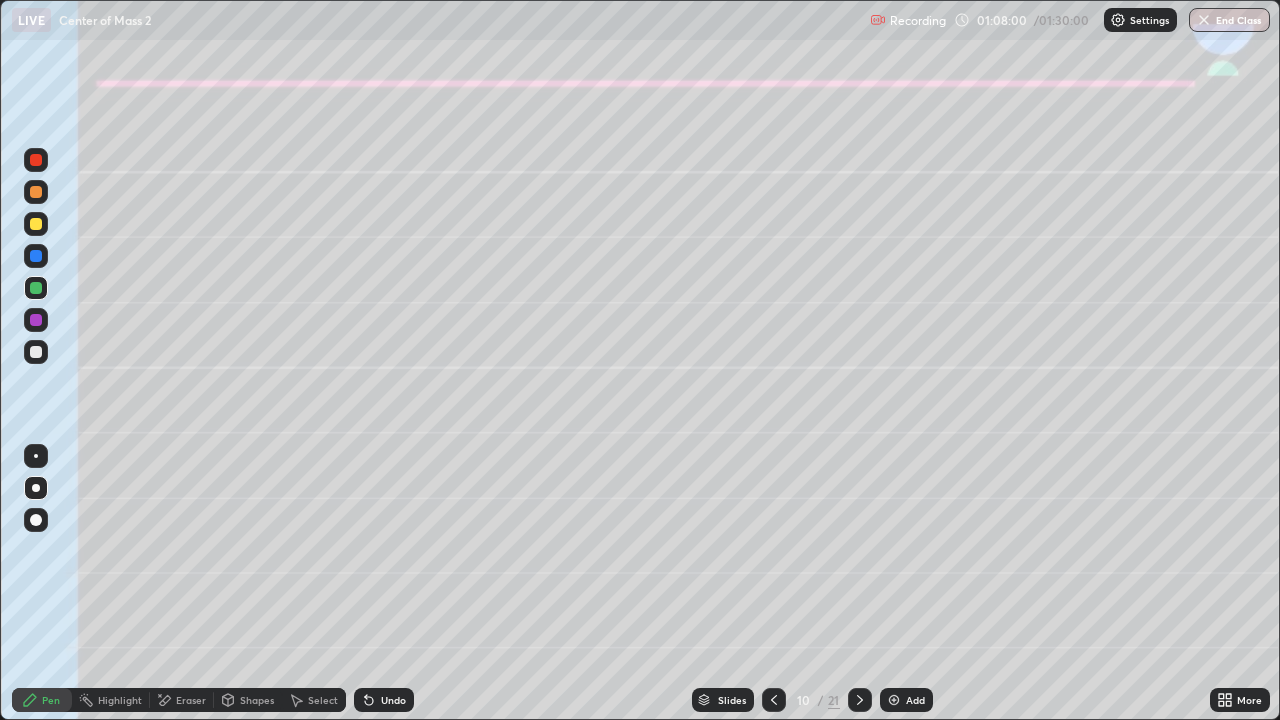click on "Shapes" at bounding box center (248, 700) 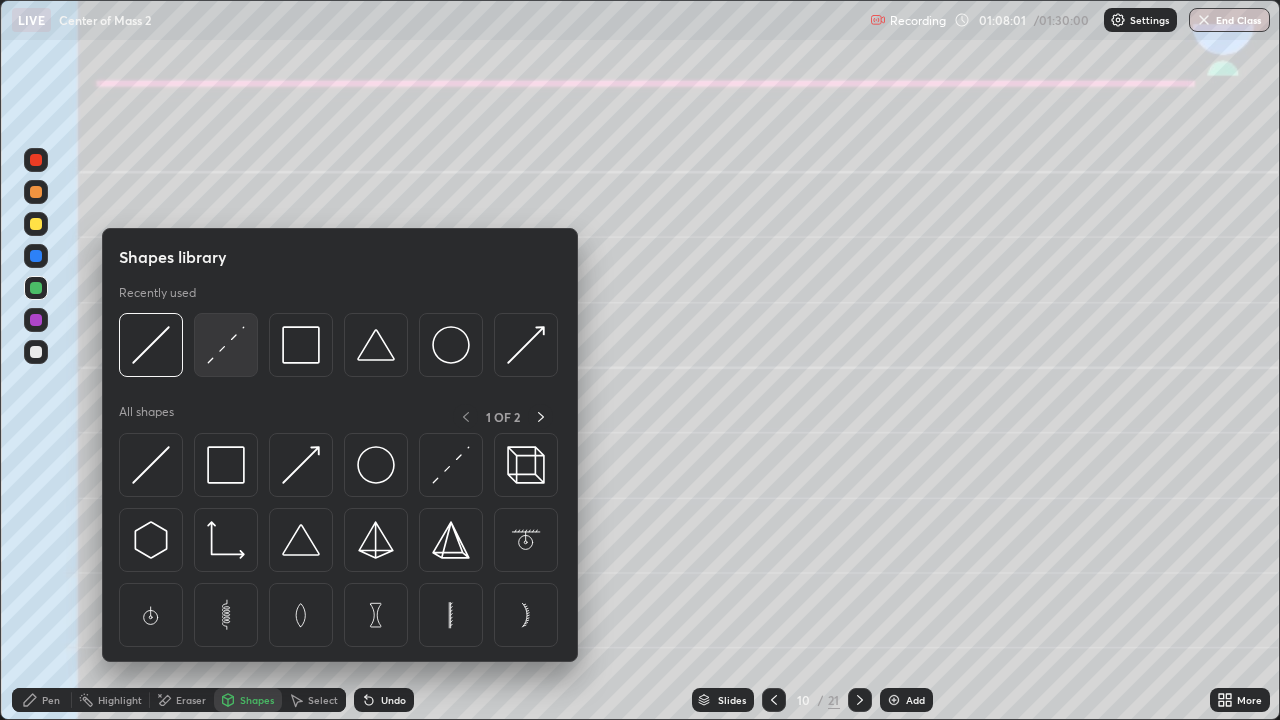 click at bounding box center [226, 345] 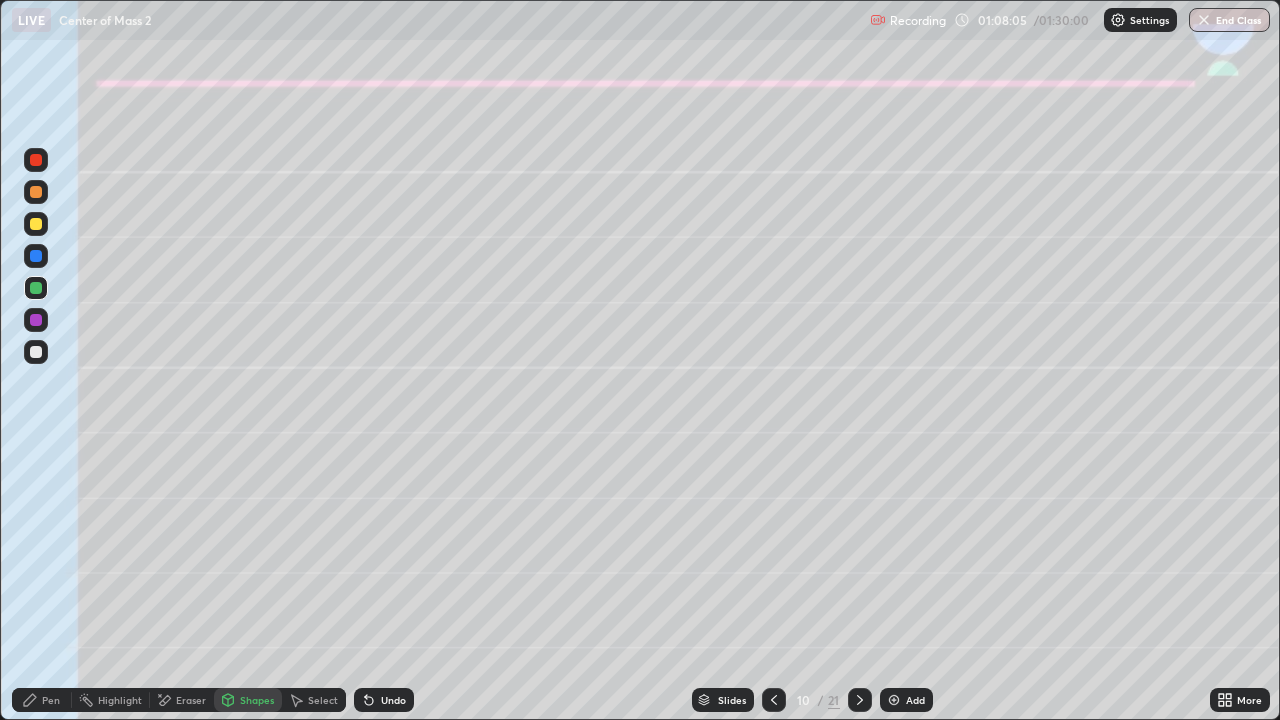 click on "Eraser" at bounding box center (191, 700) 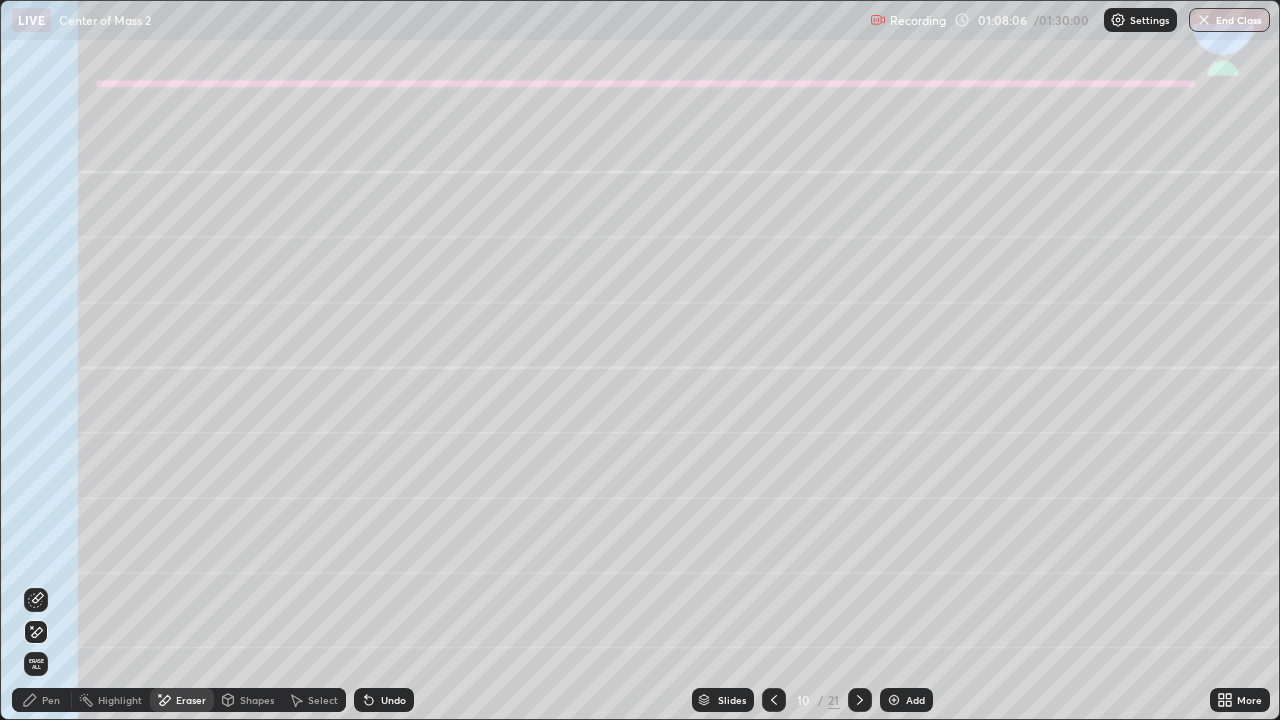 click on "Shapes" at bounding box center (257, 700) 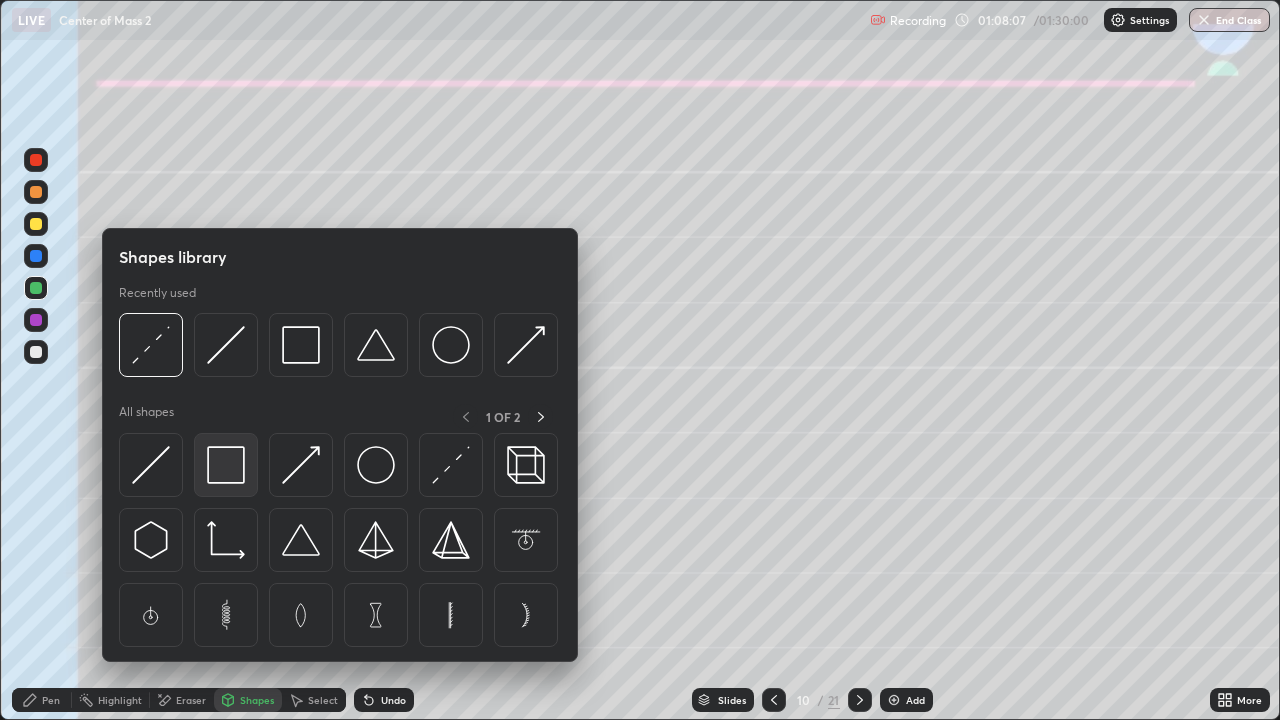 click at bounding box center [226, 465] 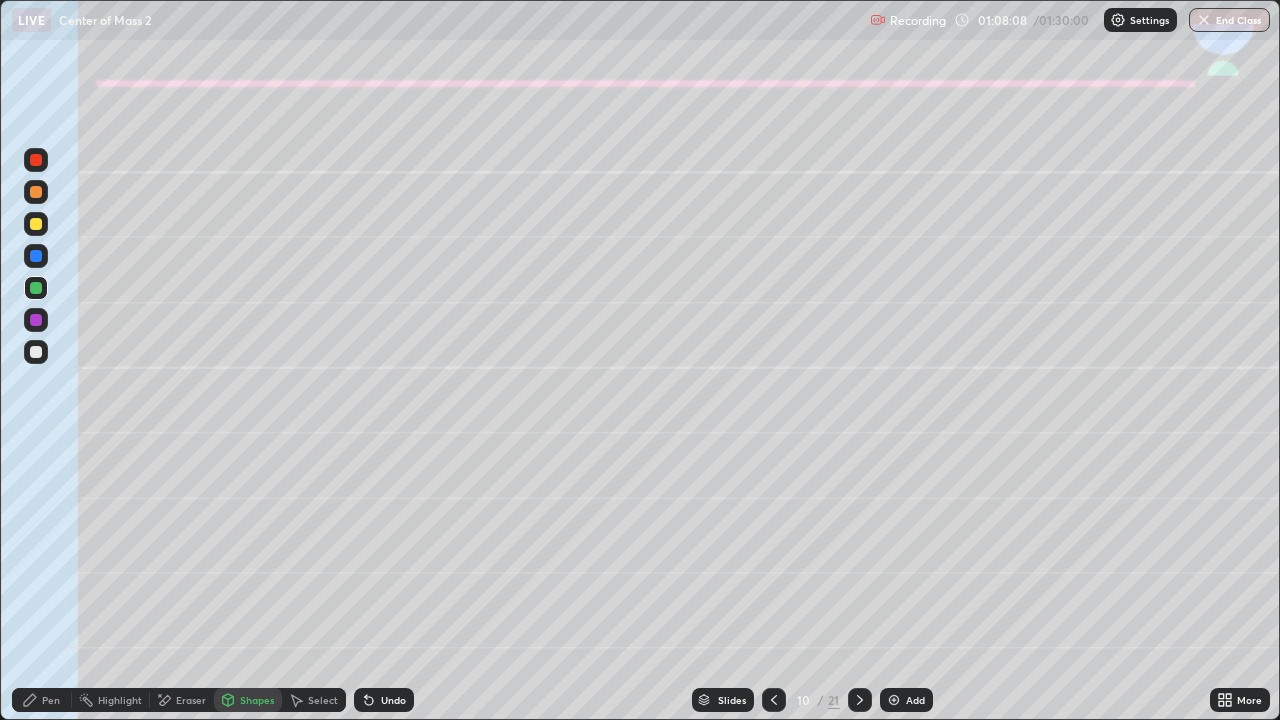 click at bounding box center [36, 320] 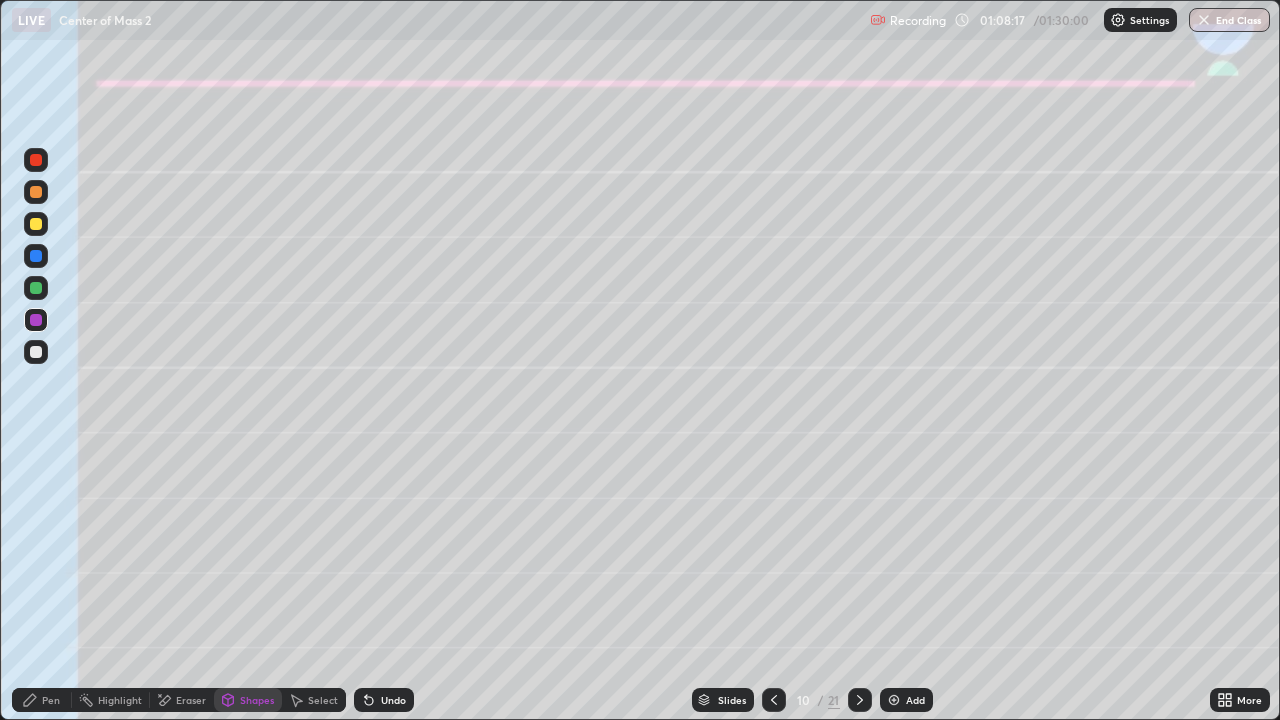 click 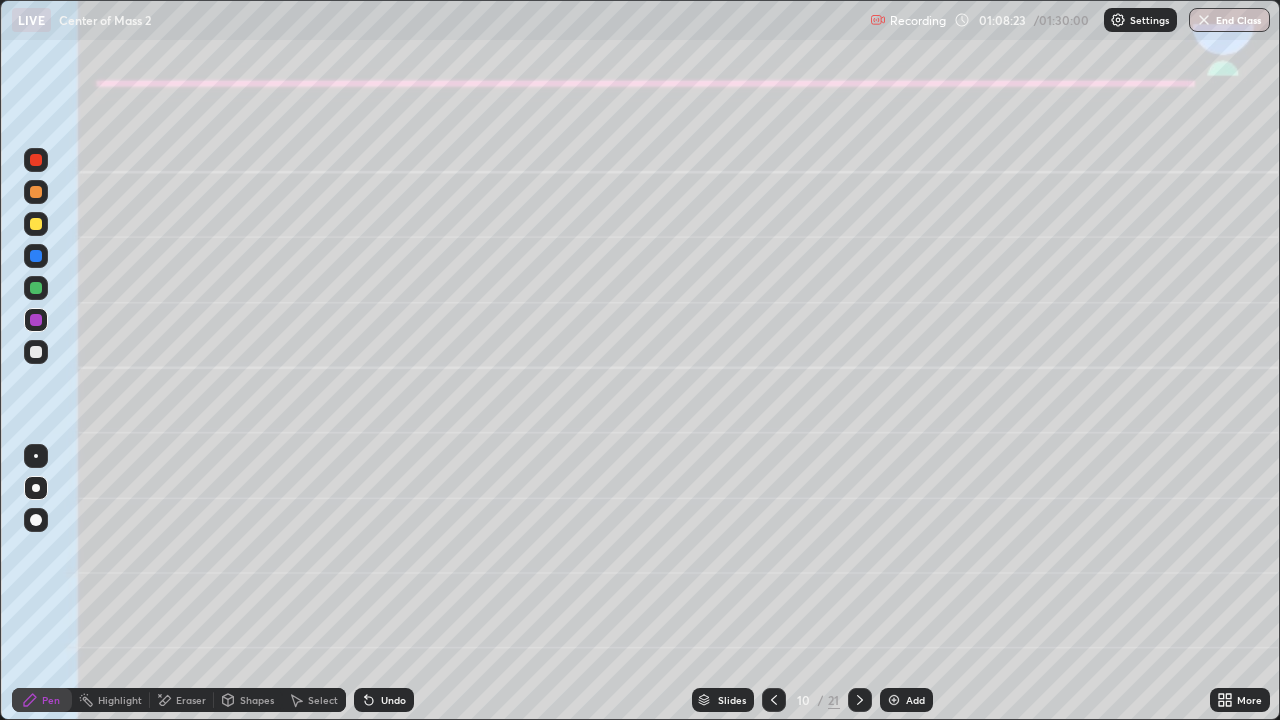 click on "Undo" at bounding box center [384, 700] 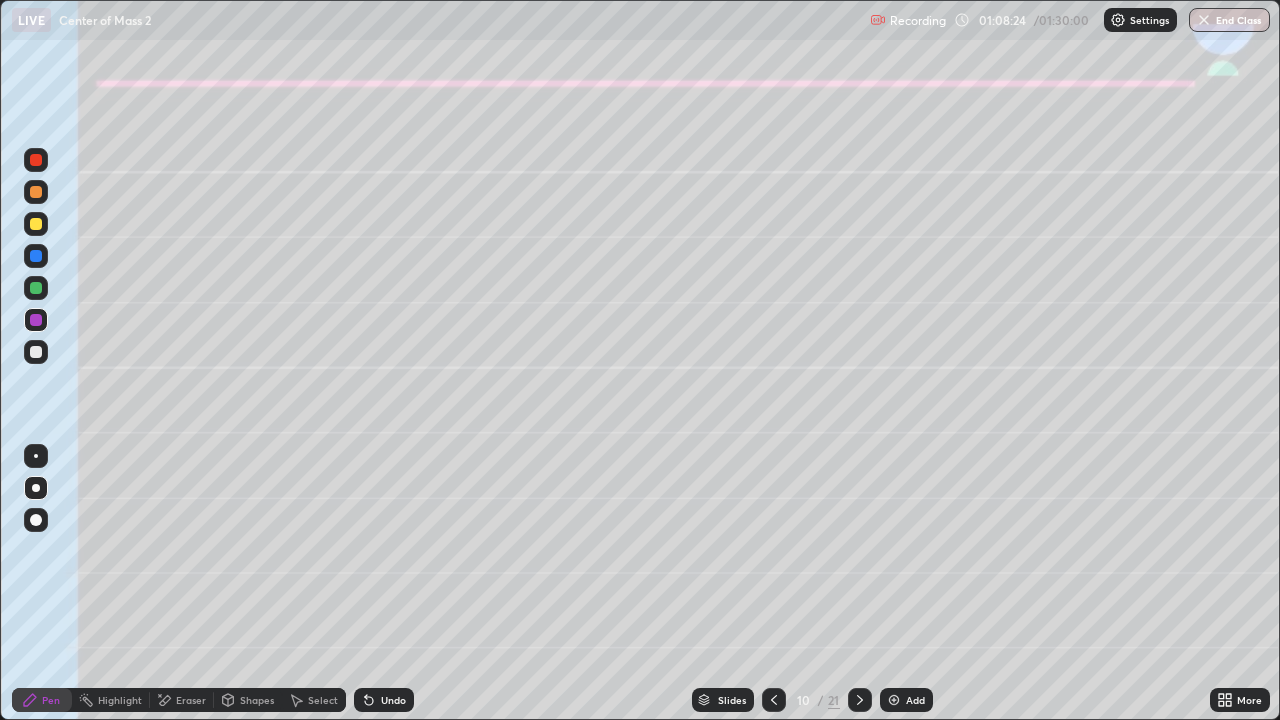 click on "Undo" at bounding box center [384, 700] 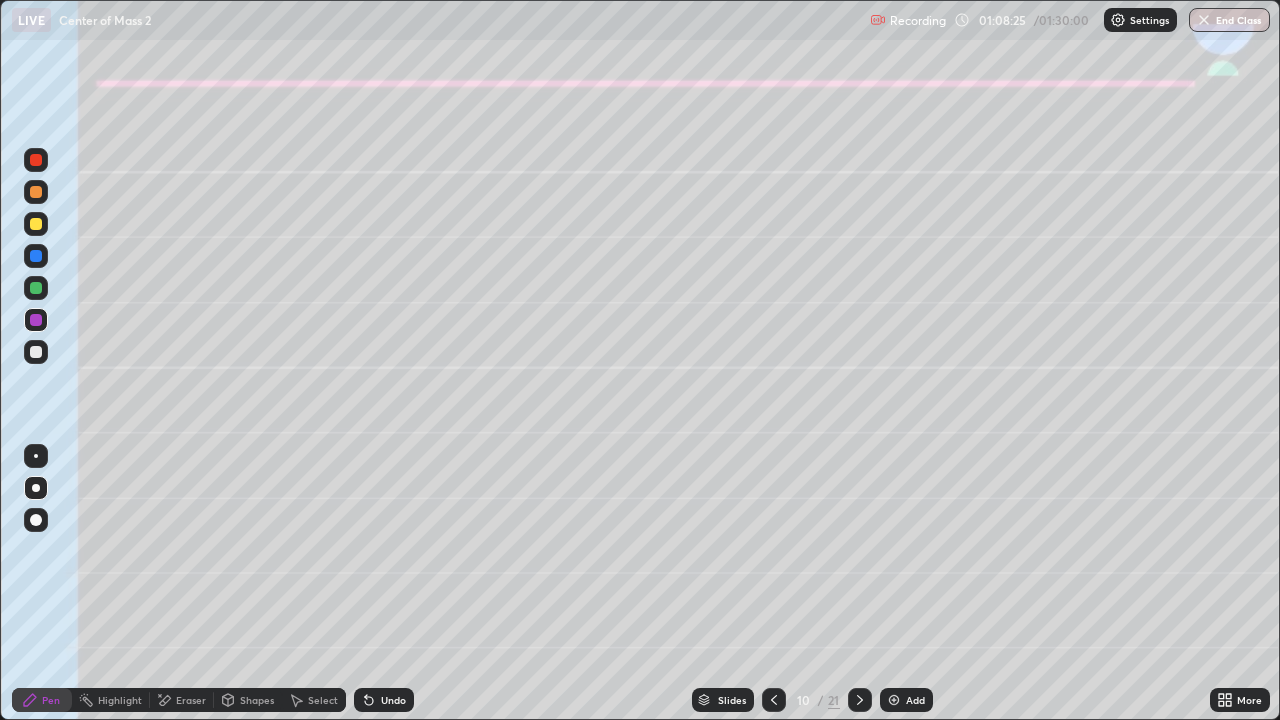 click 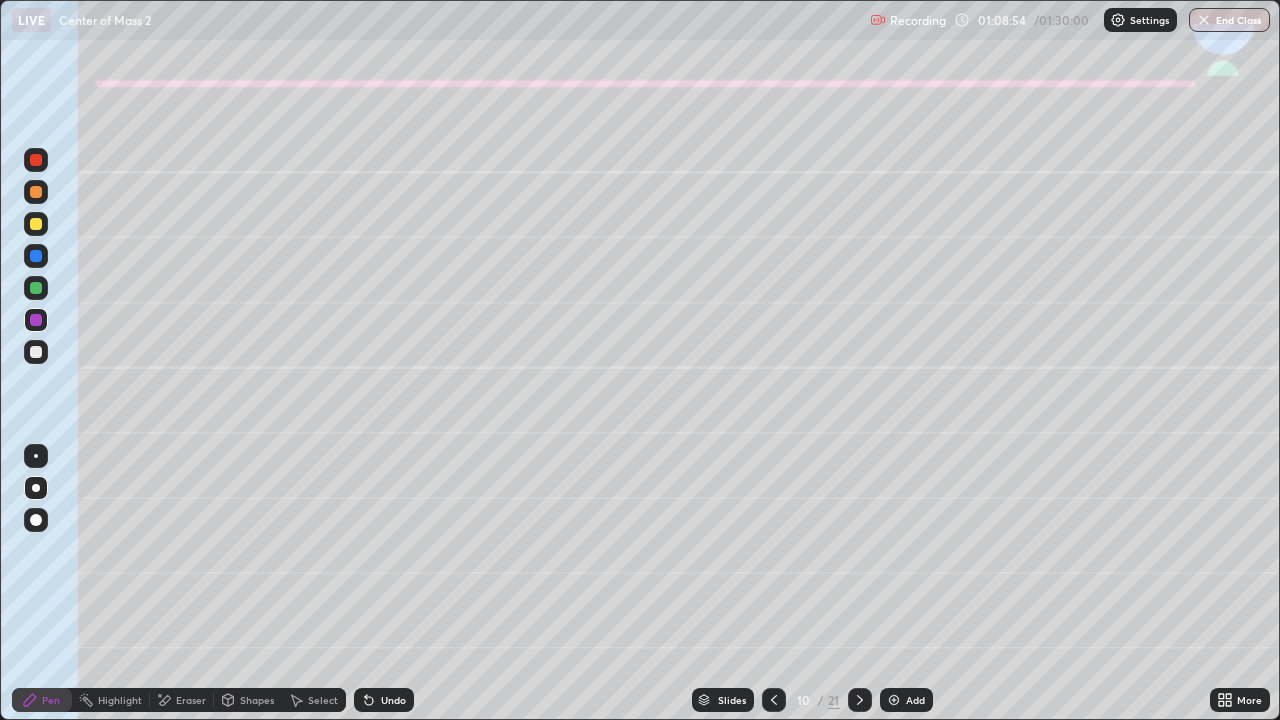 click at bounding box center (36, 288) 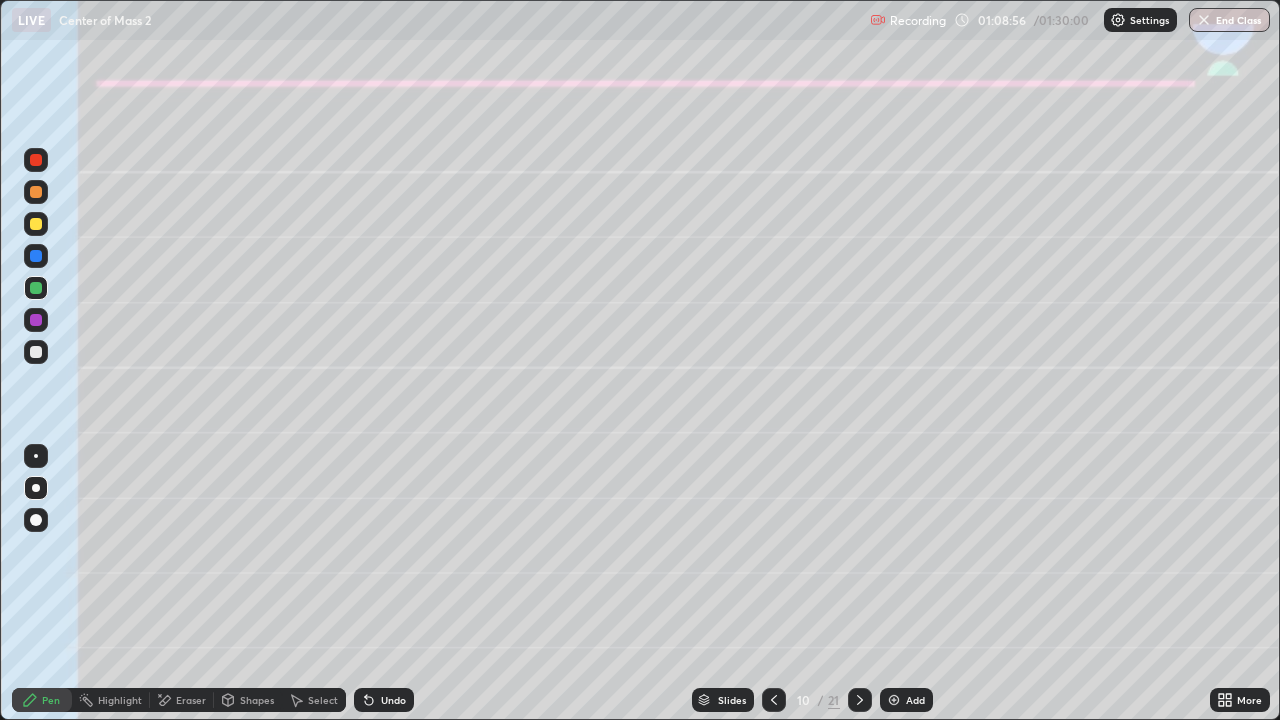 click on "Shapes" at bounding box center [257, 700] 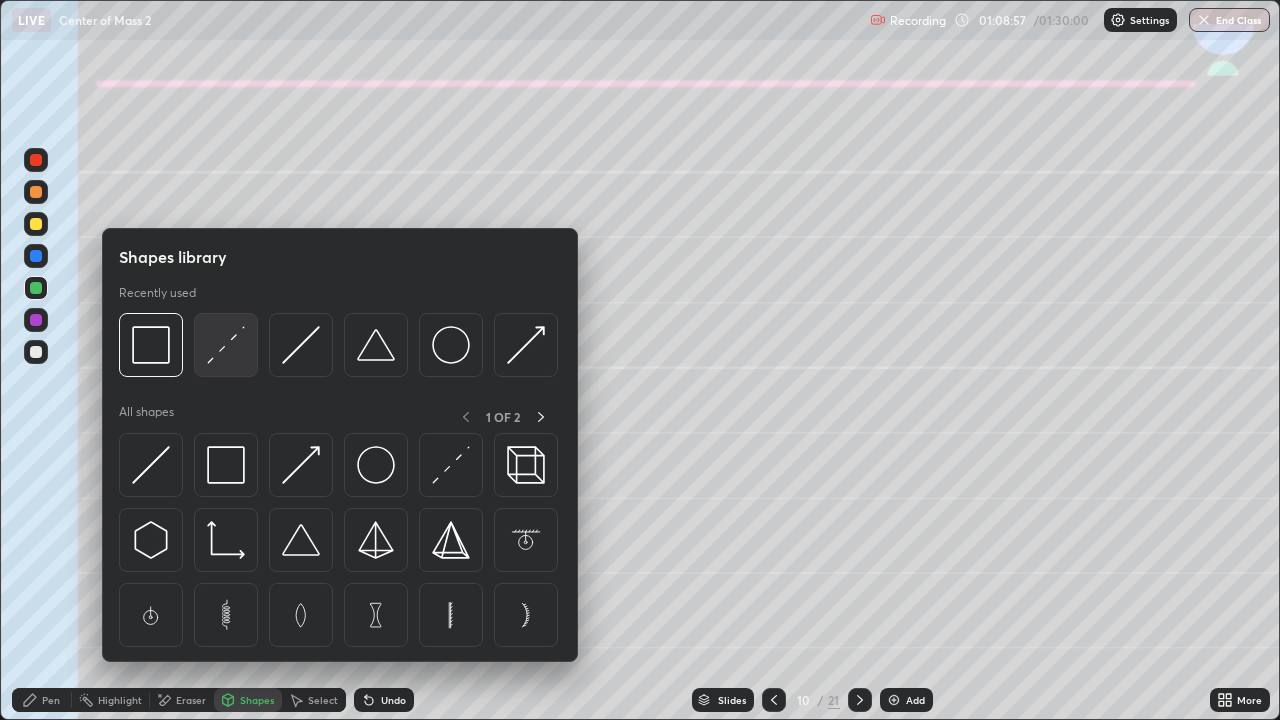 click at bounding box center (226, 345) 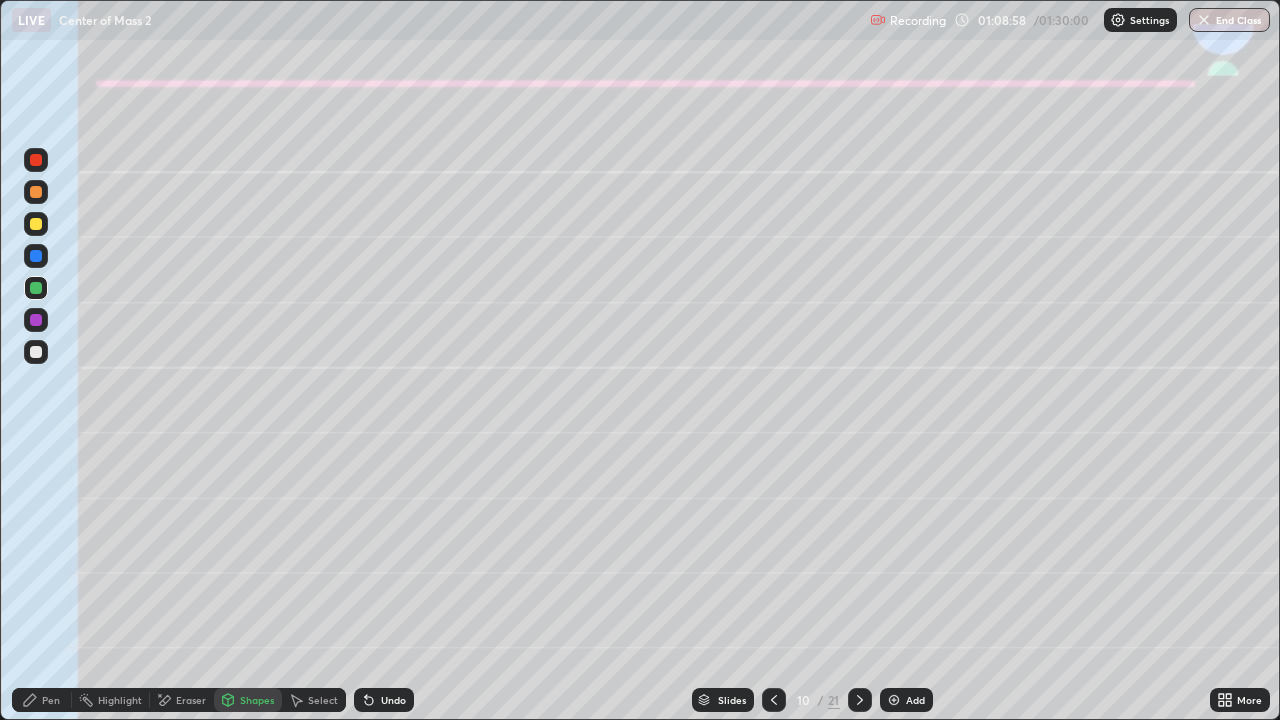 click at bounding box center [36, 352] 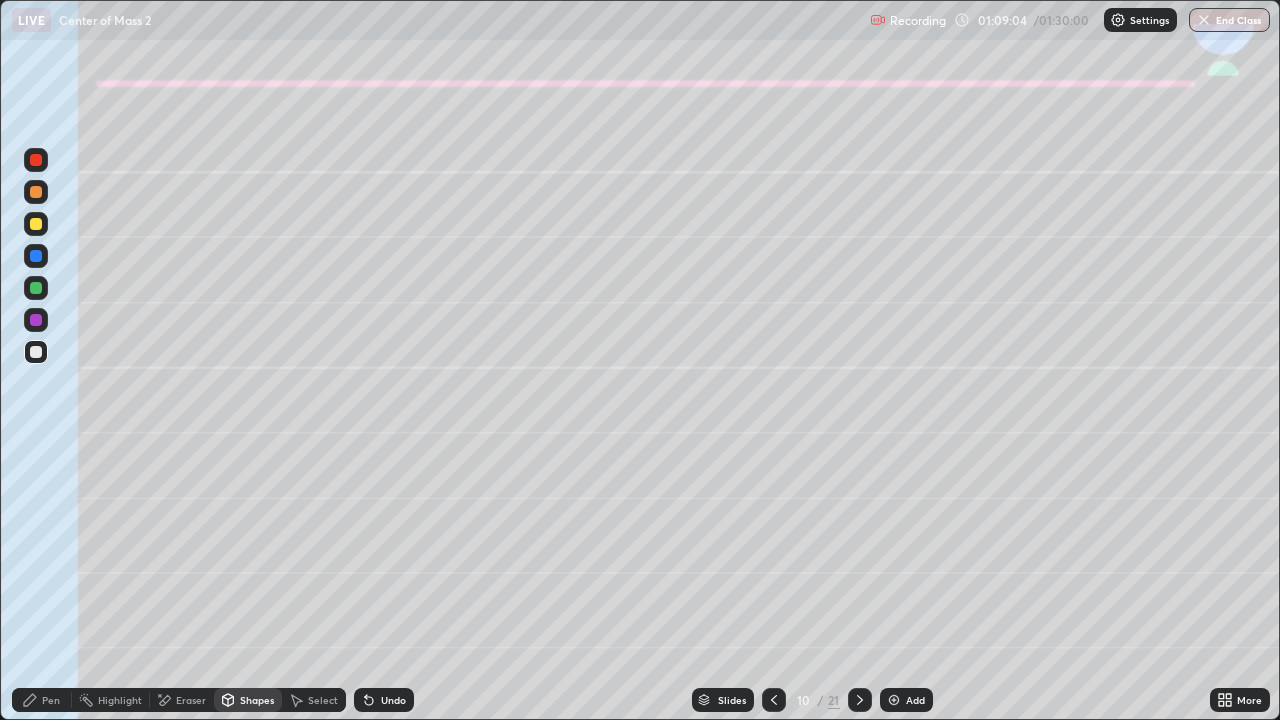 click at bounding box center (36, 224) 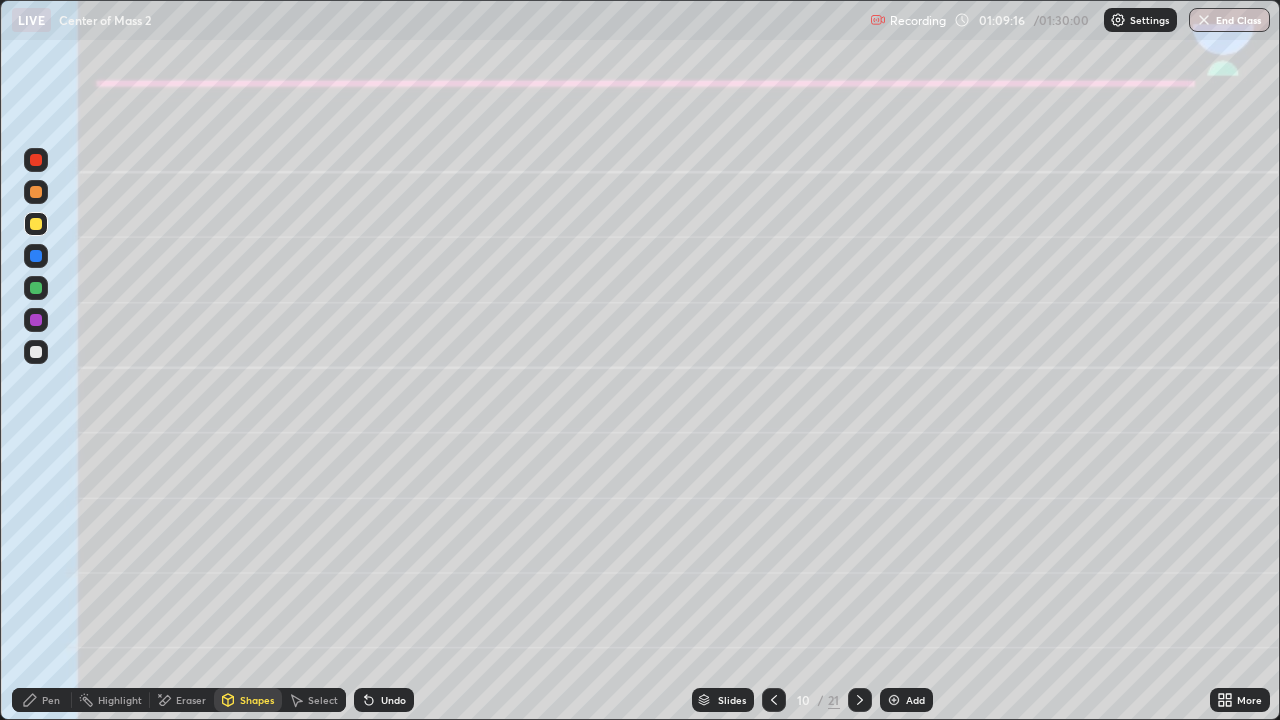 click 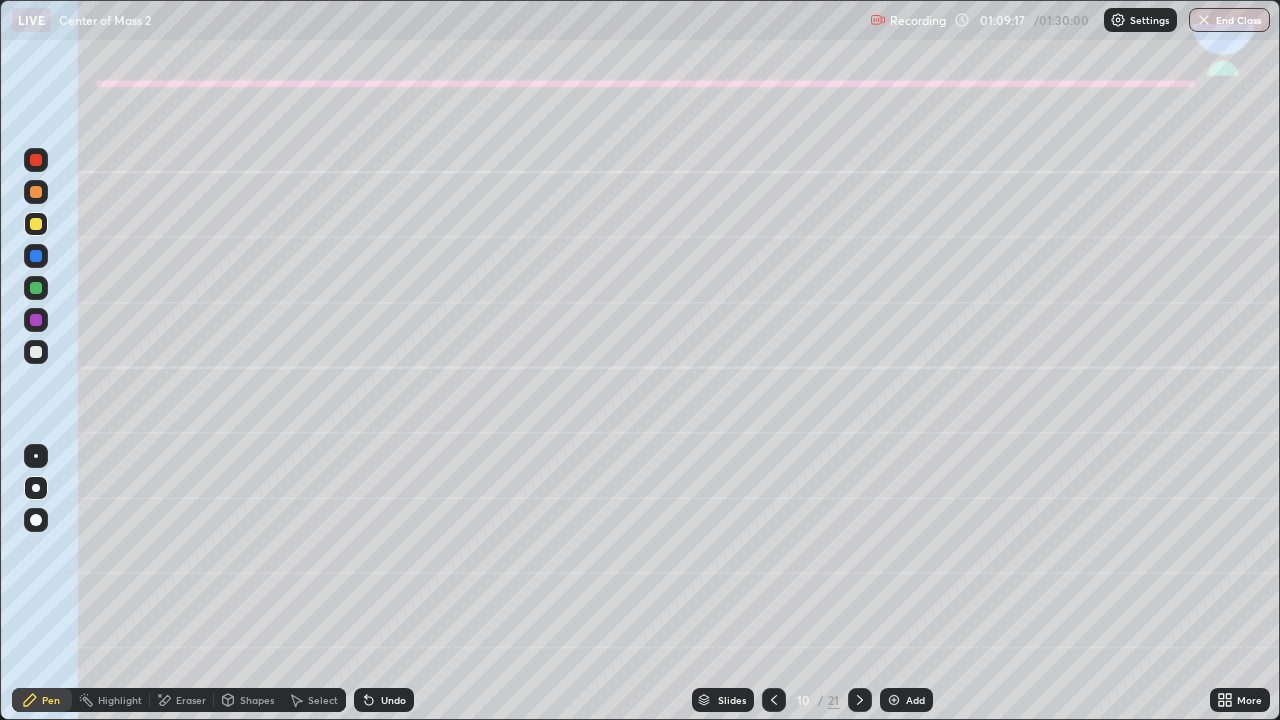 click at bounding box center [36, 192] 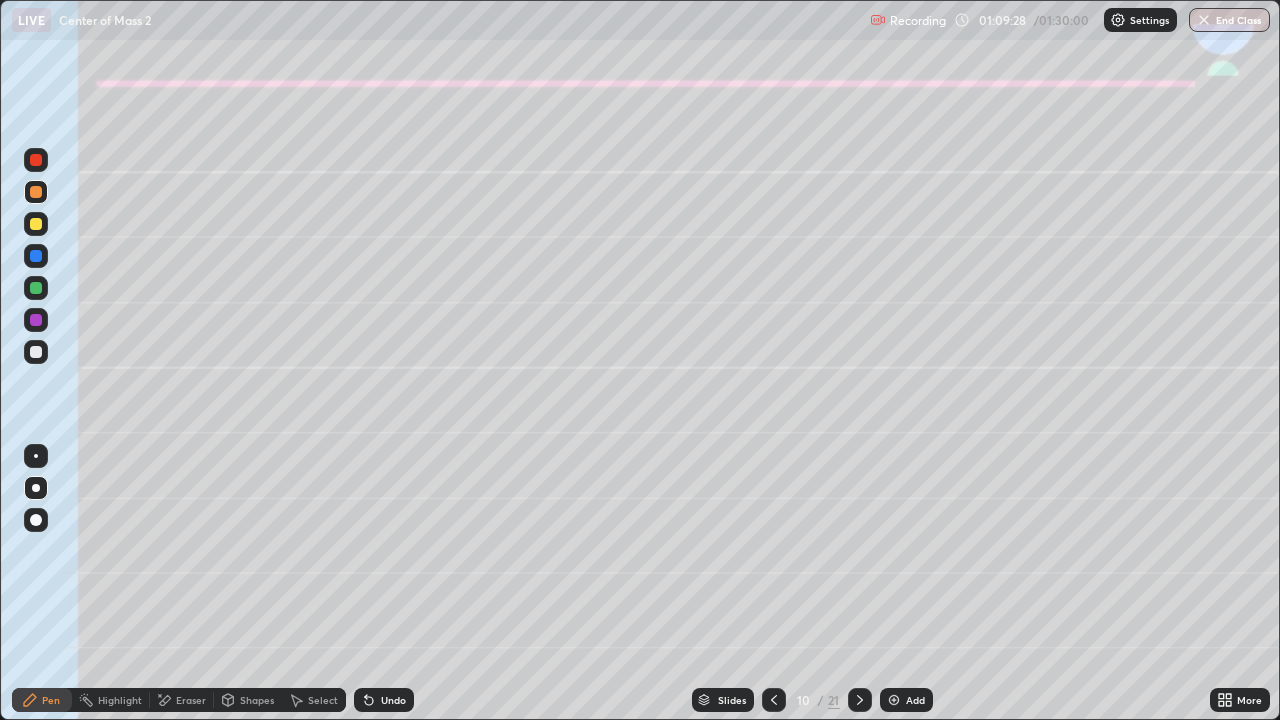 click at bounding box center (36, 352) 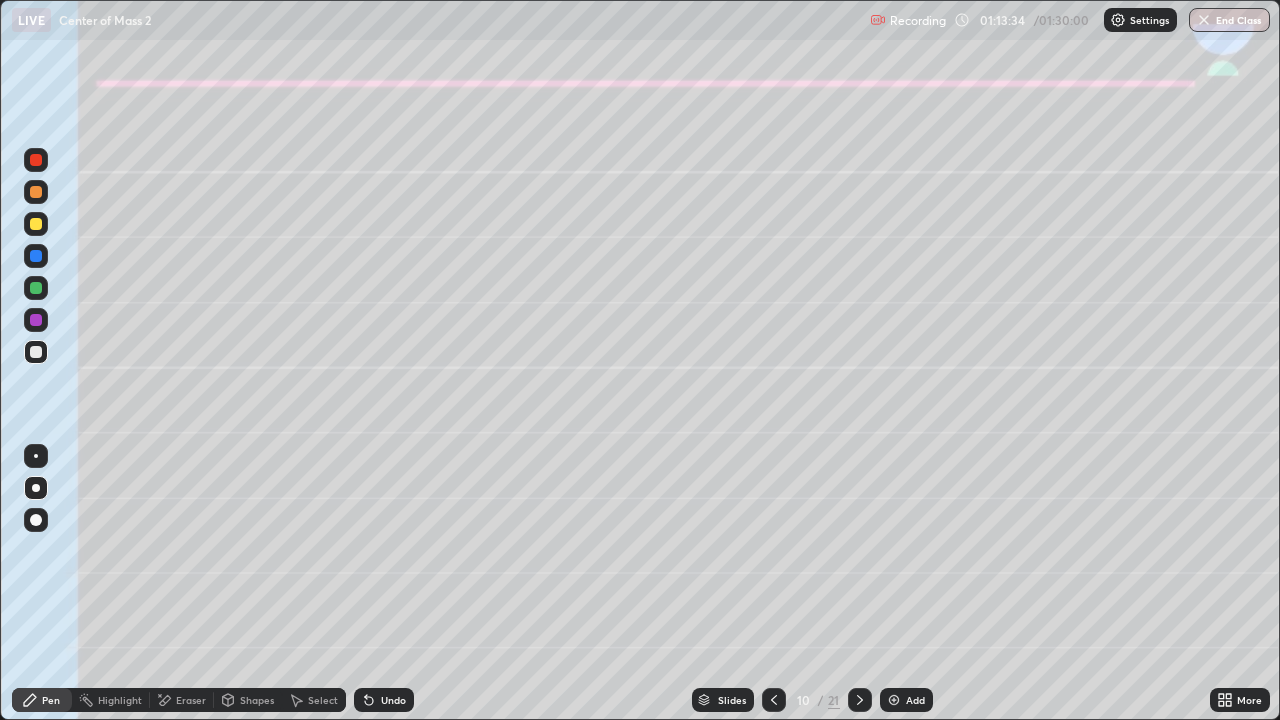 click 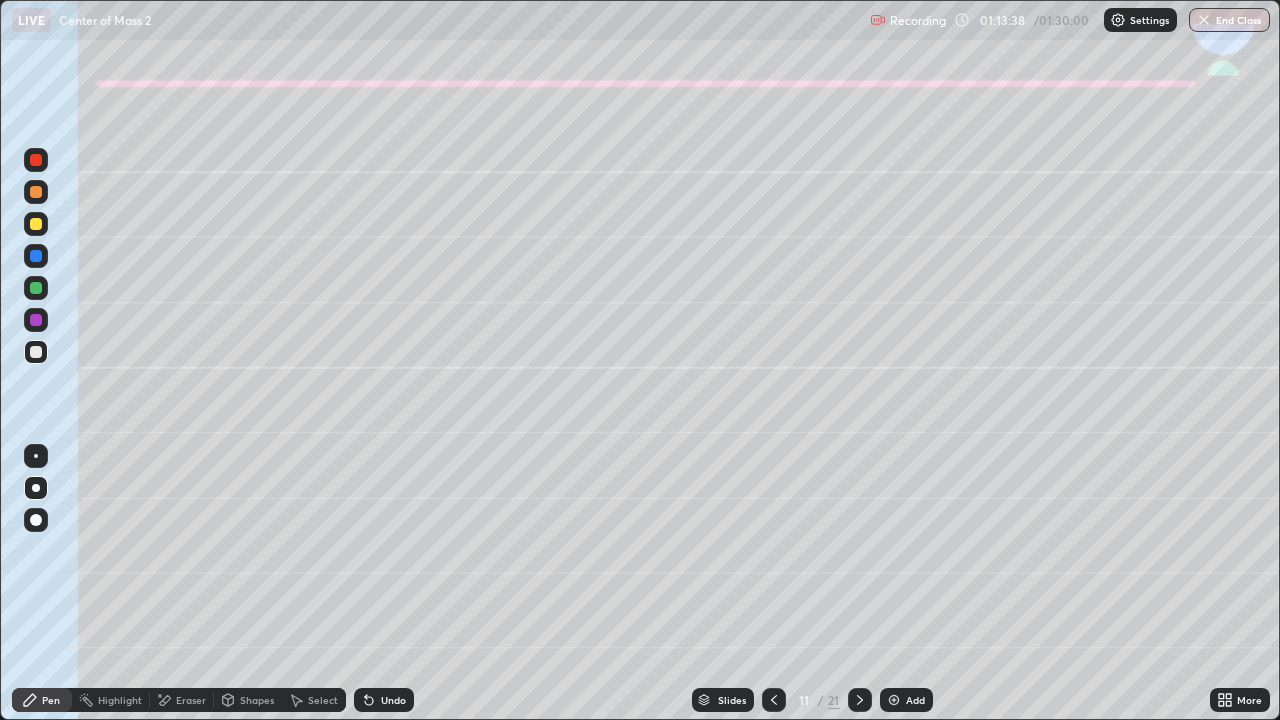 click at bounding box center (36, 224) 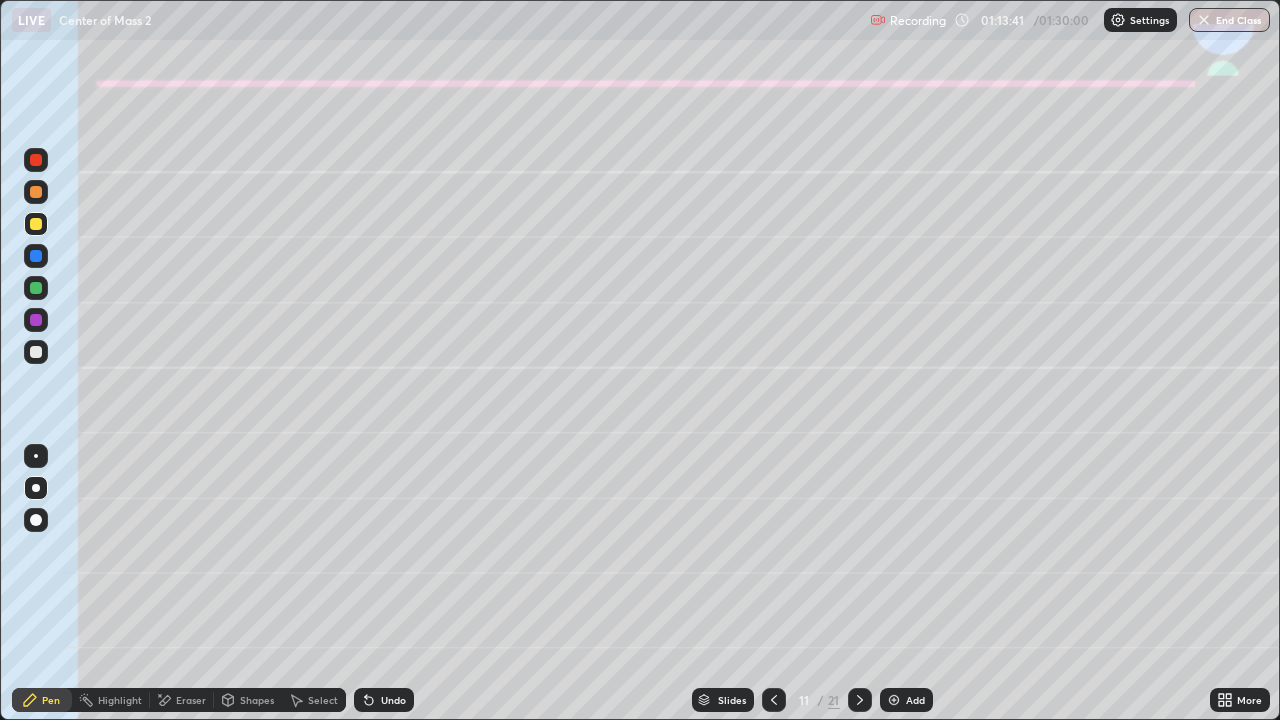 click on "Shapes" at bounding box center [257, 700] 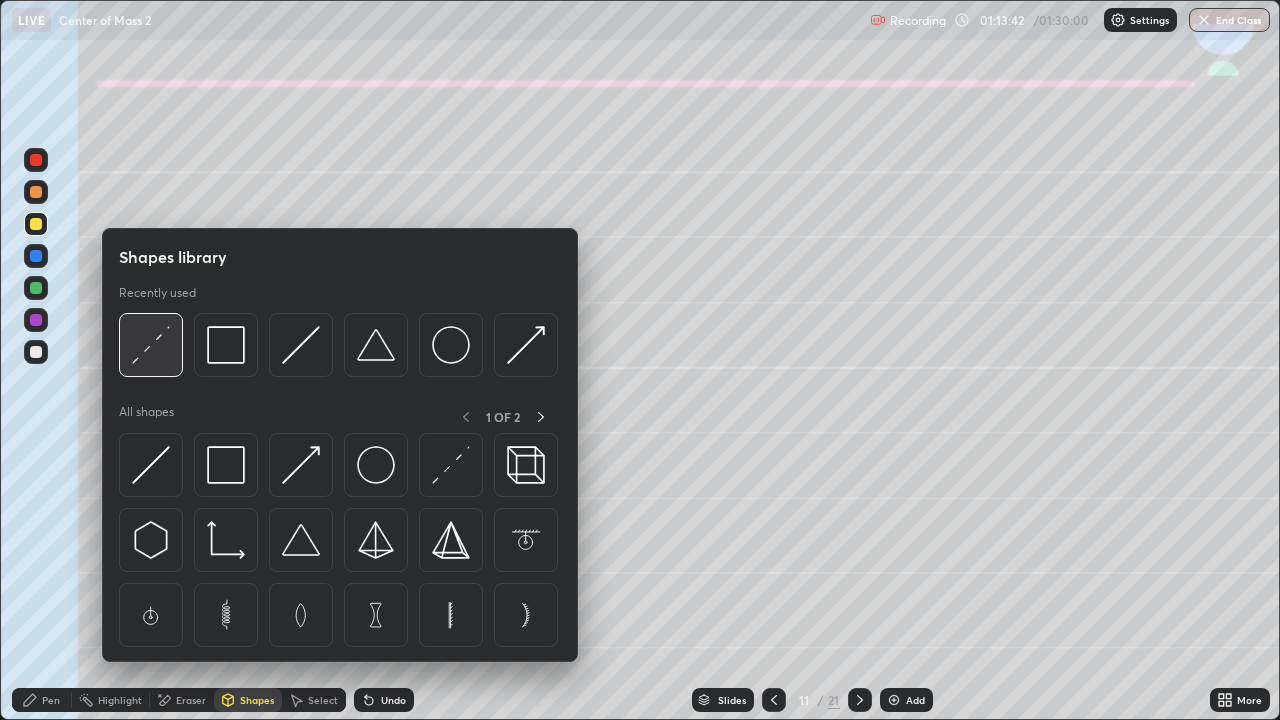 click at bounding box center (151, 345) 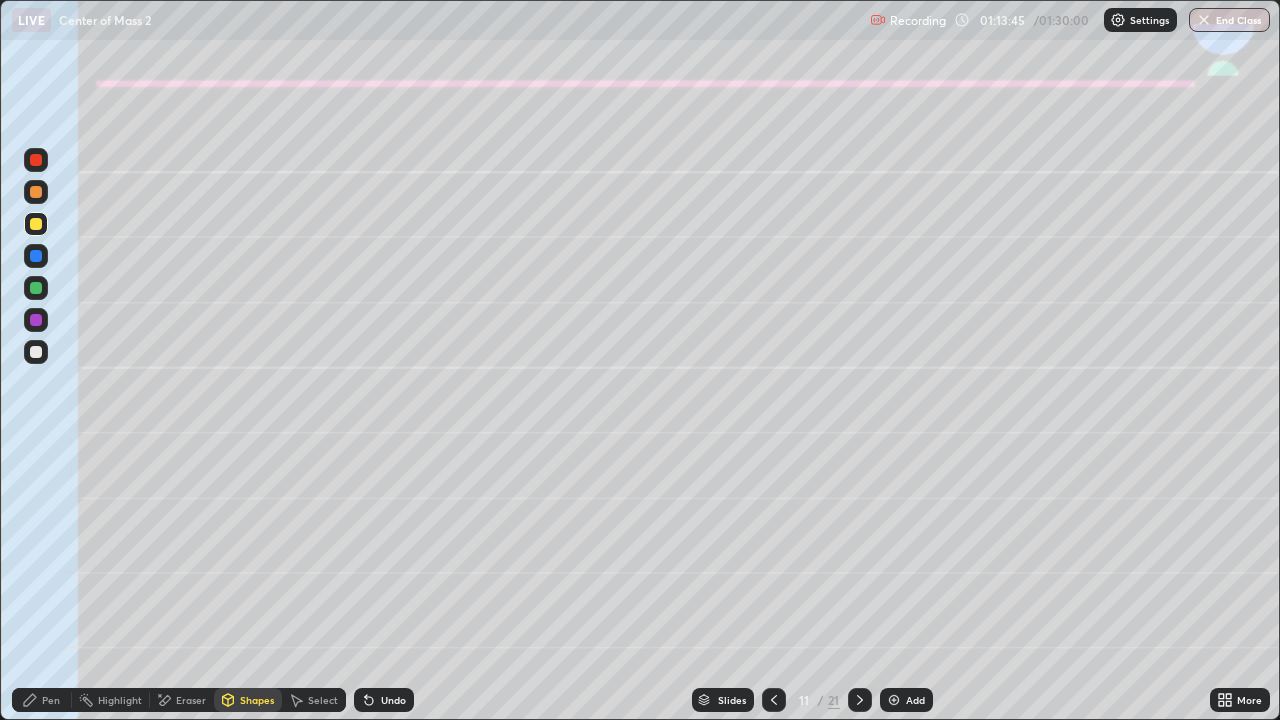 click on "Shapes" at bounding box center (257, 700) 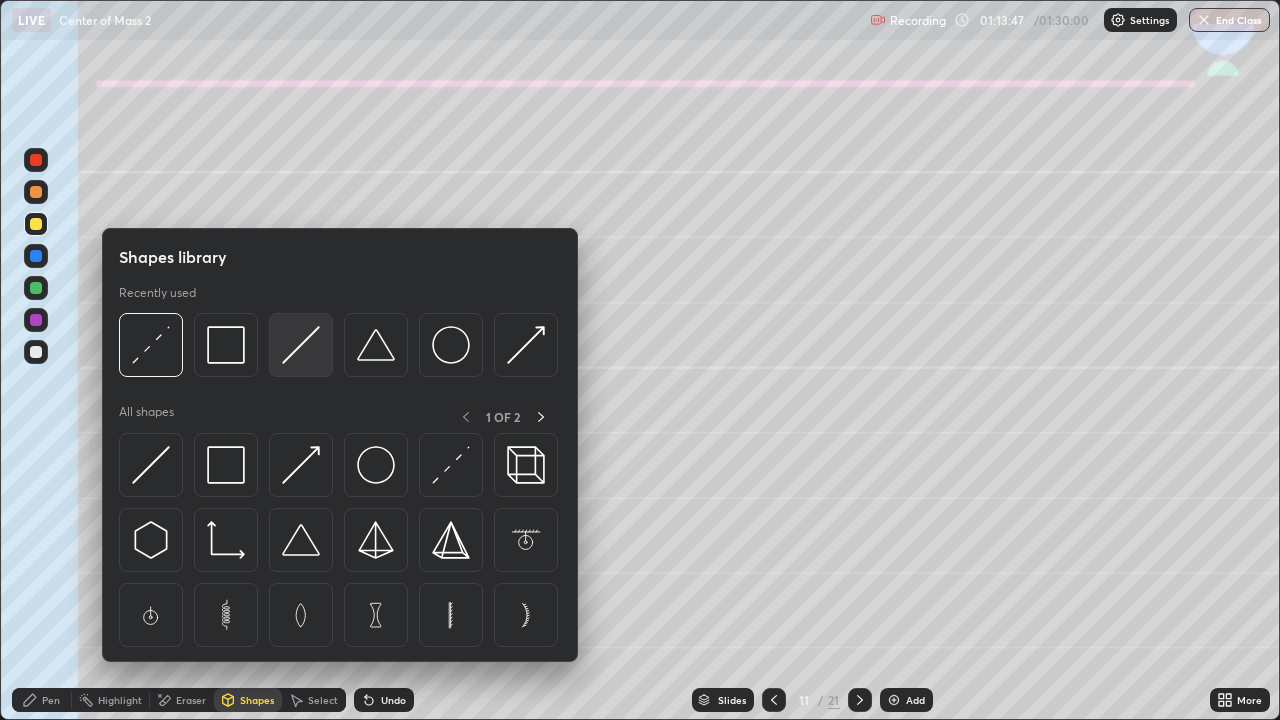 click at bounding box center [301, 345] 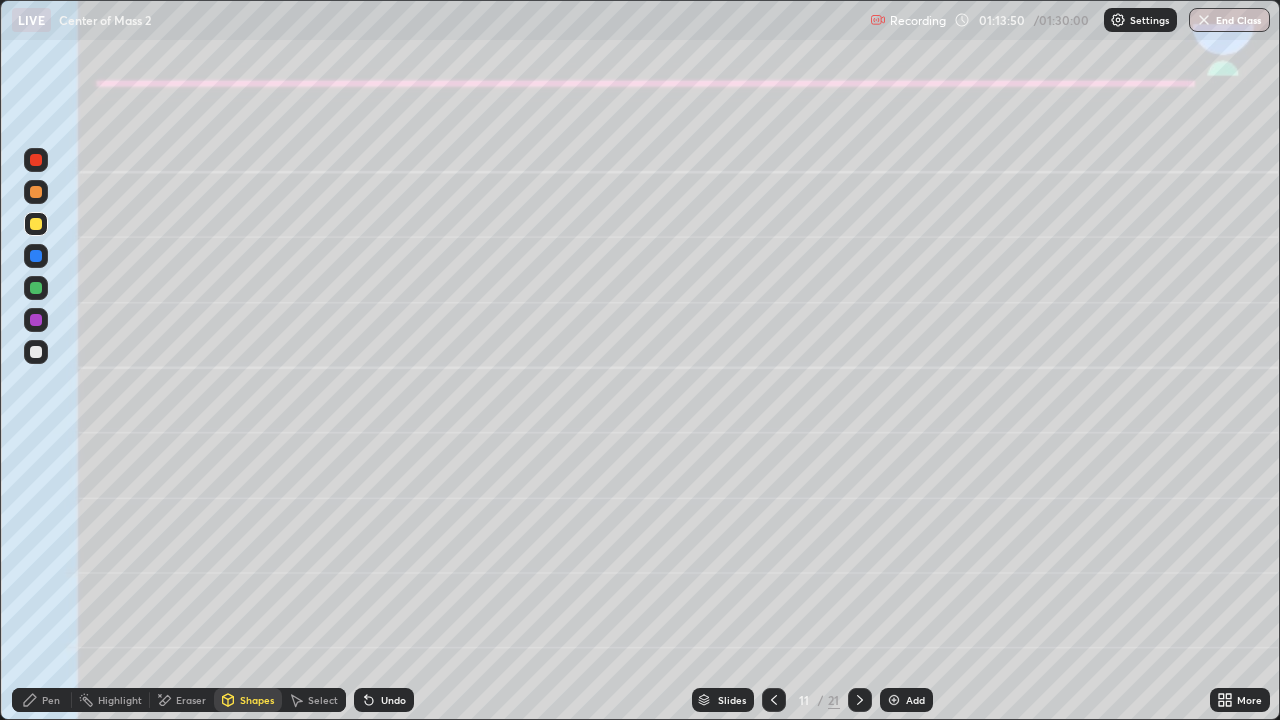 click on "Pen" at bounding box center [51, 700] 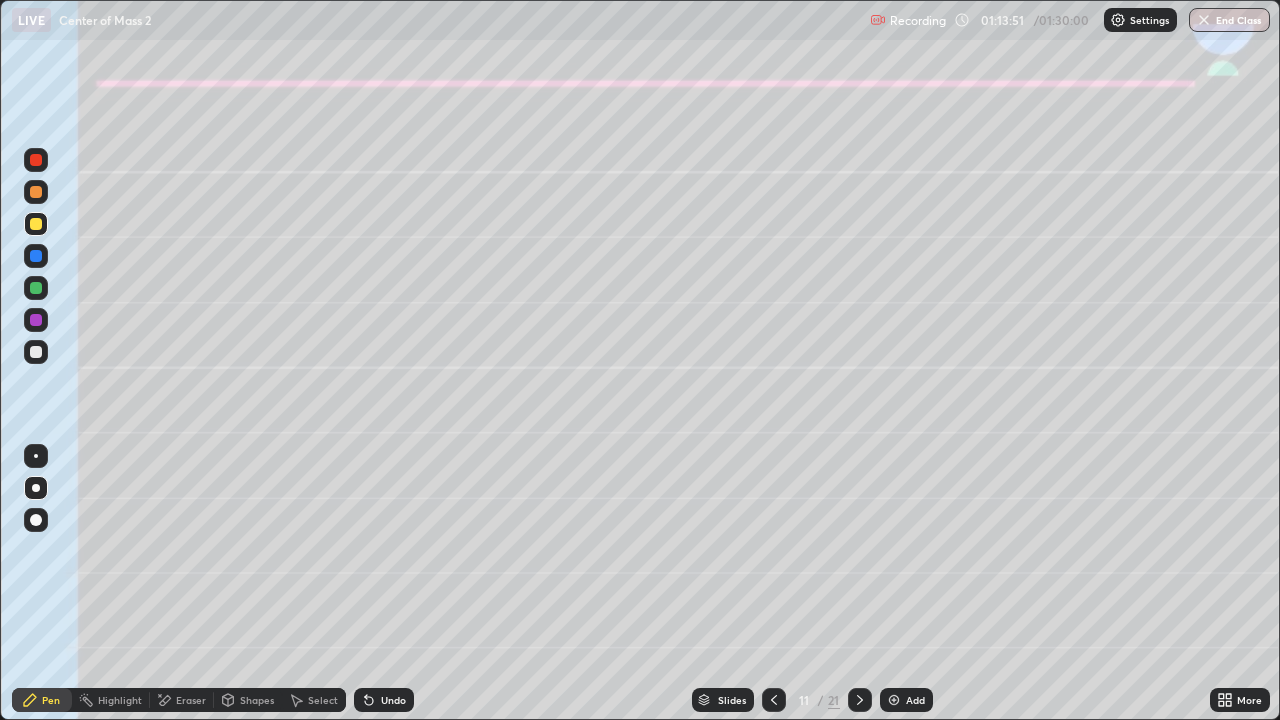 click at bounding box center [36, 520] 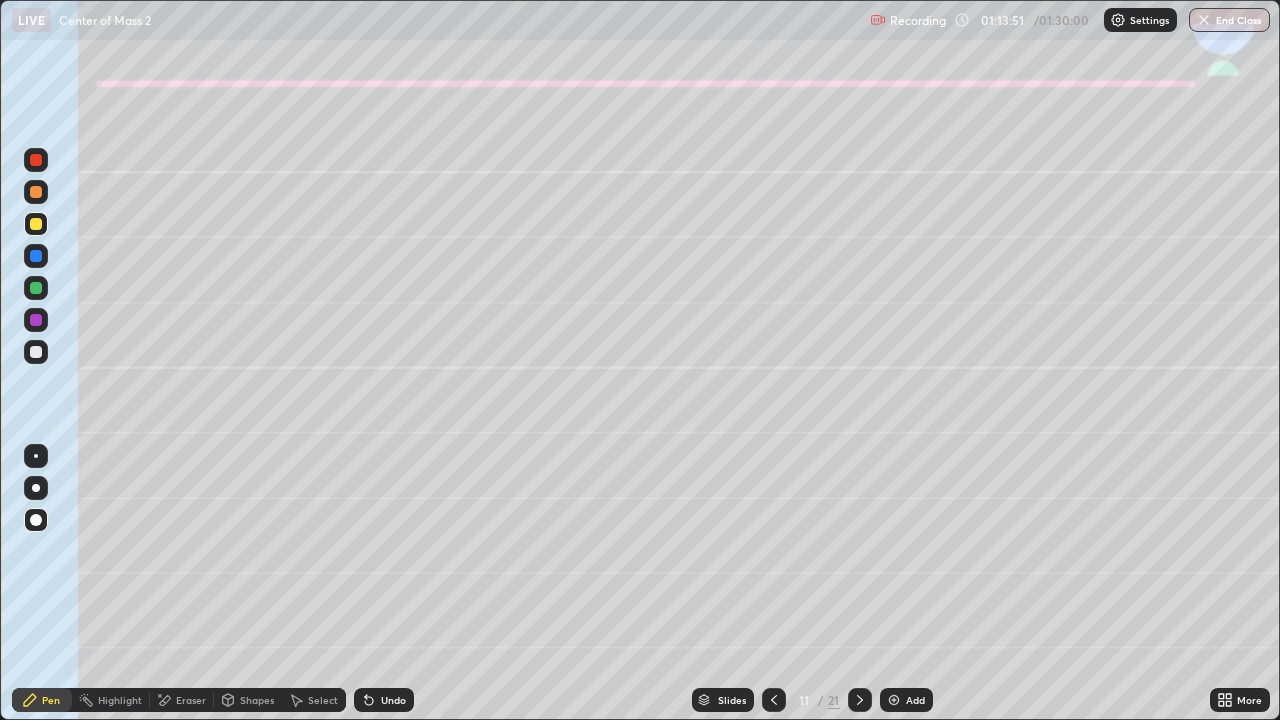 click on "Shapes" at bounding box center [257, 700] 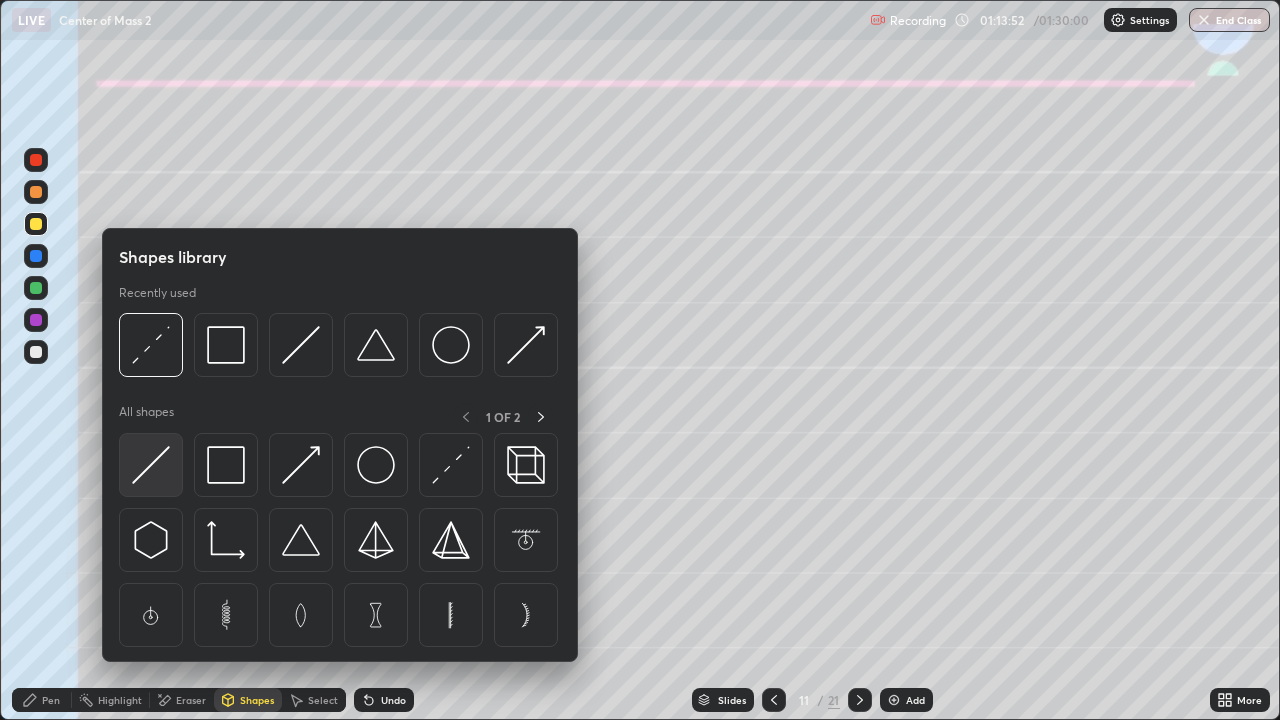 click at bounding box center (151, 465) 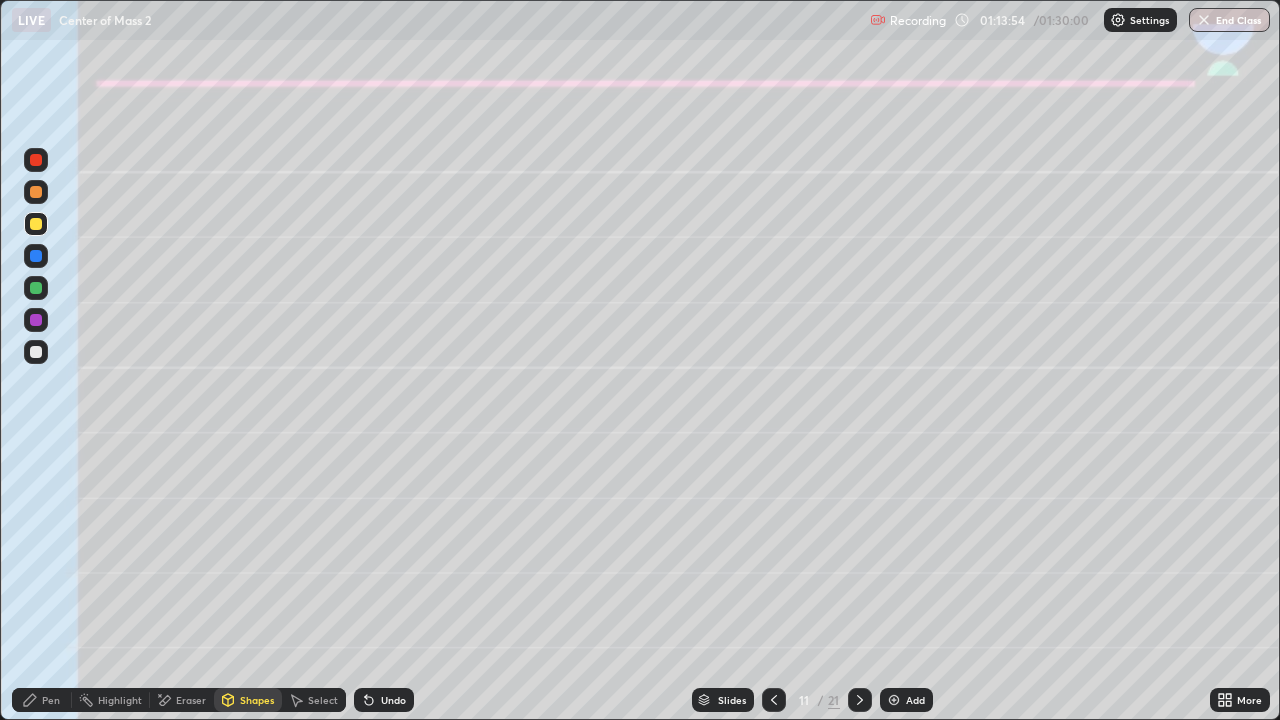 click at bounding box center (36, 320) 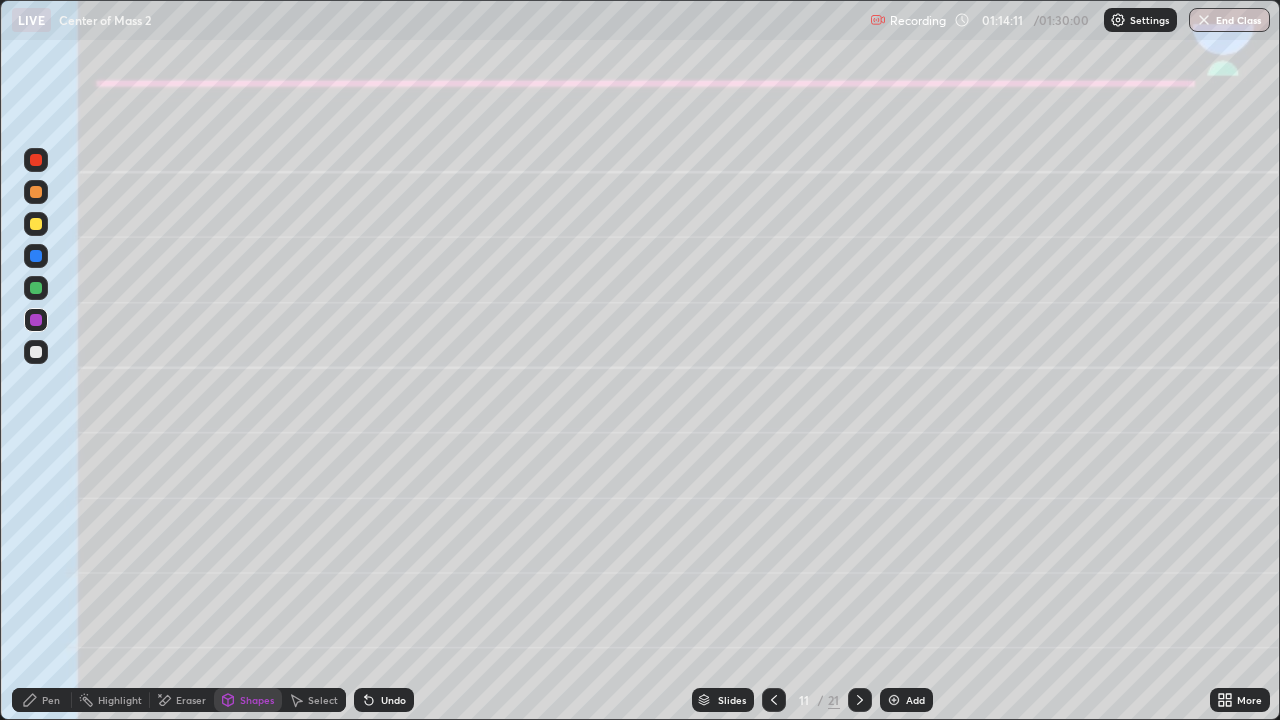 click on "Pen" at bounding box center (51, 700) 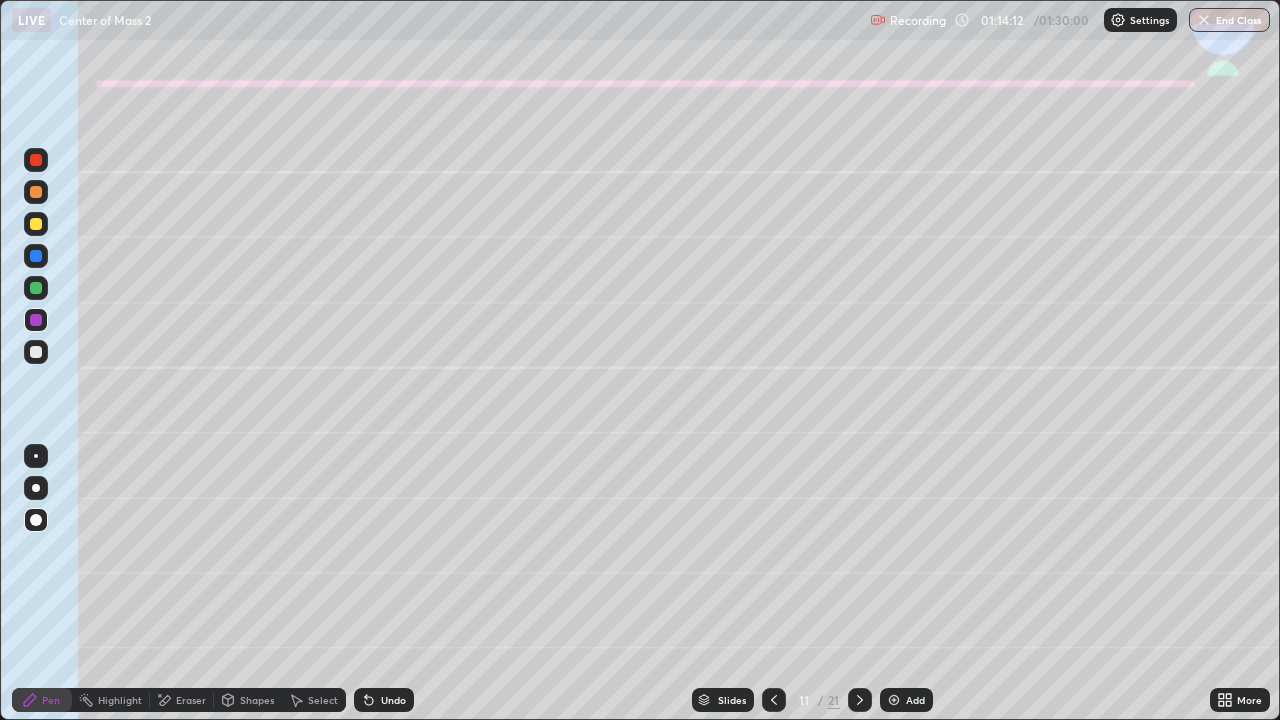 click at bounding box center [36, 352] 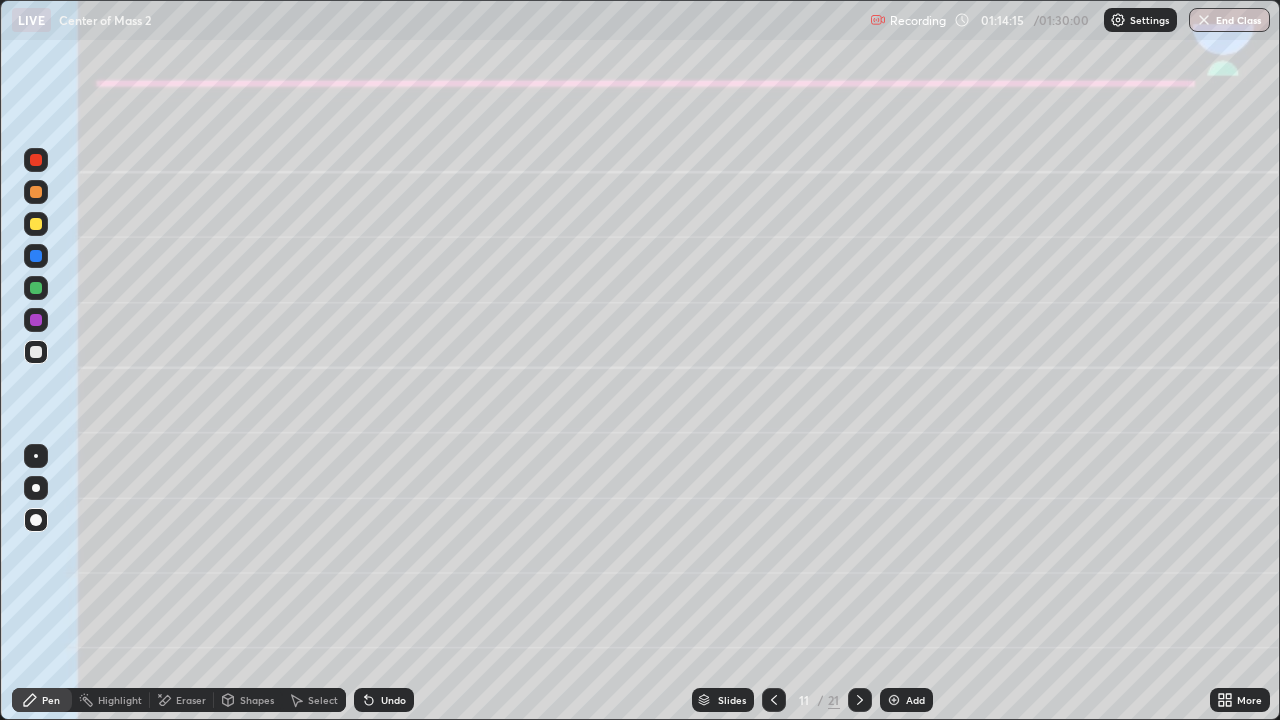 click at bounding box center (36, 488) 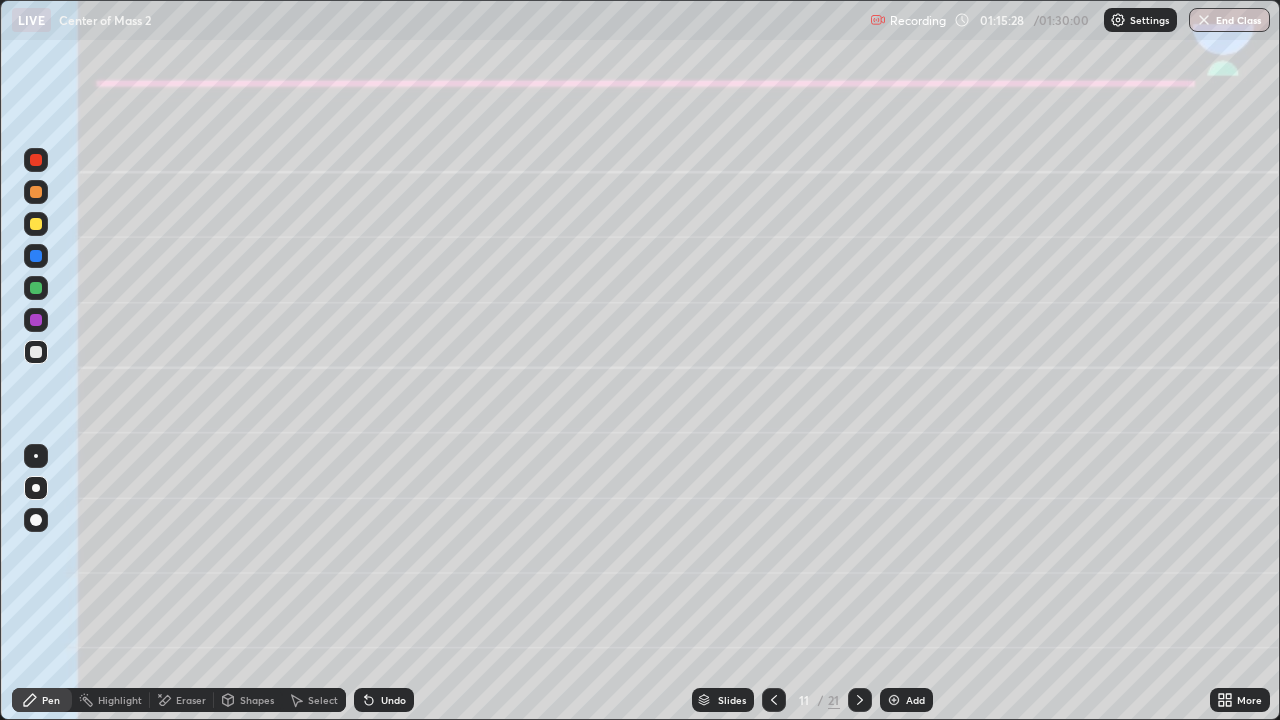 click at bounding box center [36, 224] 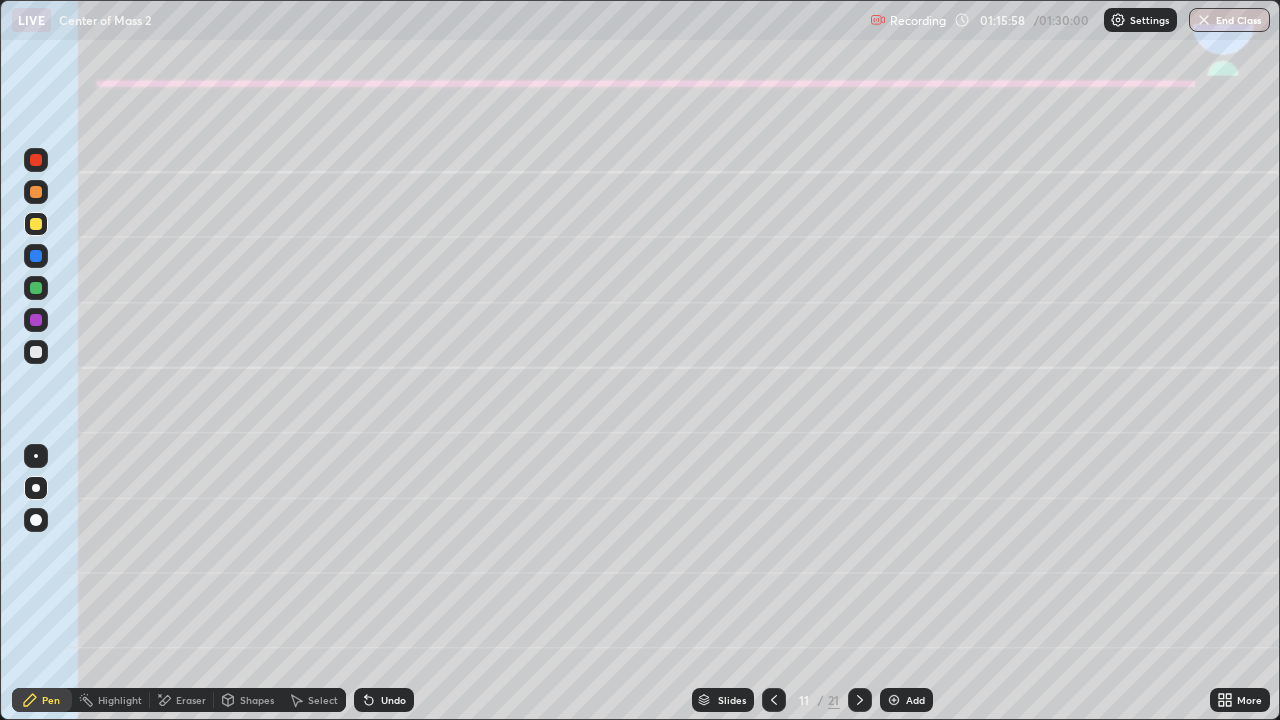 click at bounding box center (36, 192) 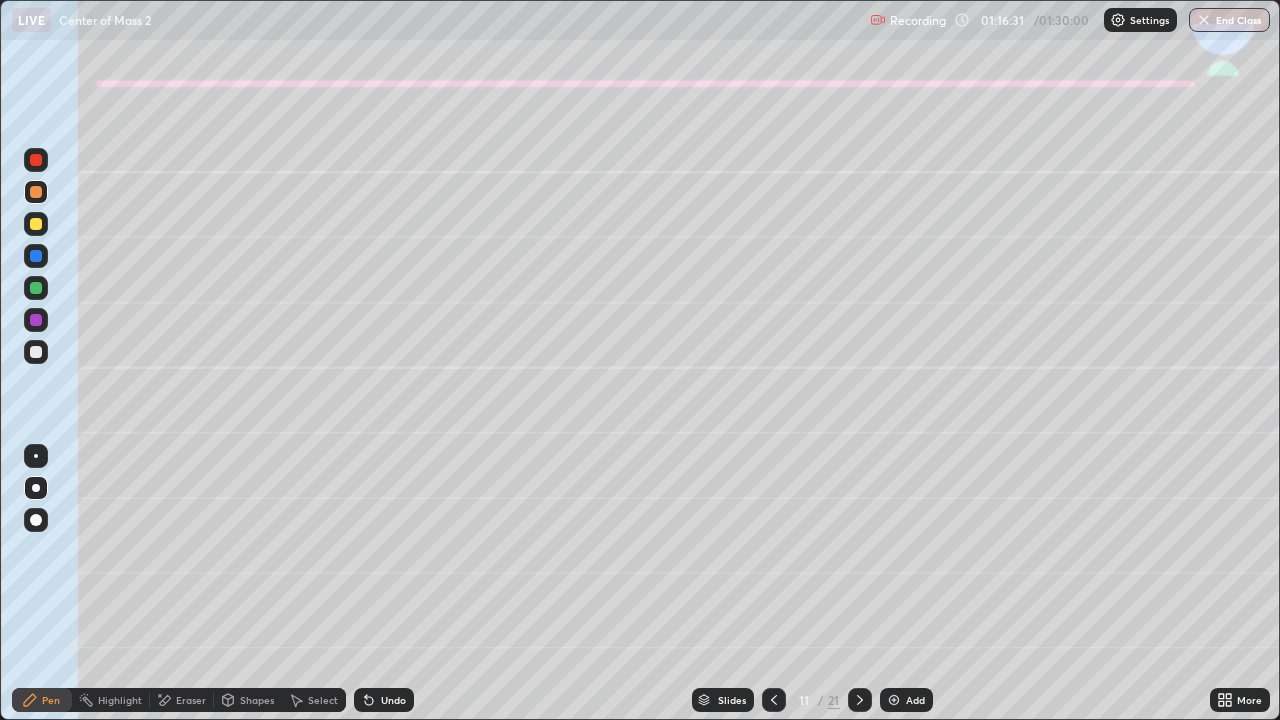 click at bounding box center (36, 352) 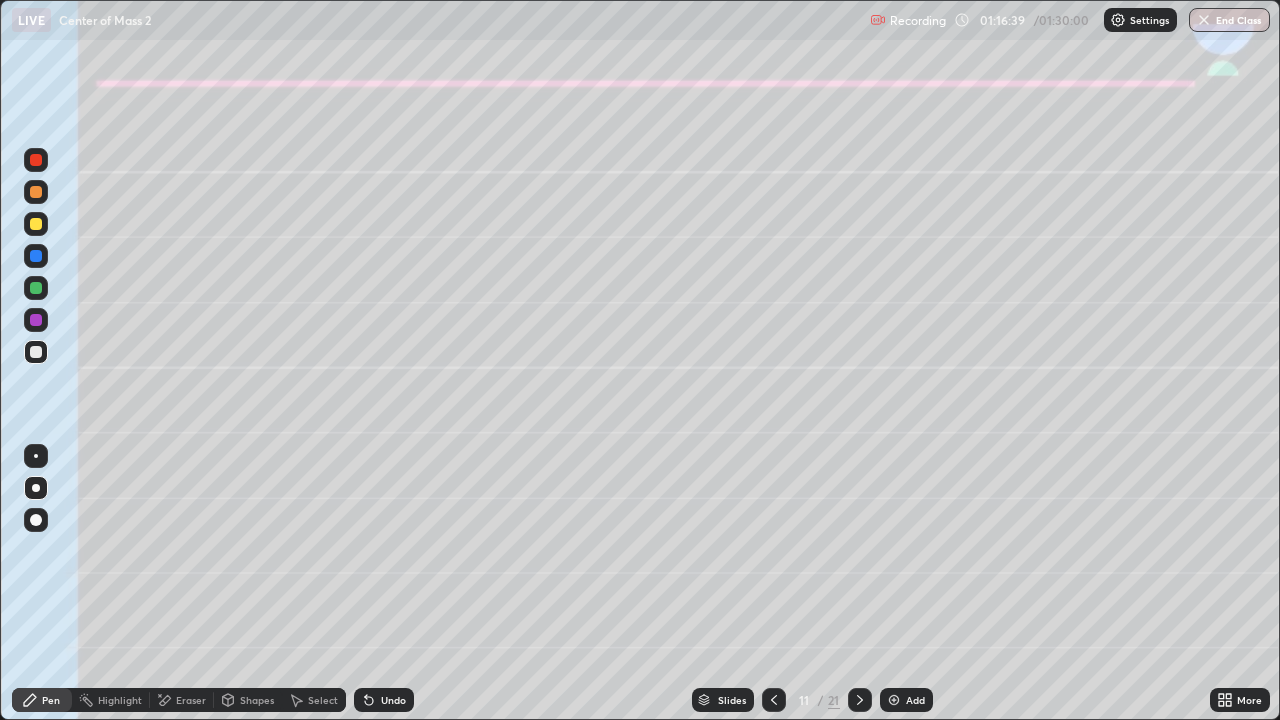 click 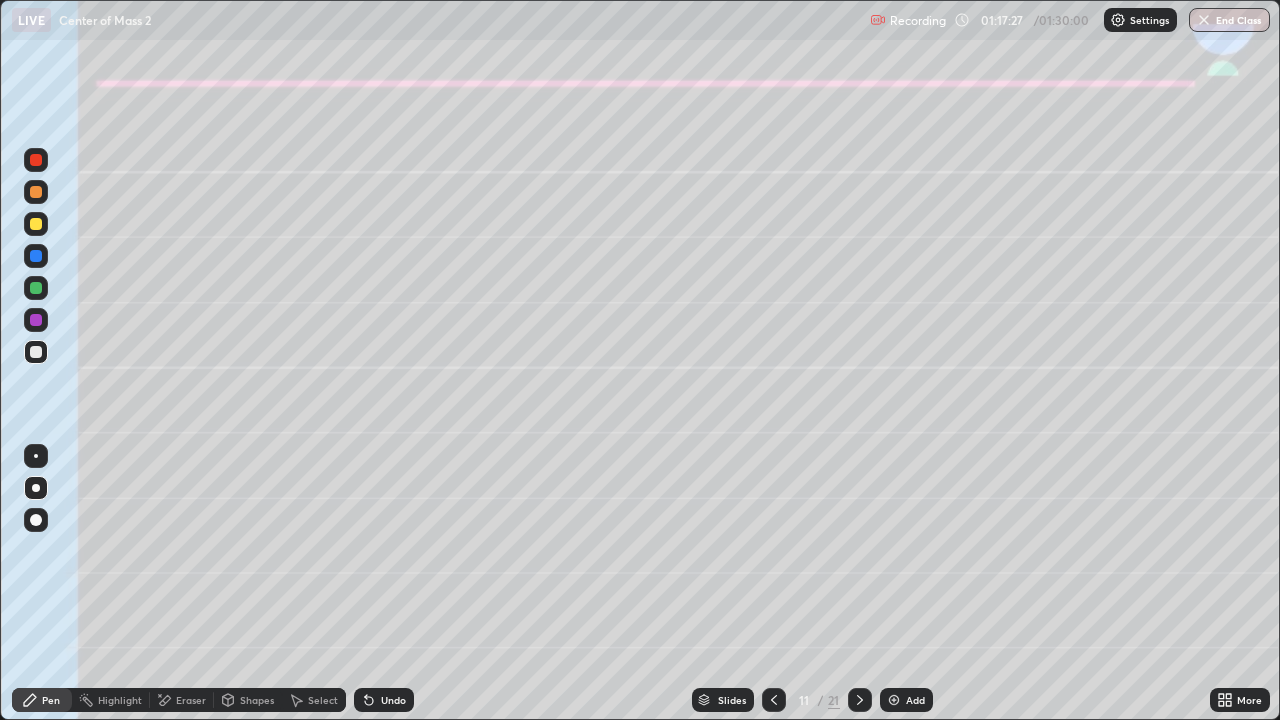 click on "Erase all" at bounding box center (36, 360) 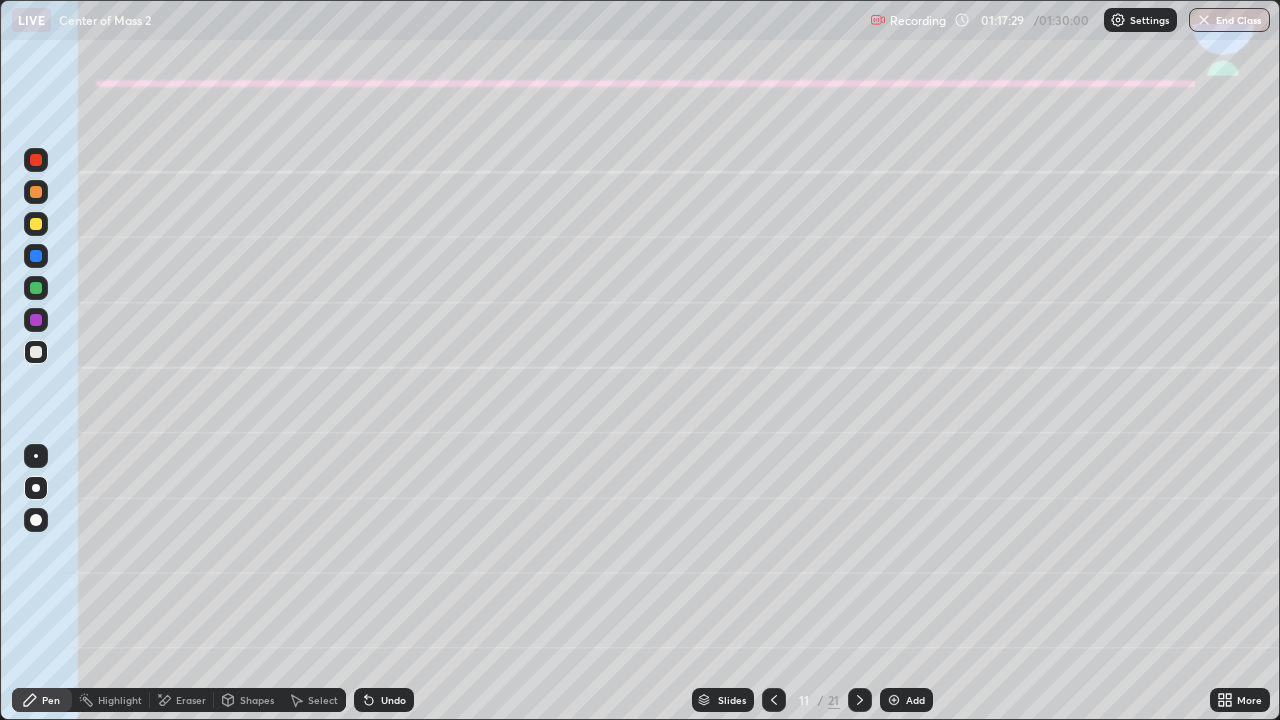 click at bounding box center [36, 192] 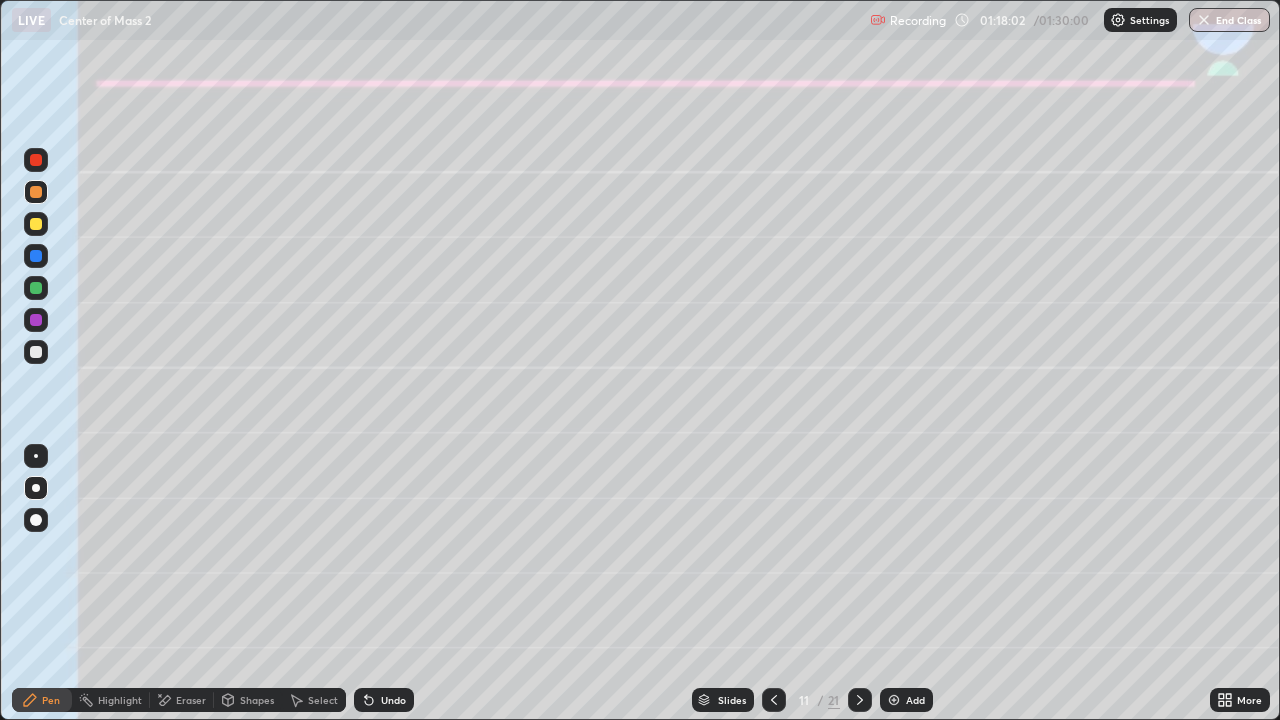 click at bounding box center [36, 256] 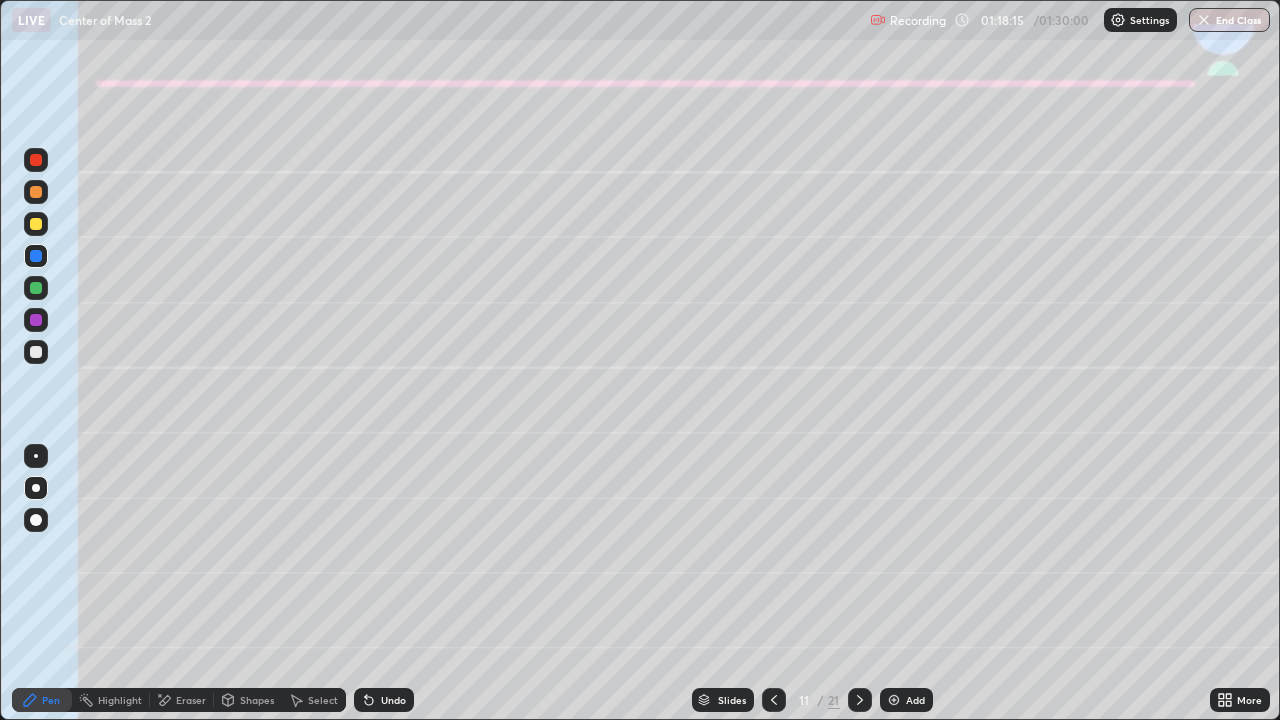 click on "Undo" at bounding box center (393, 700) 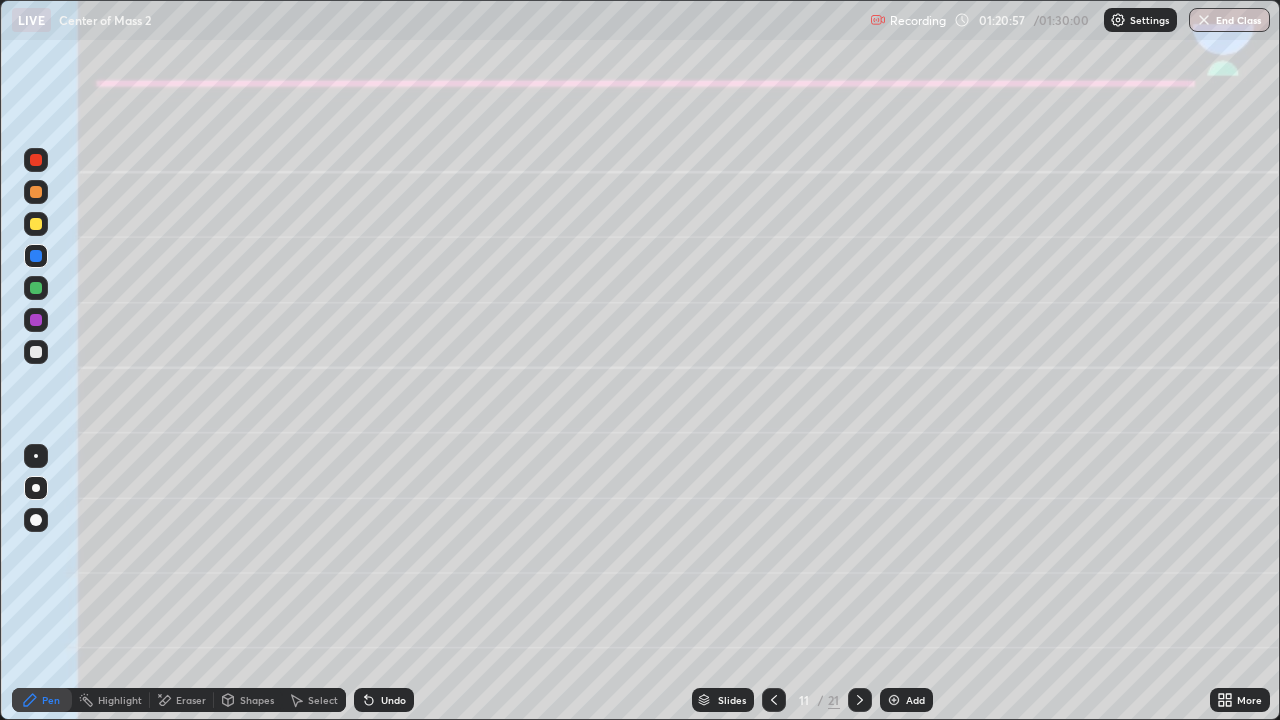 click 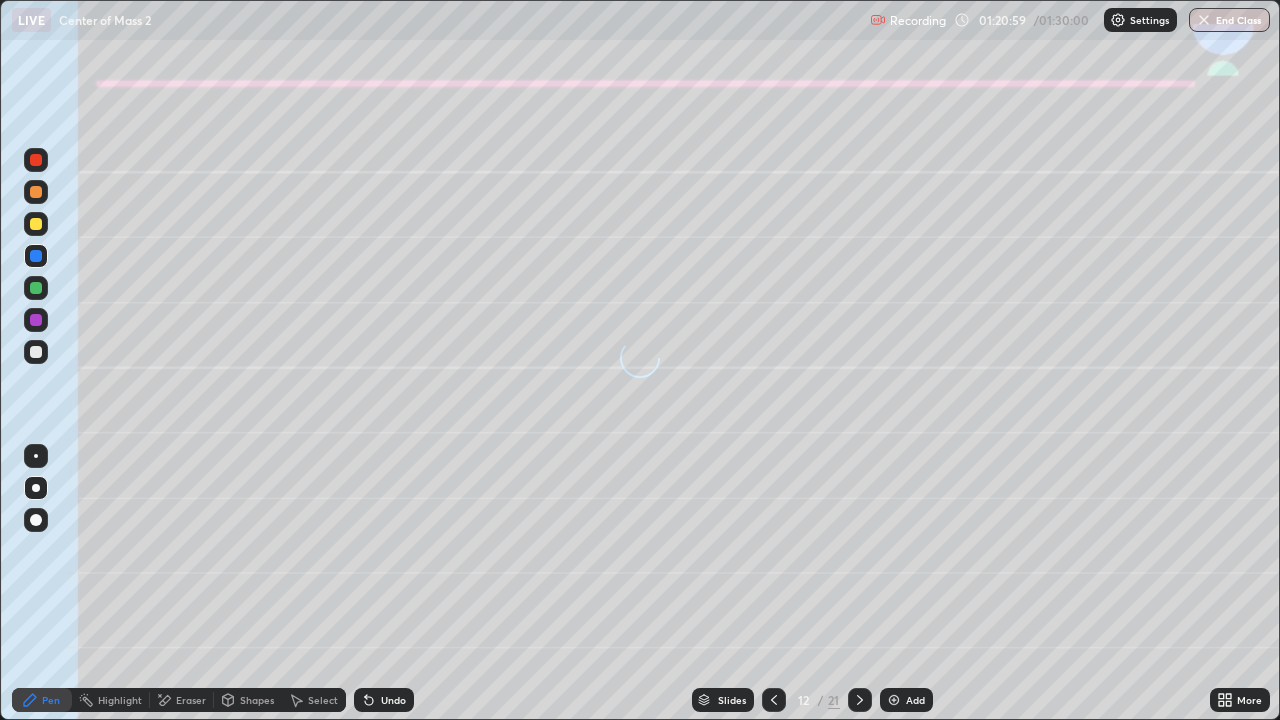 click at bounding box center (36, 192) 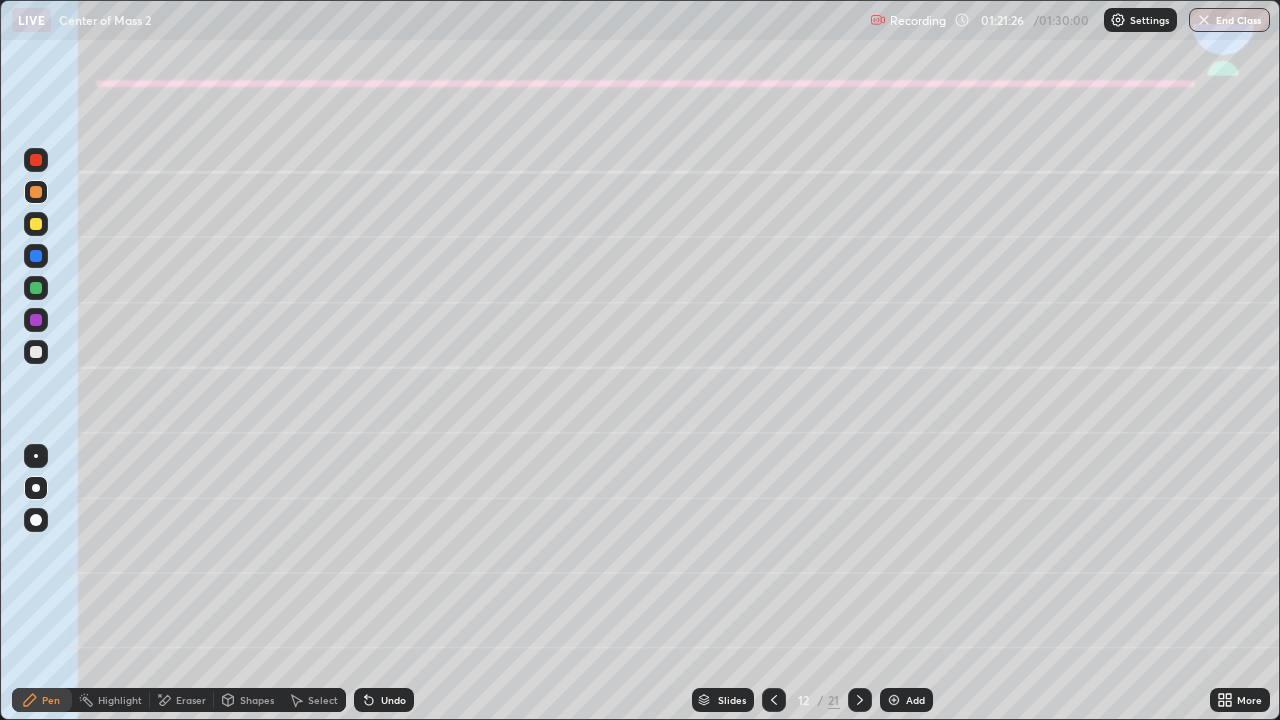click on "Shapes" at bounding box center (248, 700) 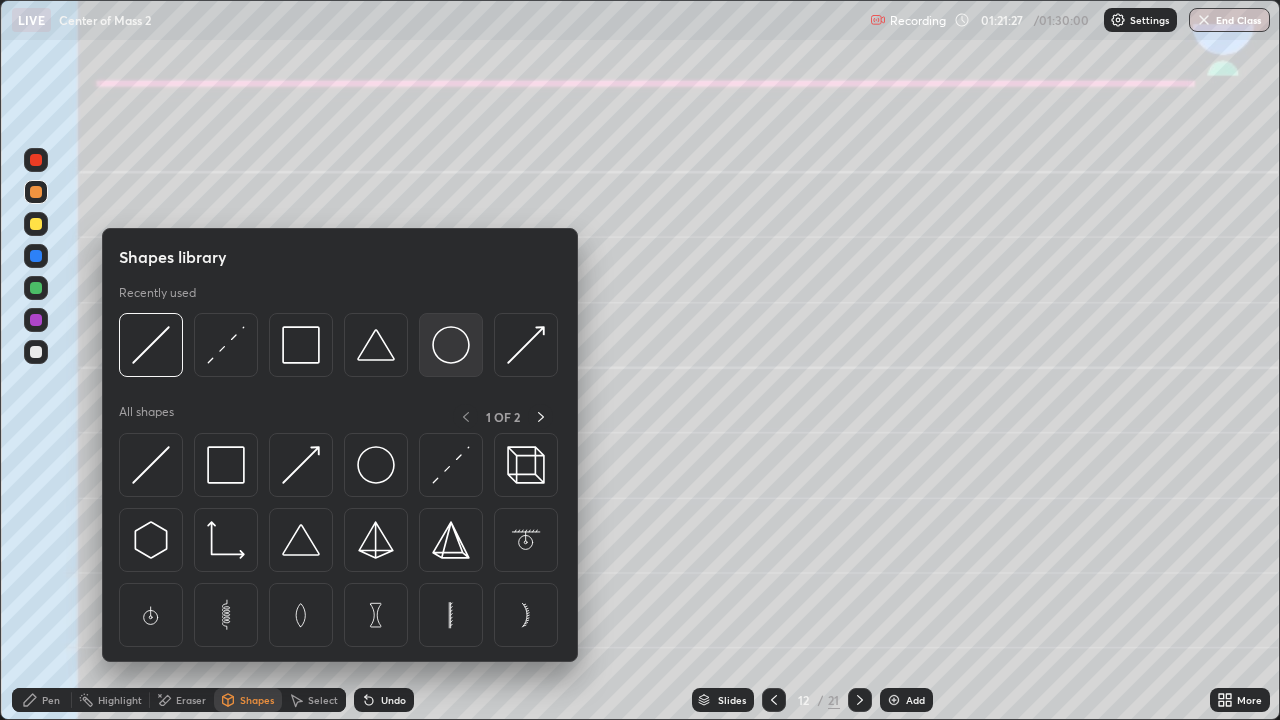click at bounding box center (451, 345) 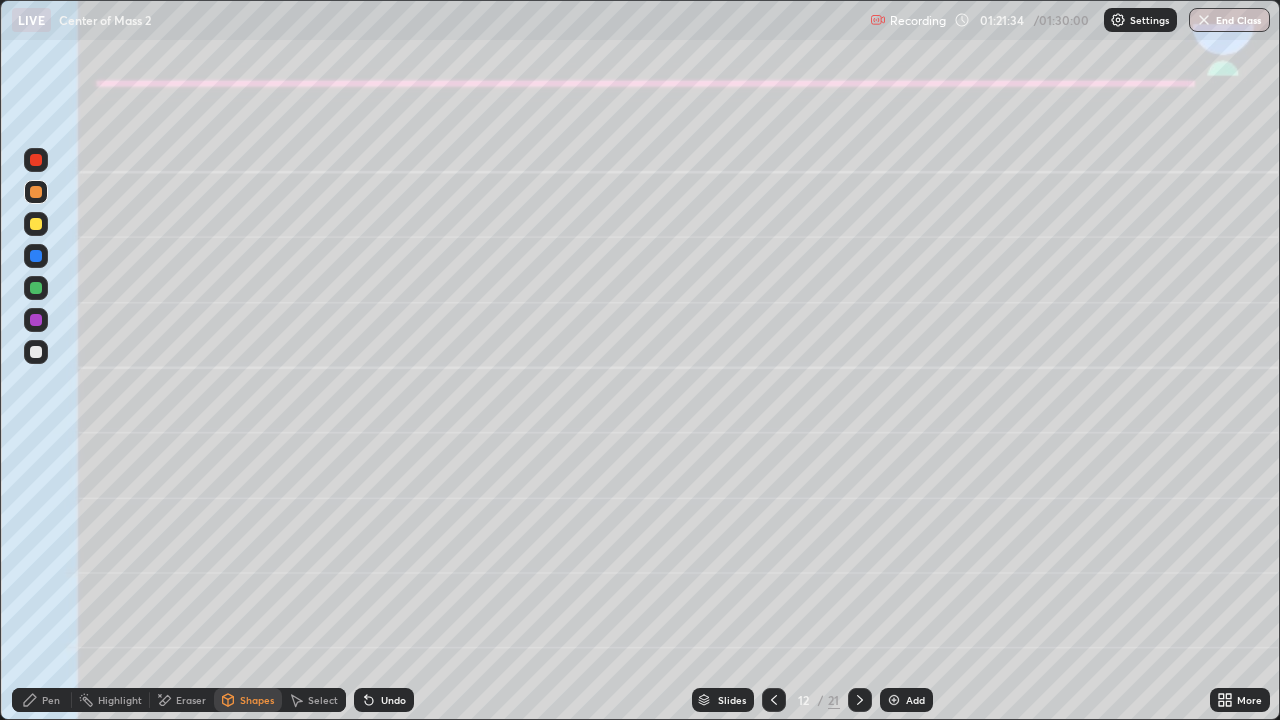 click on "Pen" at bounding box center (51, 700) 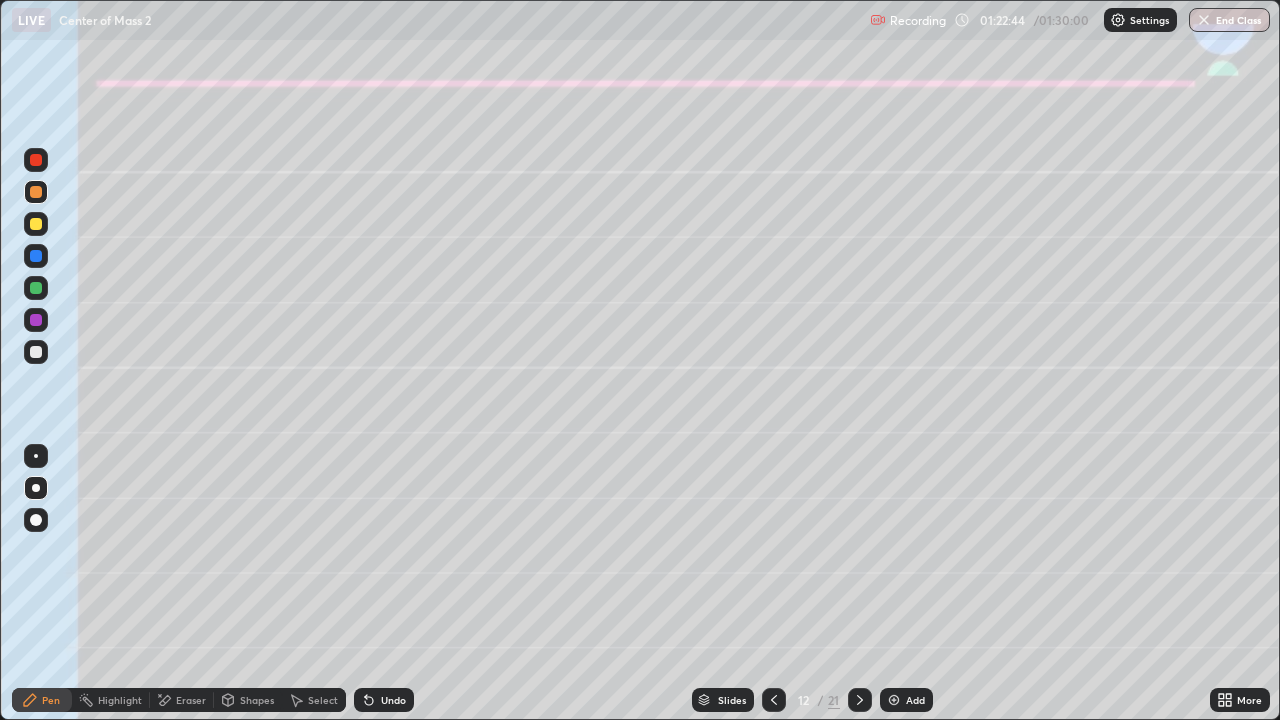 click at bounding box center (36, 256) 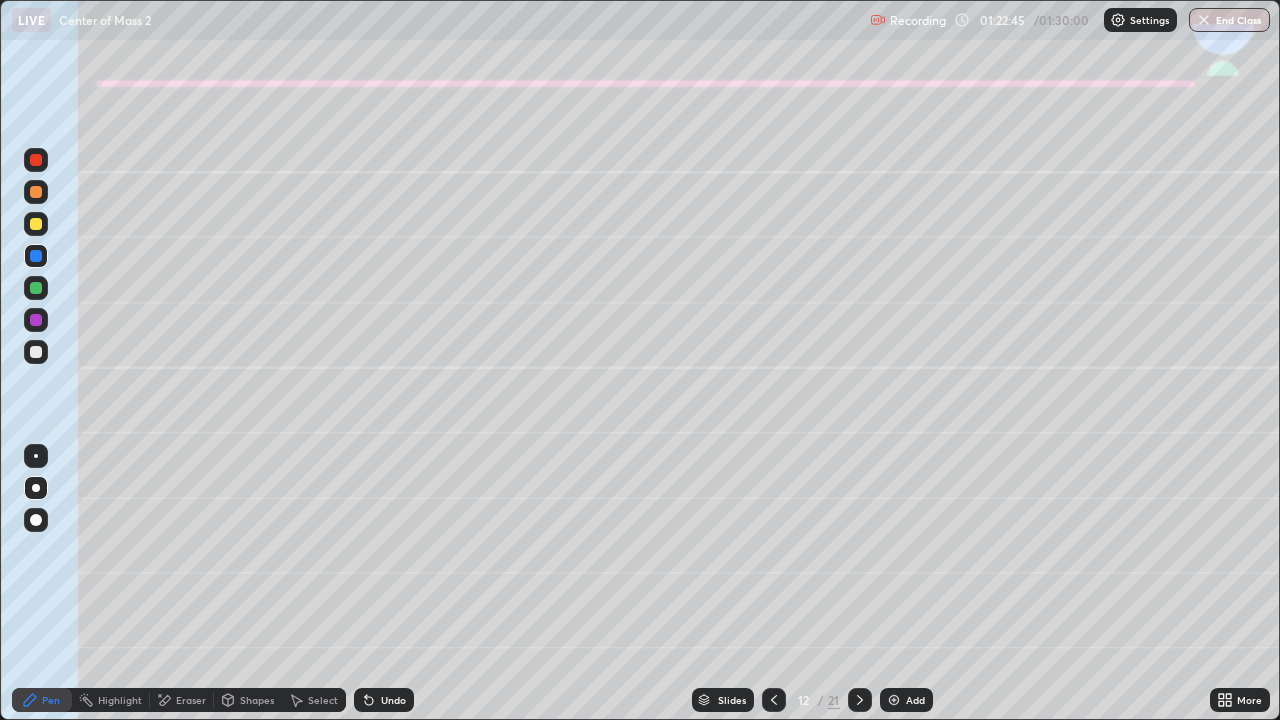 click on "Shapes" at bounding box center [248, 700] 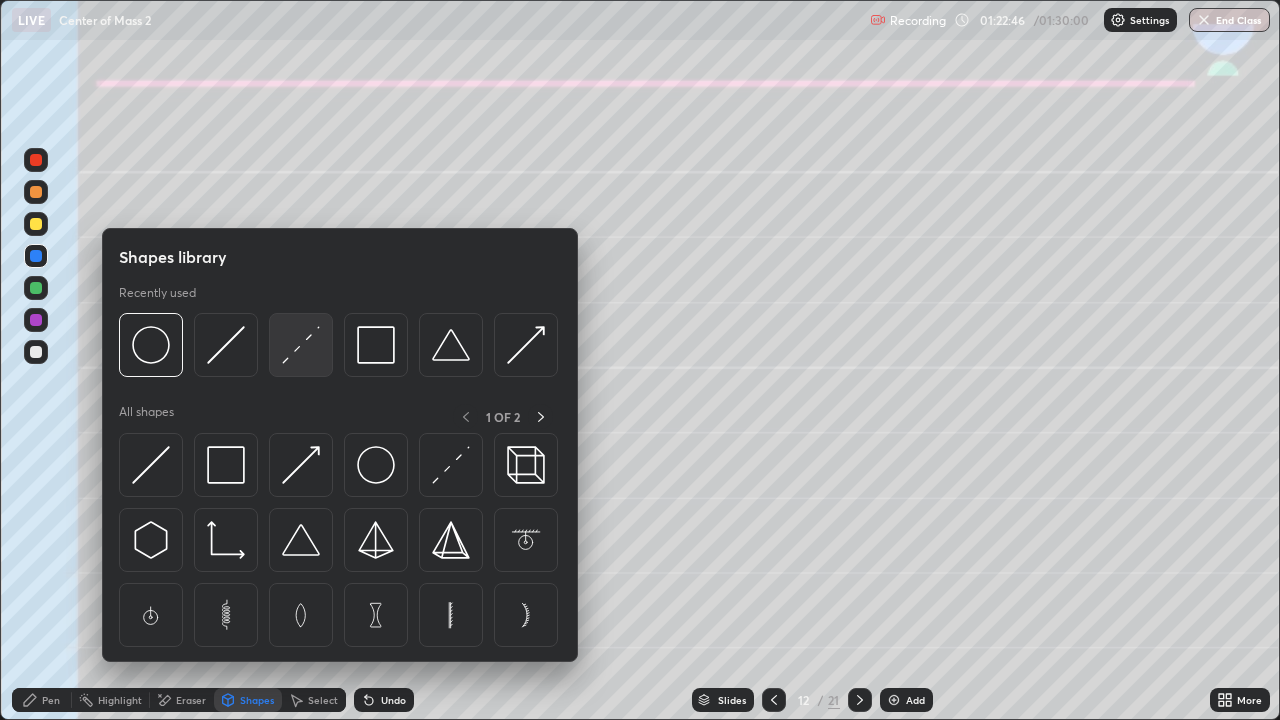 click at bounding box center [301, 345] 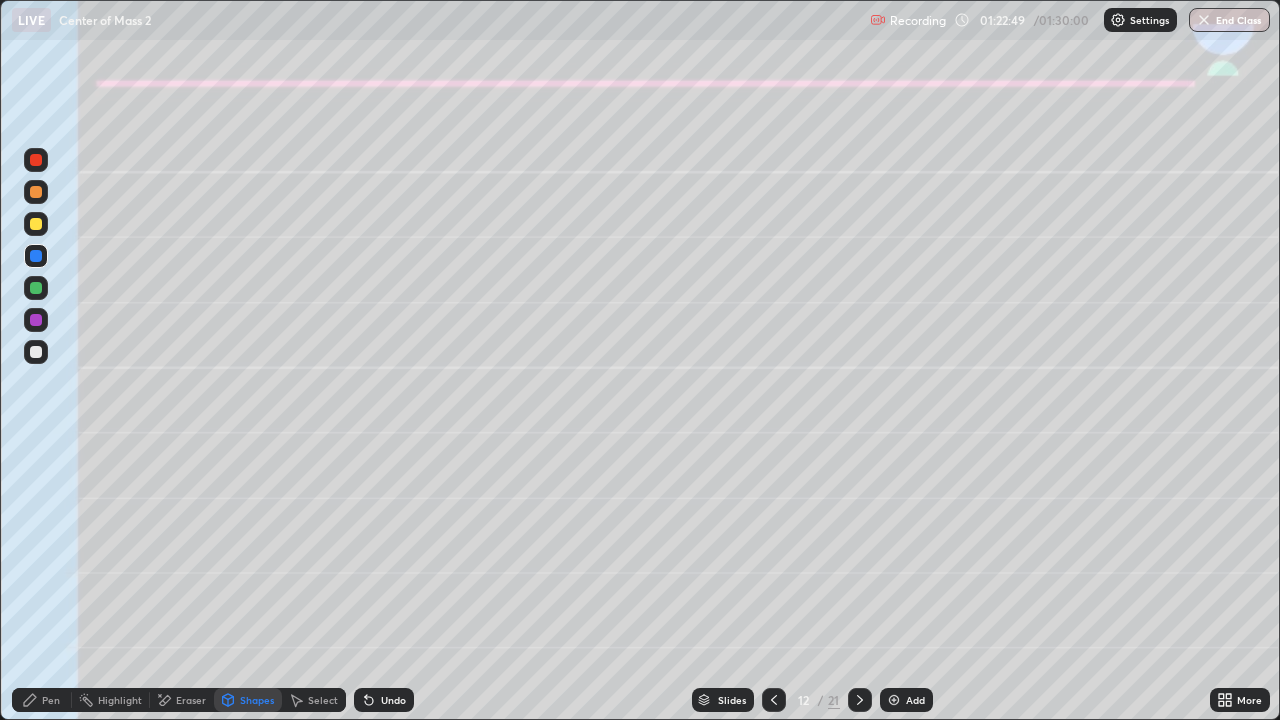 click on "Pen" at bounding box center (42, 700) 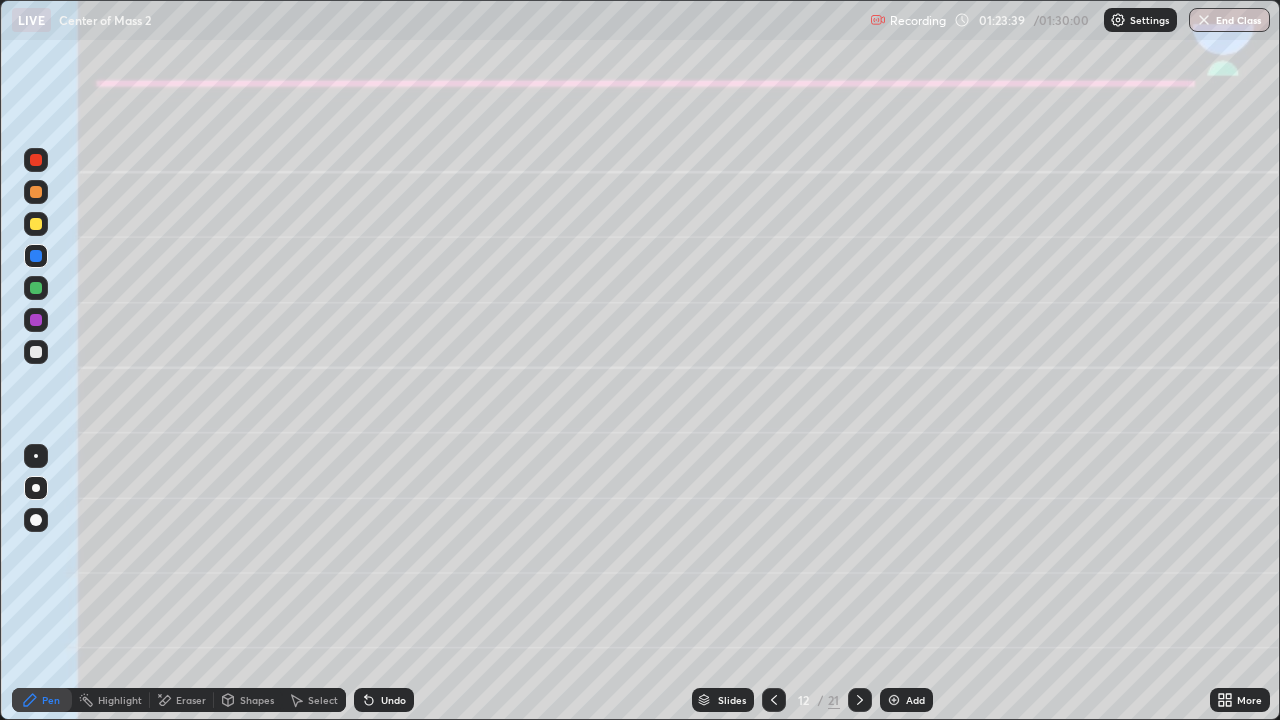 click on "Undo" at bounding box center [384, 700] 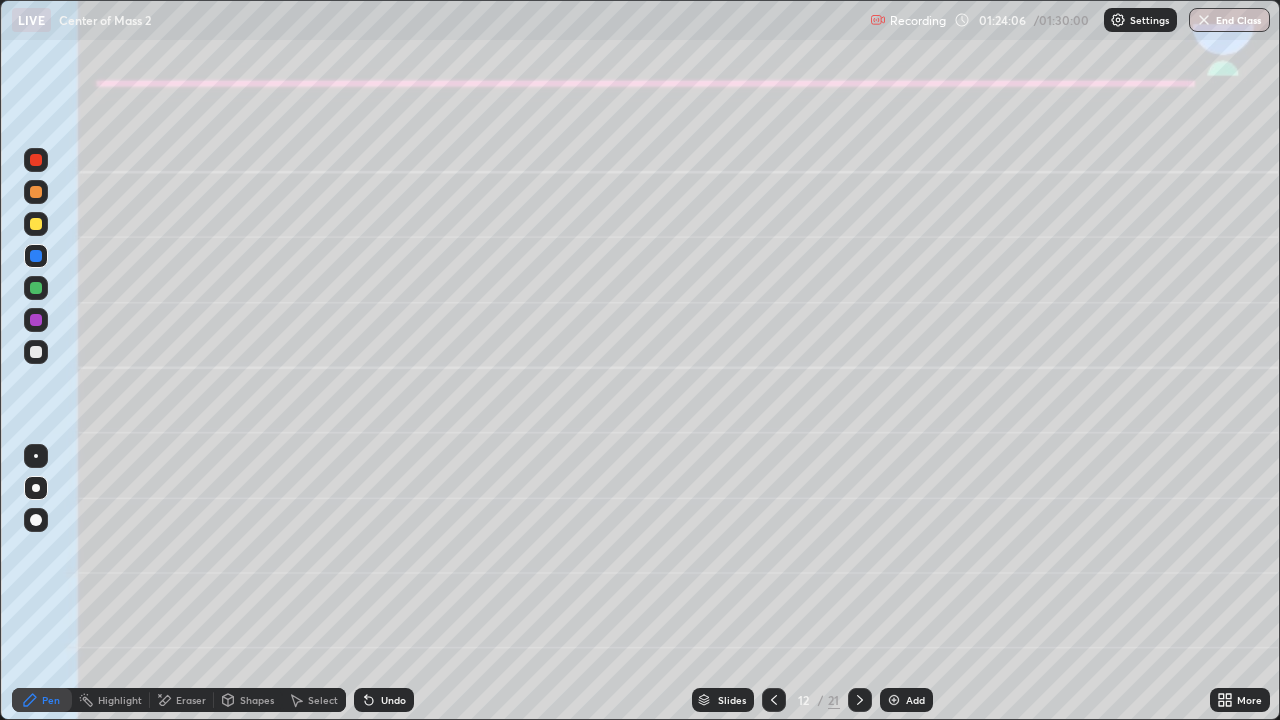 click on "Undo" at bounding box center (384, 700) 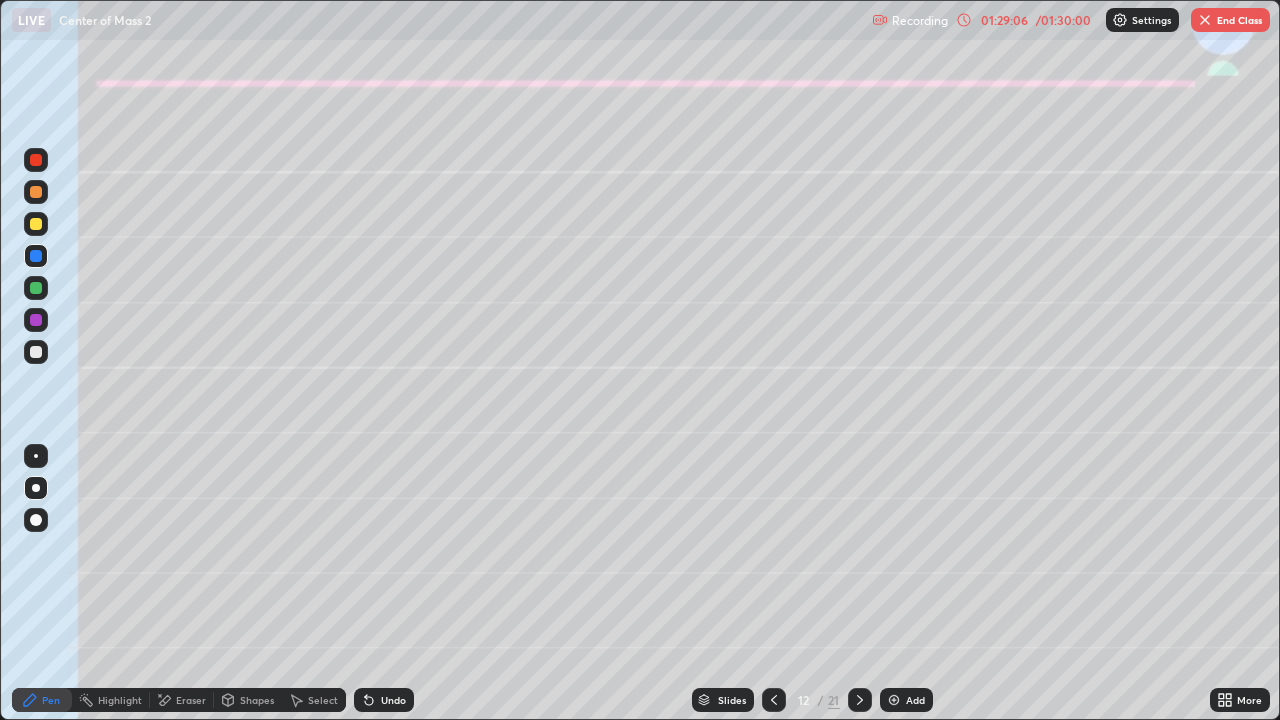 click on "End Class" at bounding box center [1230, 20] 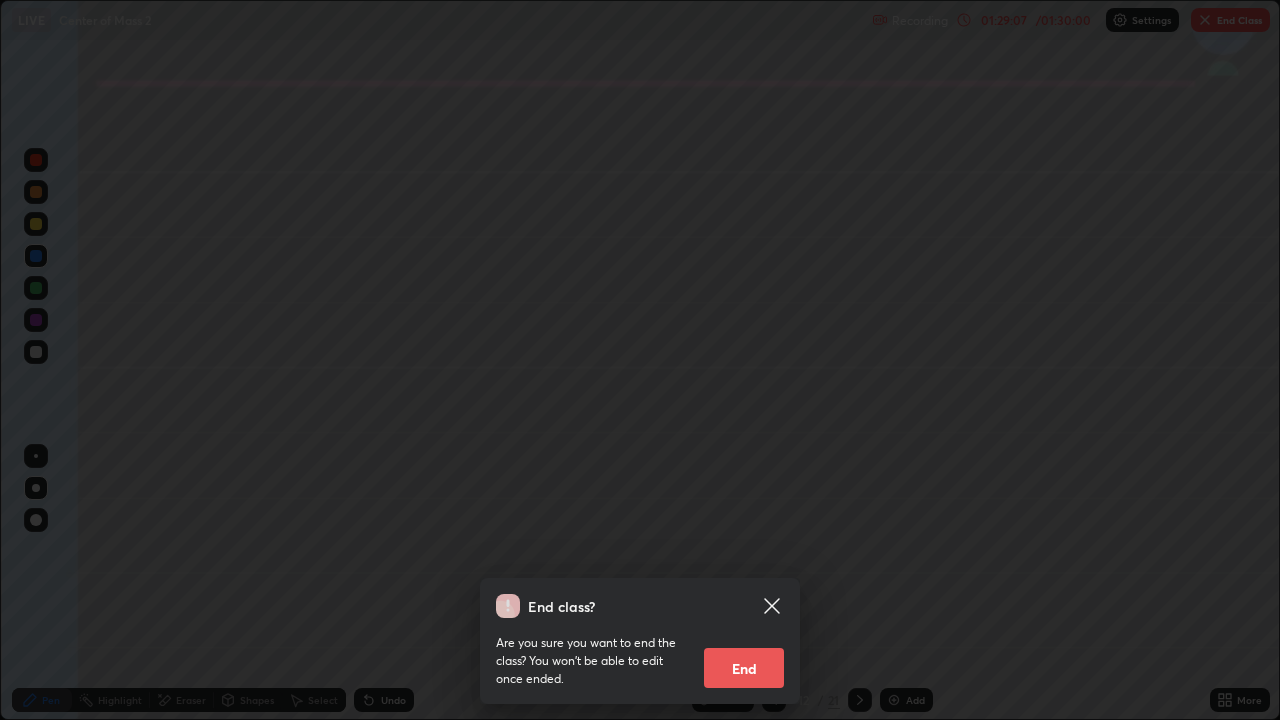 click on "End" at bounding box center (744, 668) 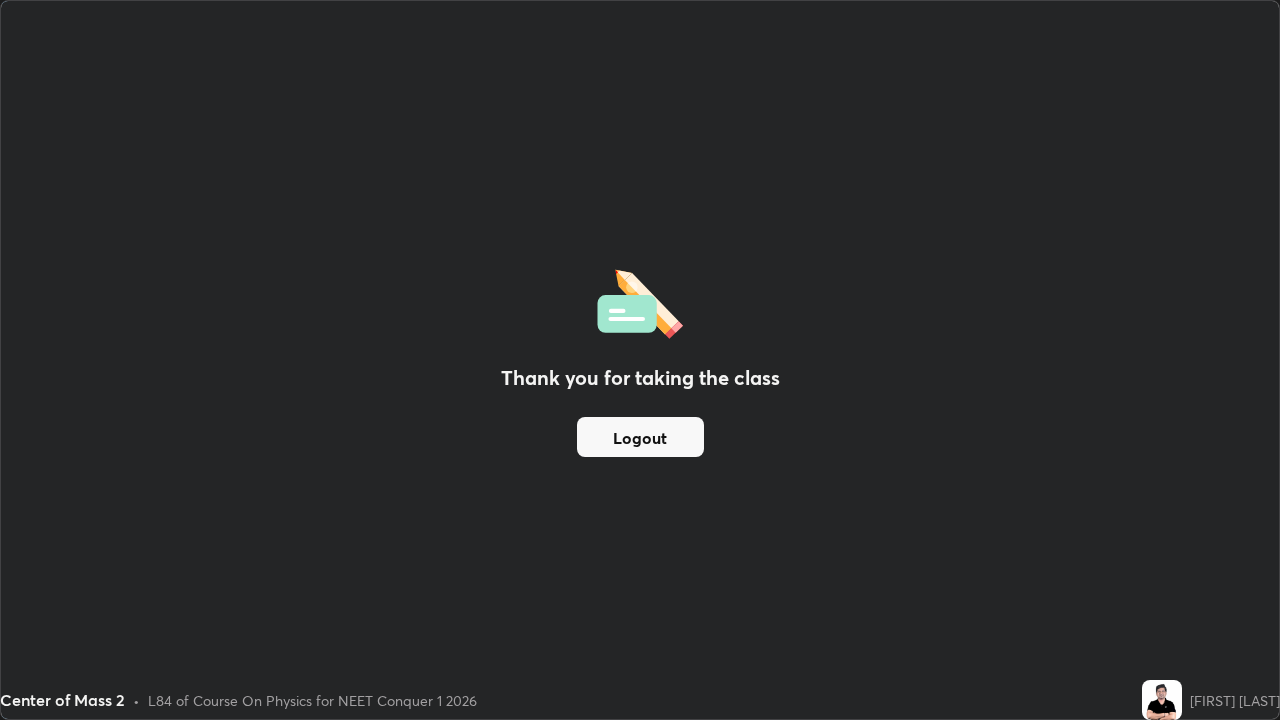 click on "Logout" at bounding box center [640, 437] 